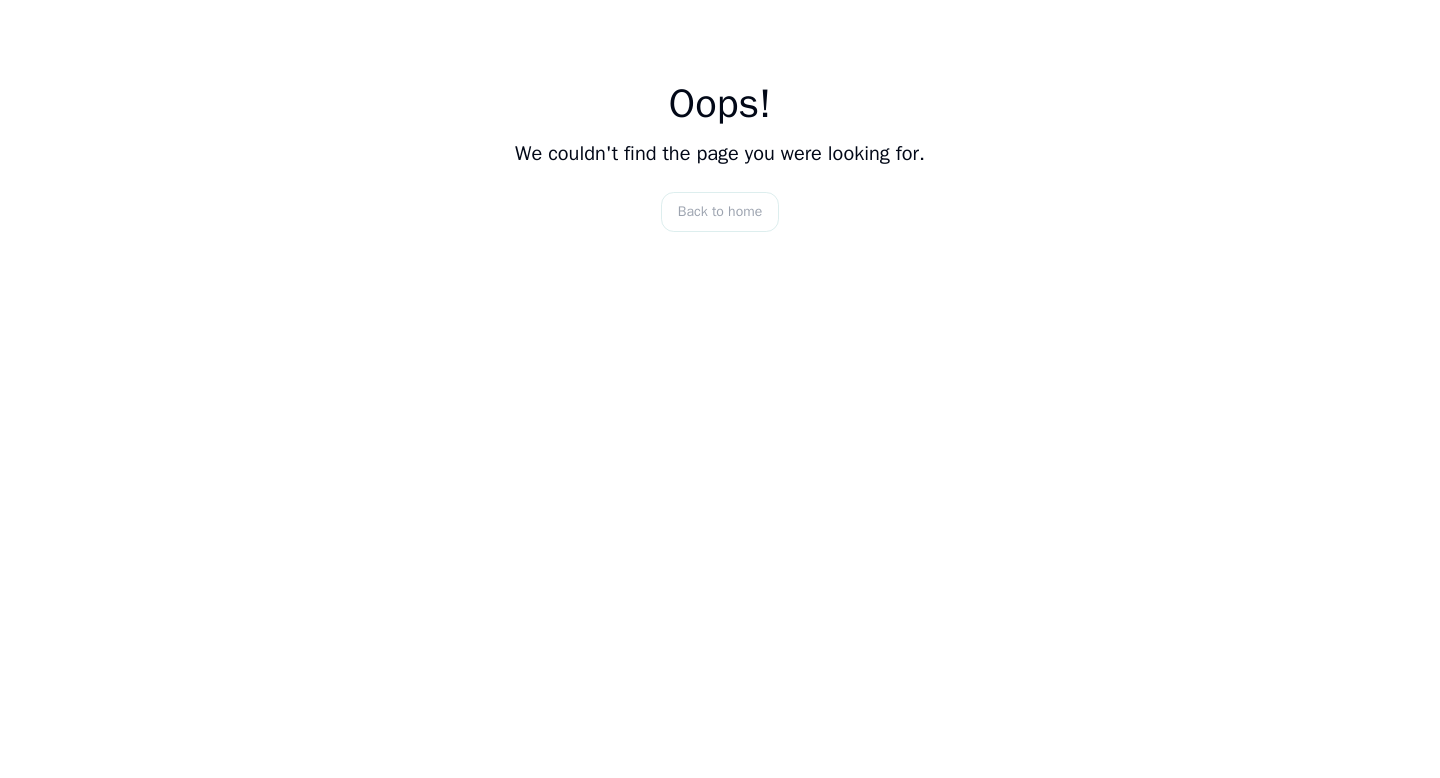 scroll, scrollTop: 0, scrollLeft: 0, axis: both 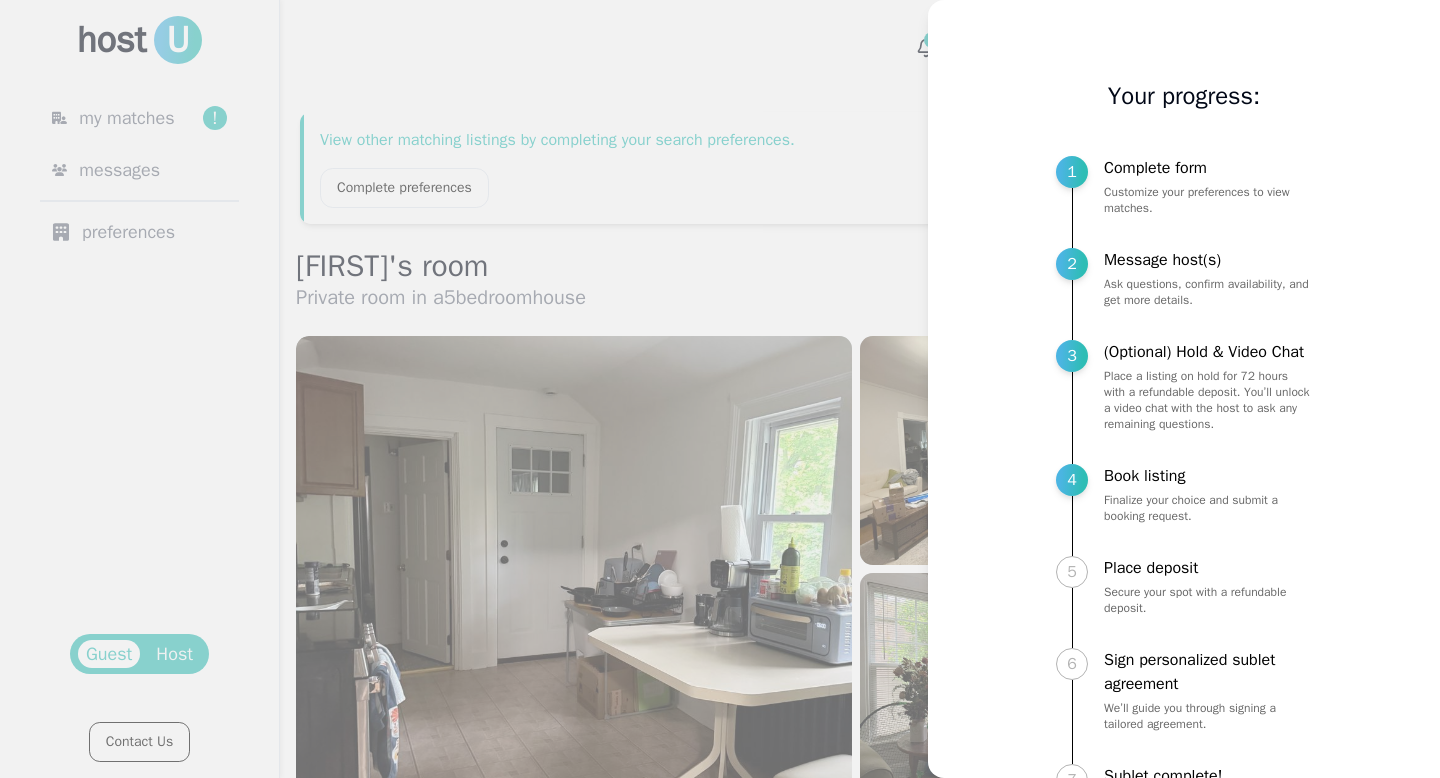 click at bounding box center (720, 389) 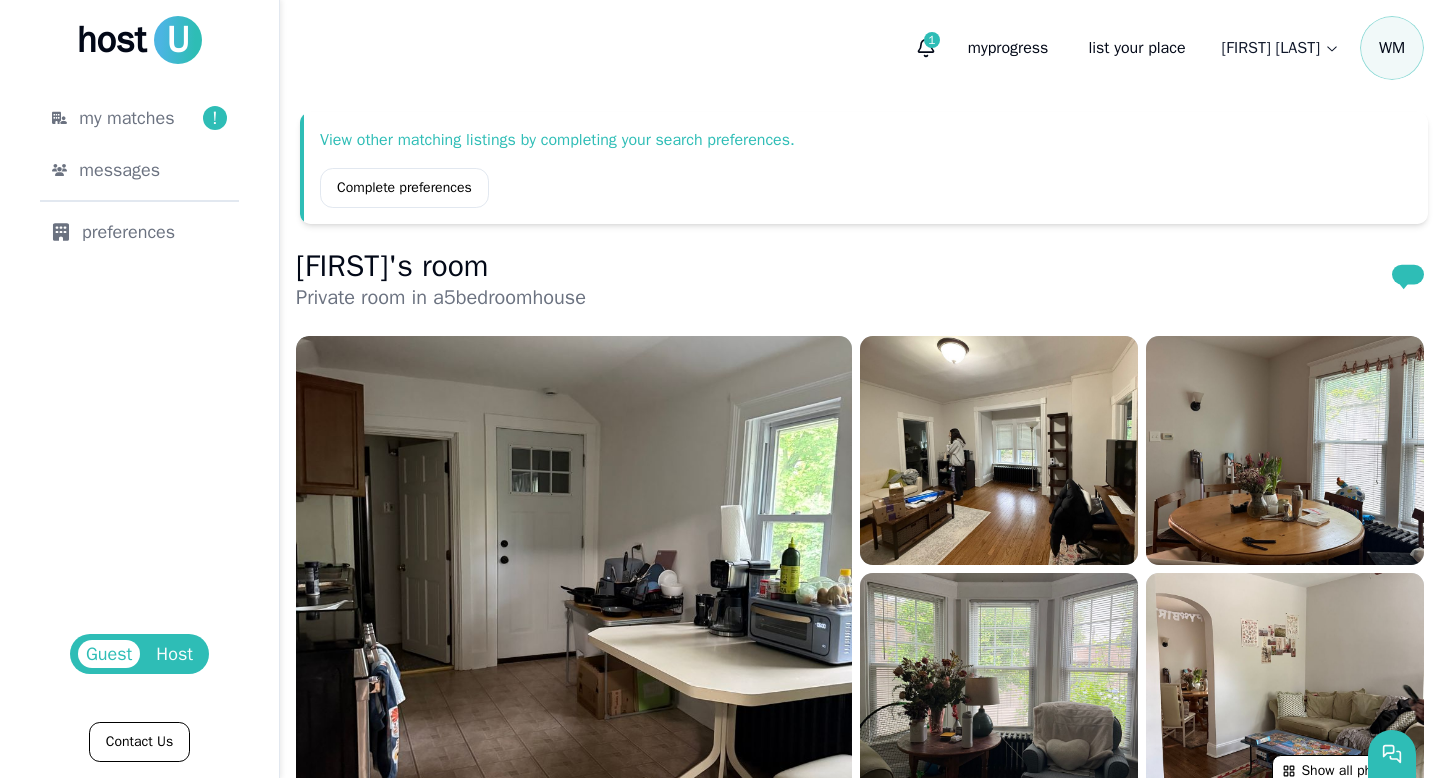 scroll, scrollTop: 29, scrollLeft: 0, axis: vertical 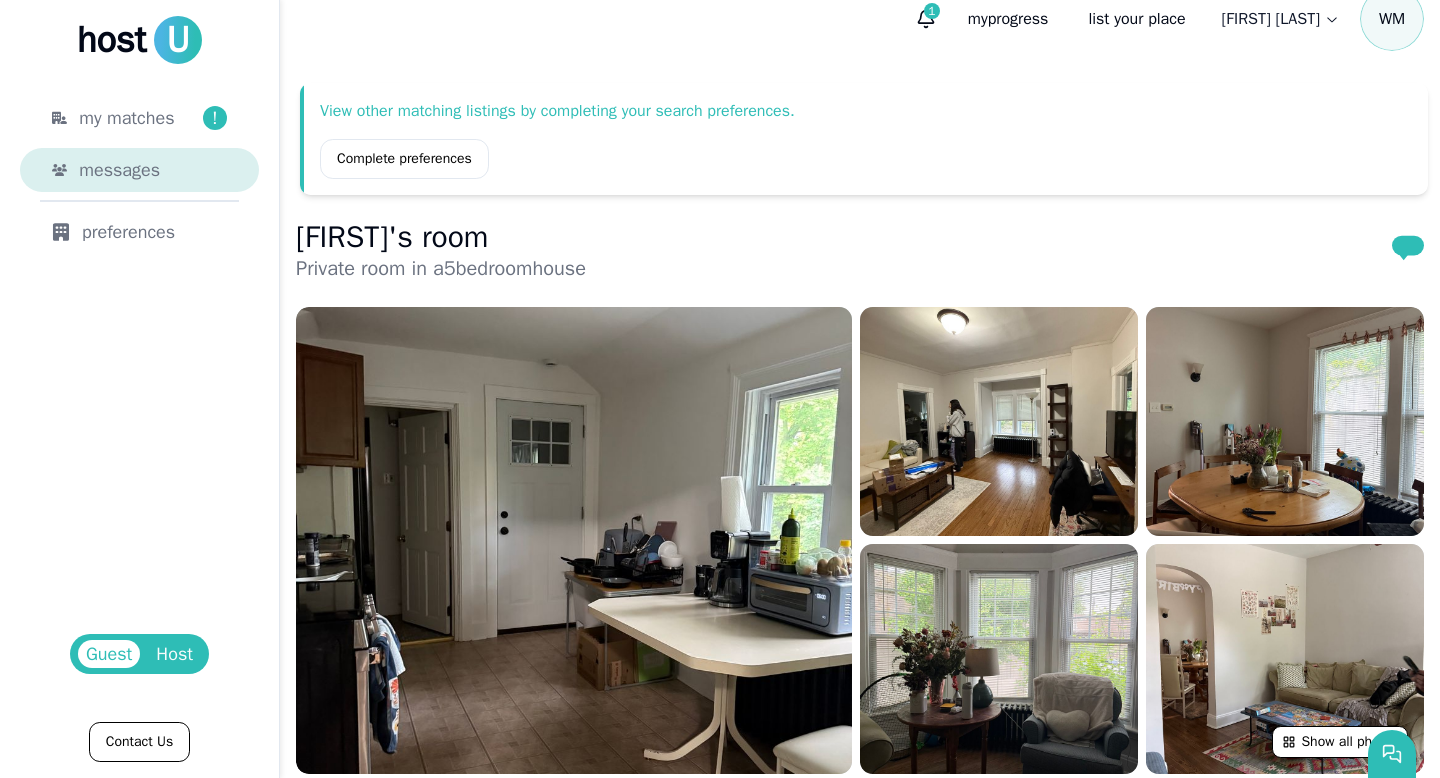 click on "messages" at bounding box center [153, 170] 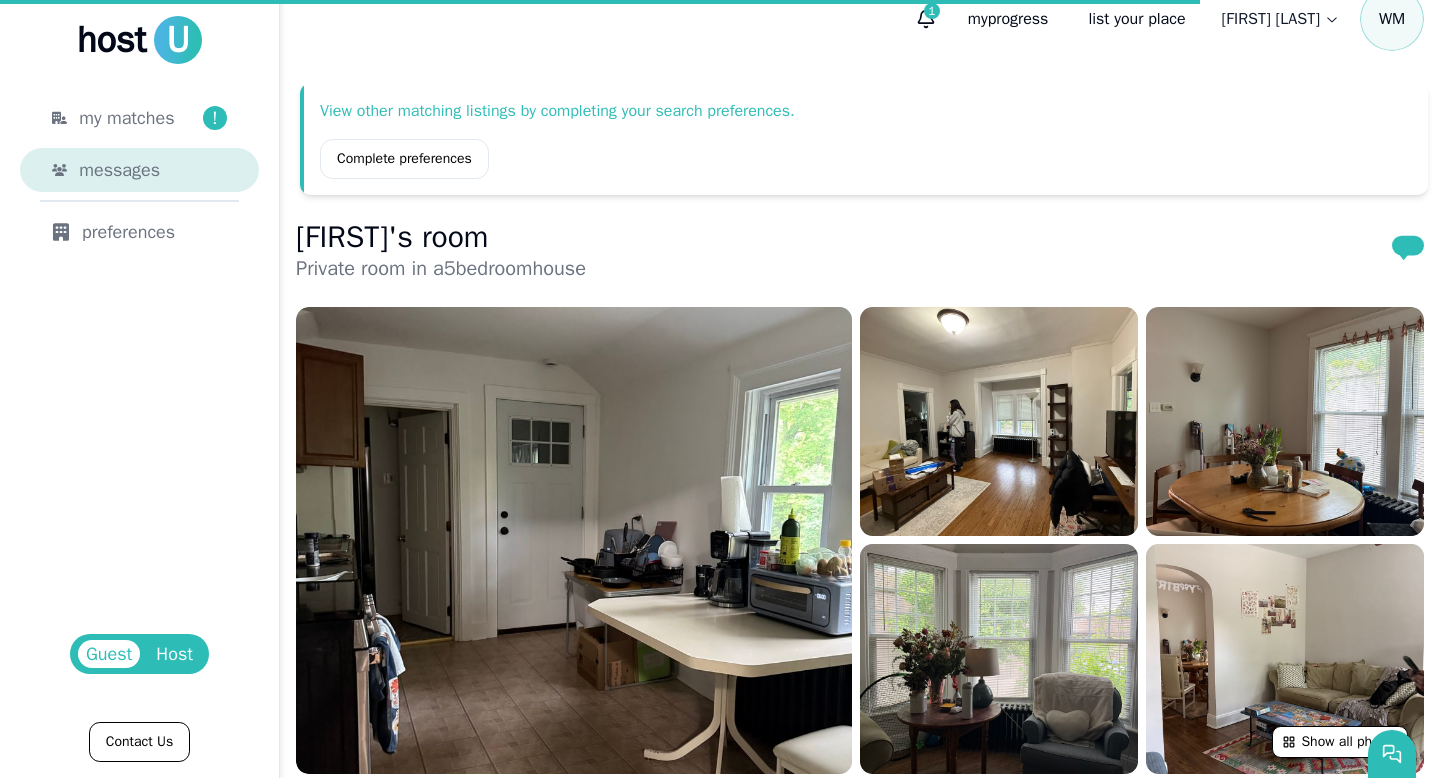 scroll, scrollTop: 0, scrollLeft: 0, axis: both 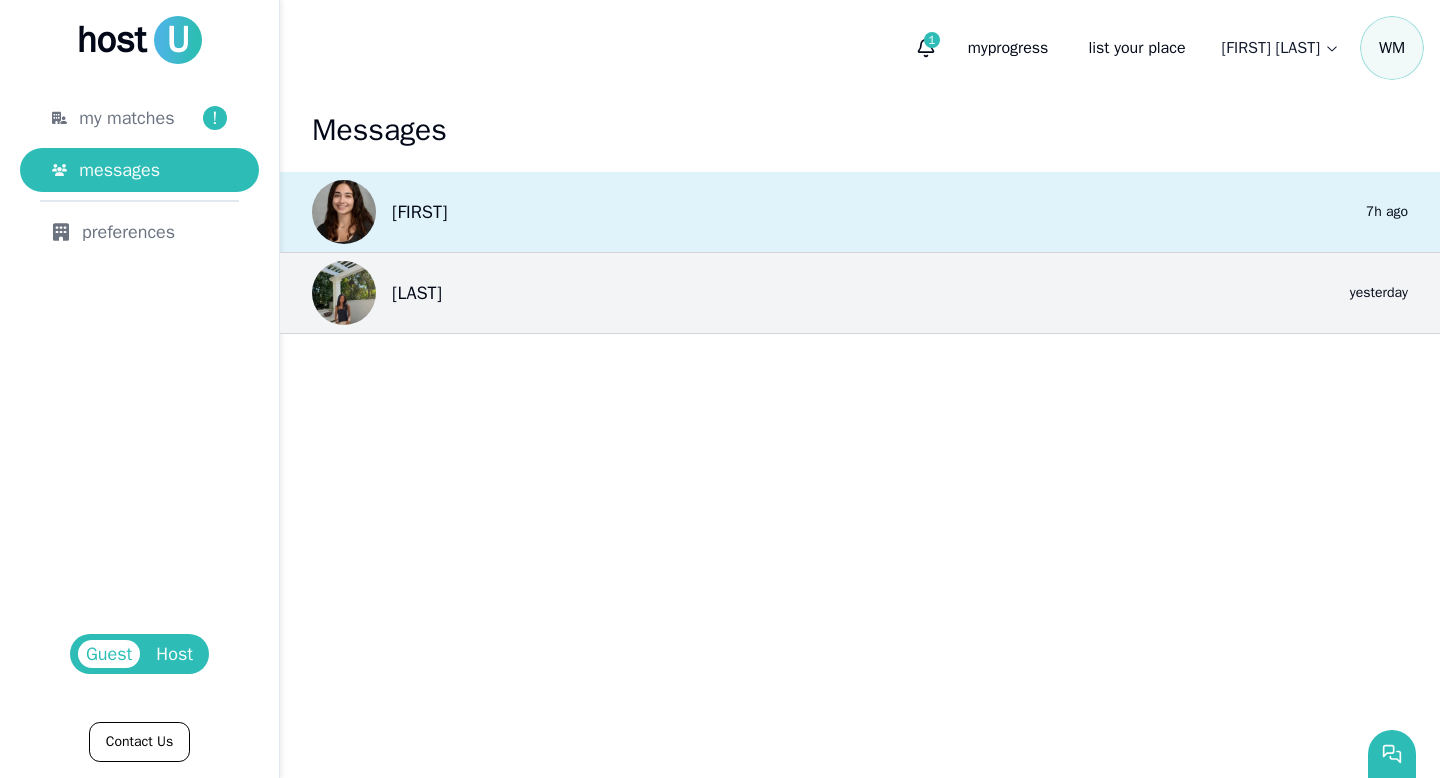 click on "[FIRST]" at bounding box center (419, 212) 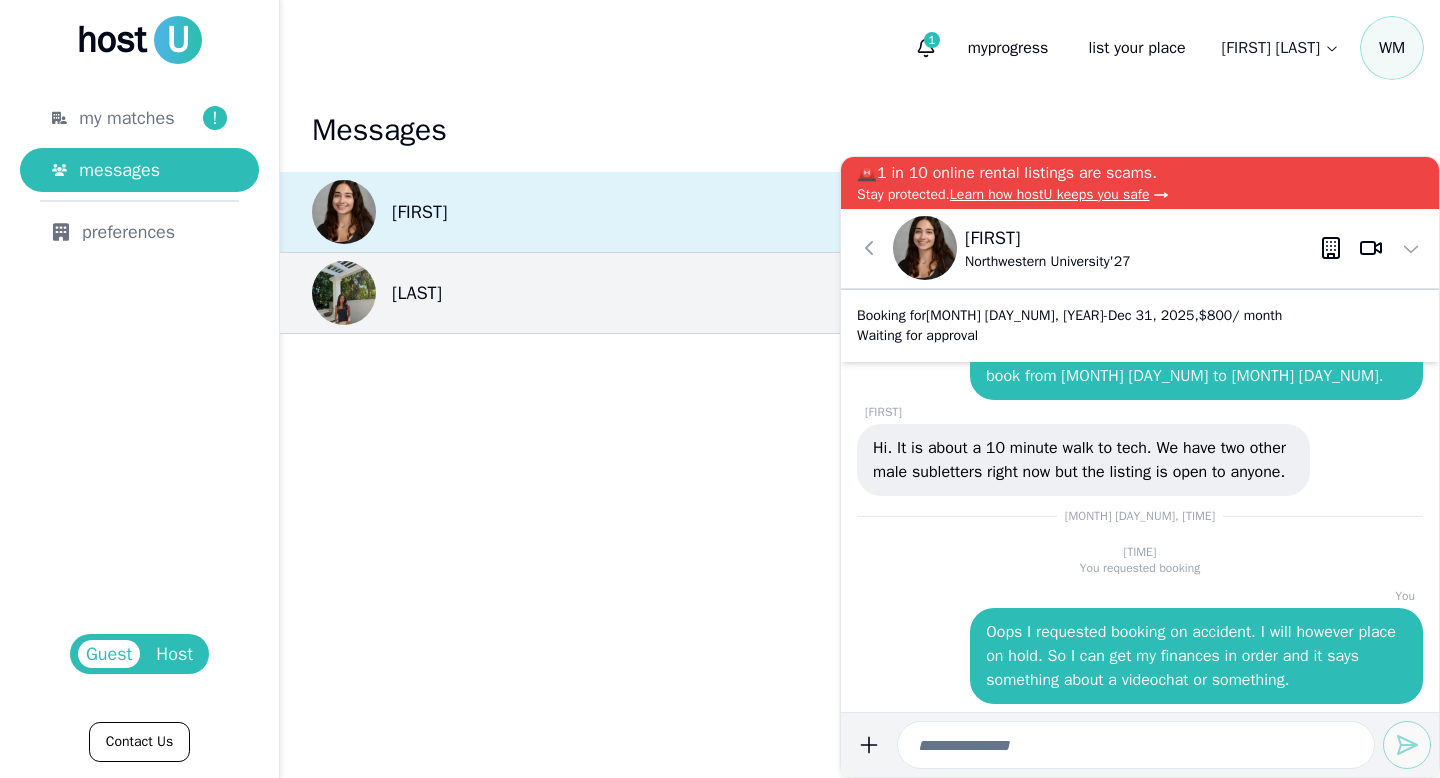 click on "[FIRST] [LAST] 0 7h ago" at bounding box center (860, 212) 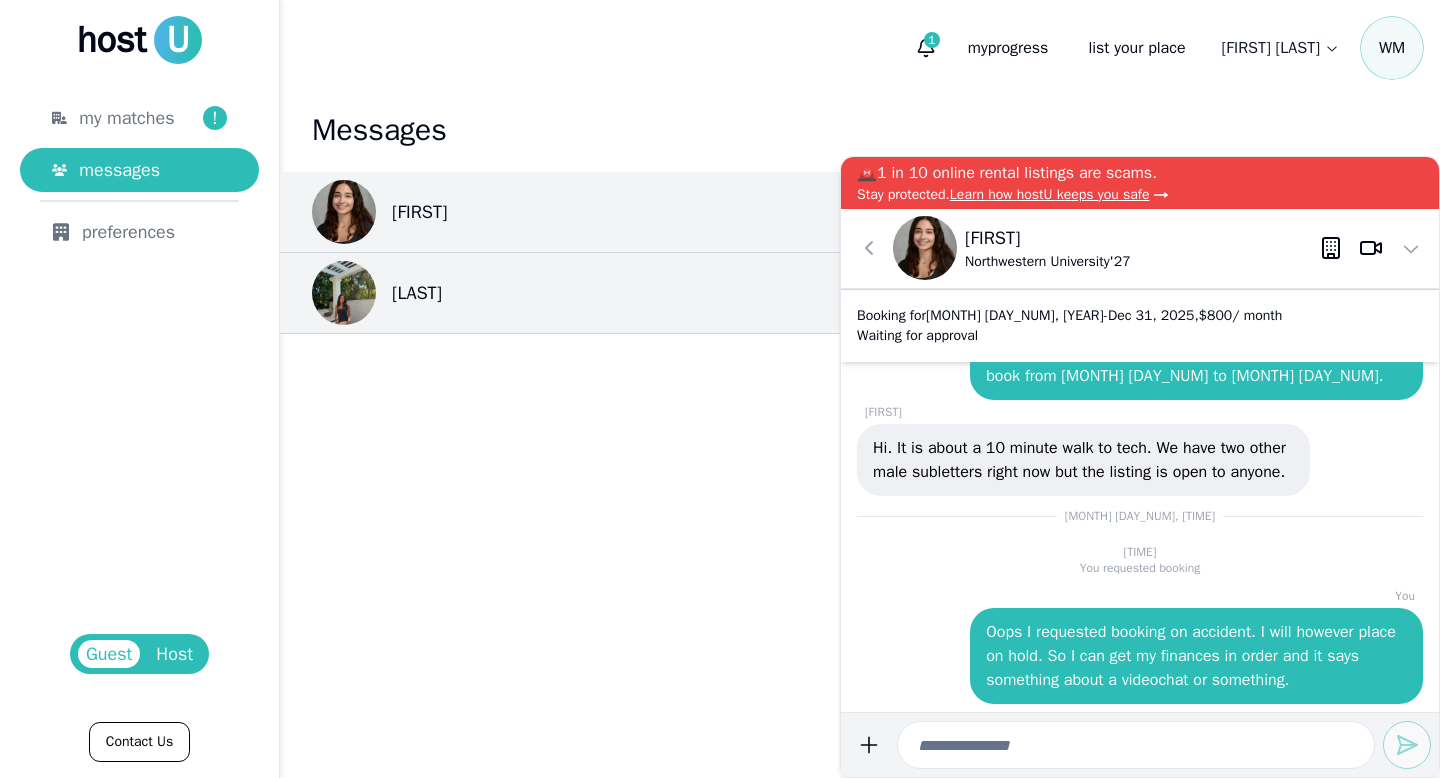 click on "[FIRST]" at bounding box center (1048, 238) 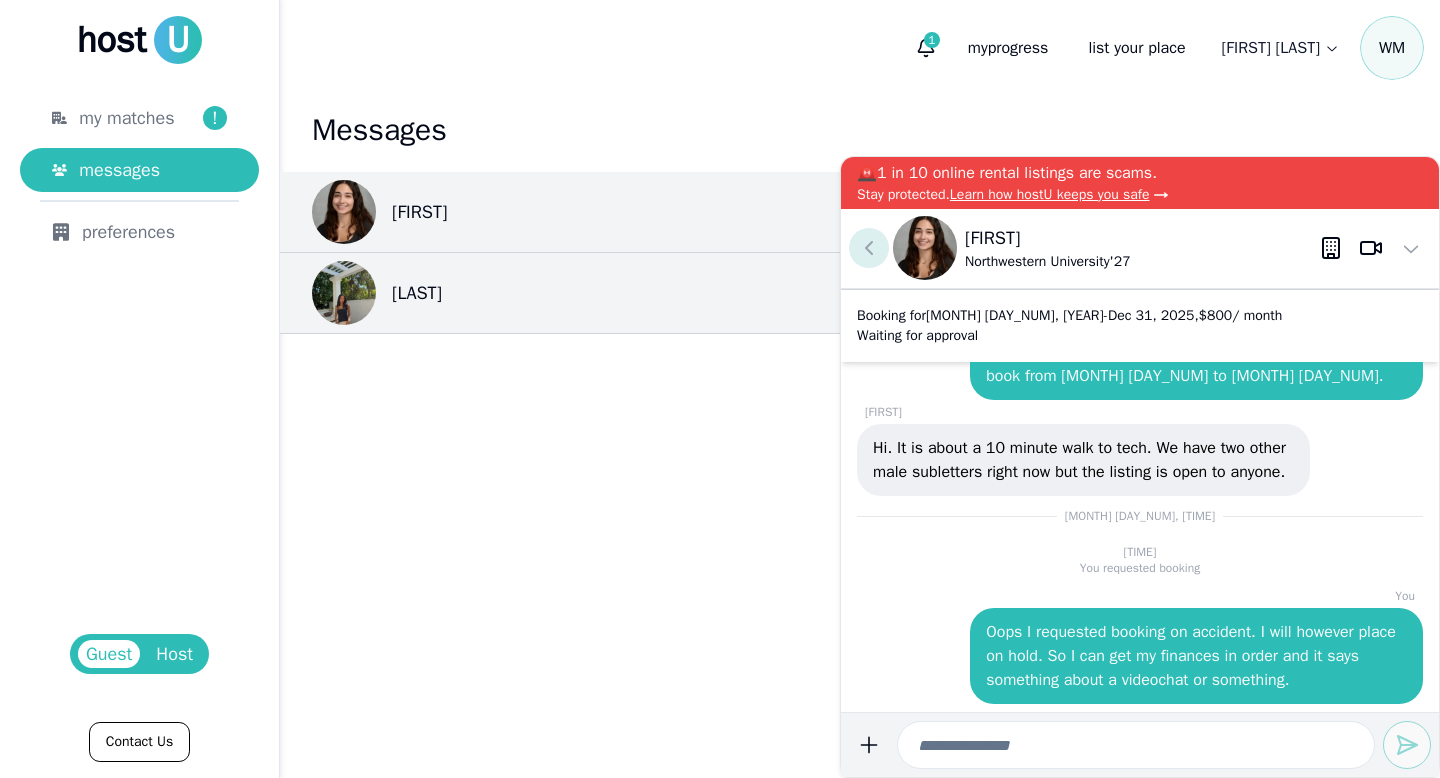click 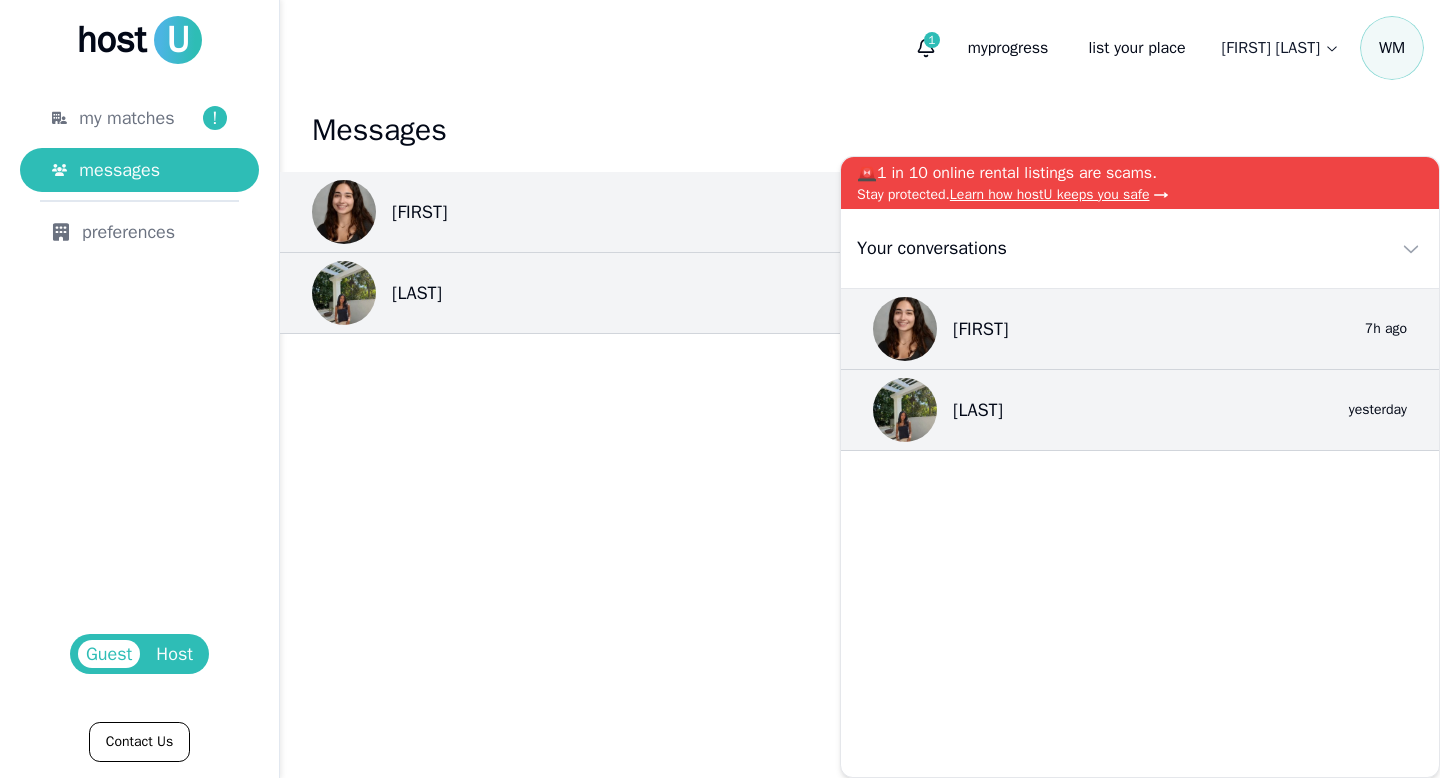 click on "Messages [FIRST] 0 7h ago [LAST] 0 yesterday" at bounding box center (860, 437) 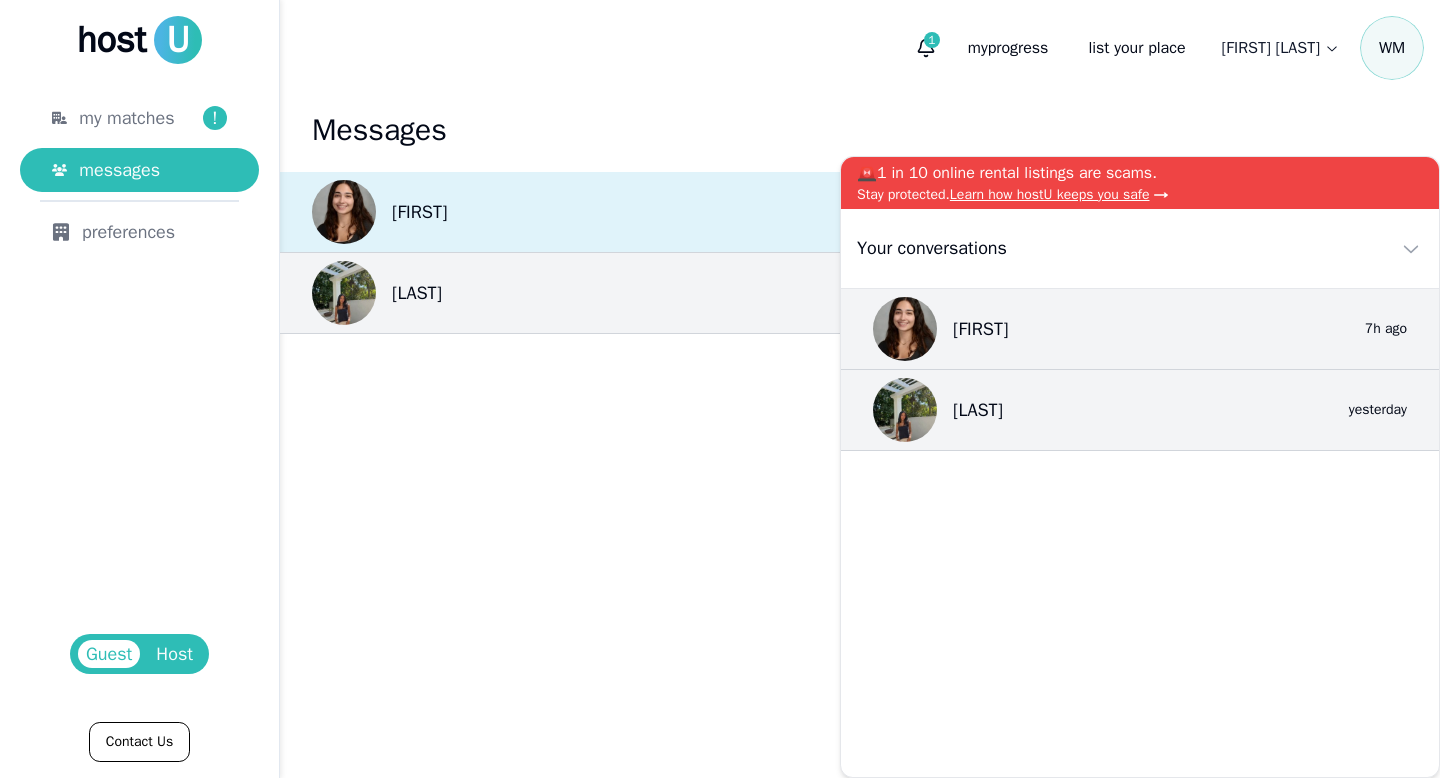 click on "[FIRST] [LAST] 0 7h ago" at bounding box center [860, 212] 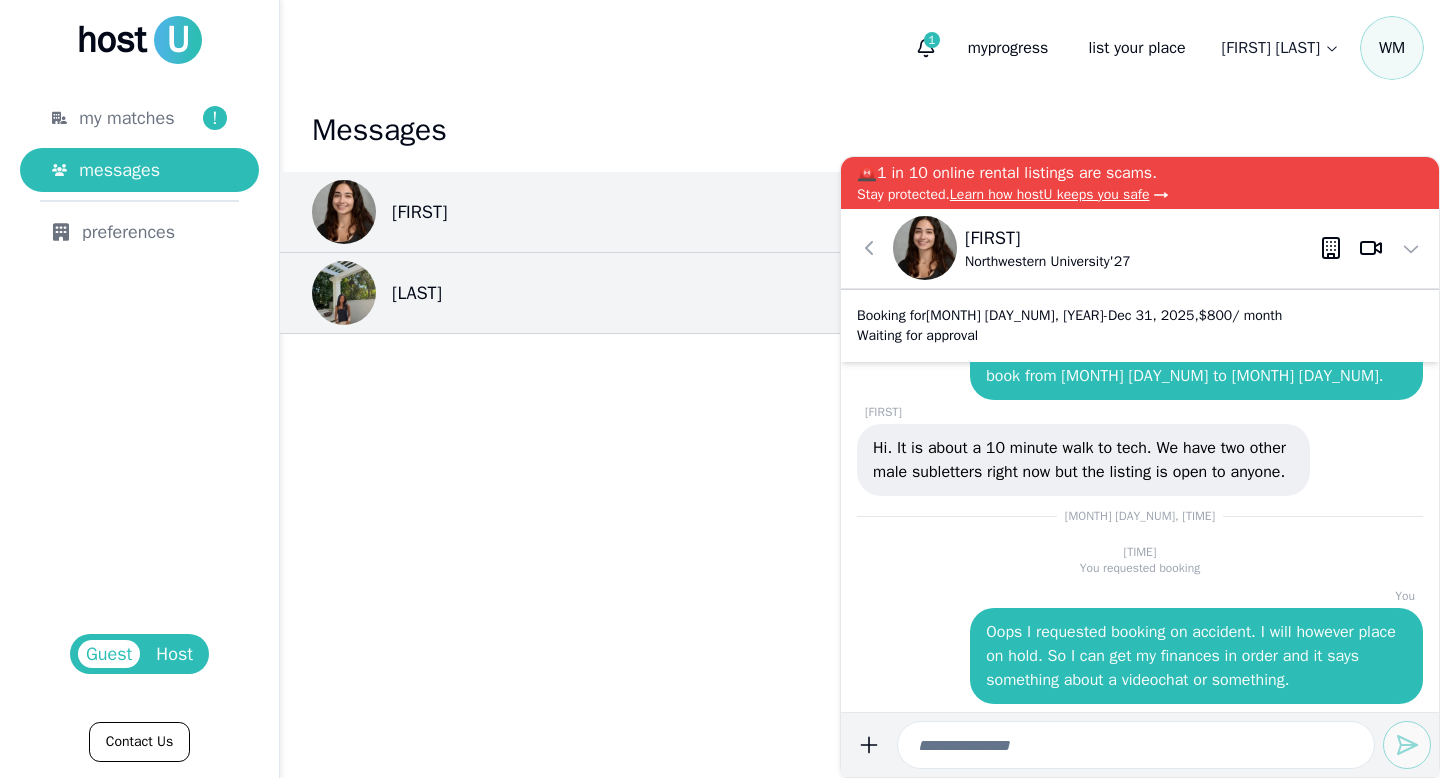 click on "[FIRST]" at bounding box center (1048, 238) 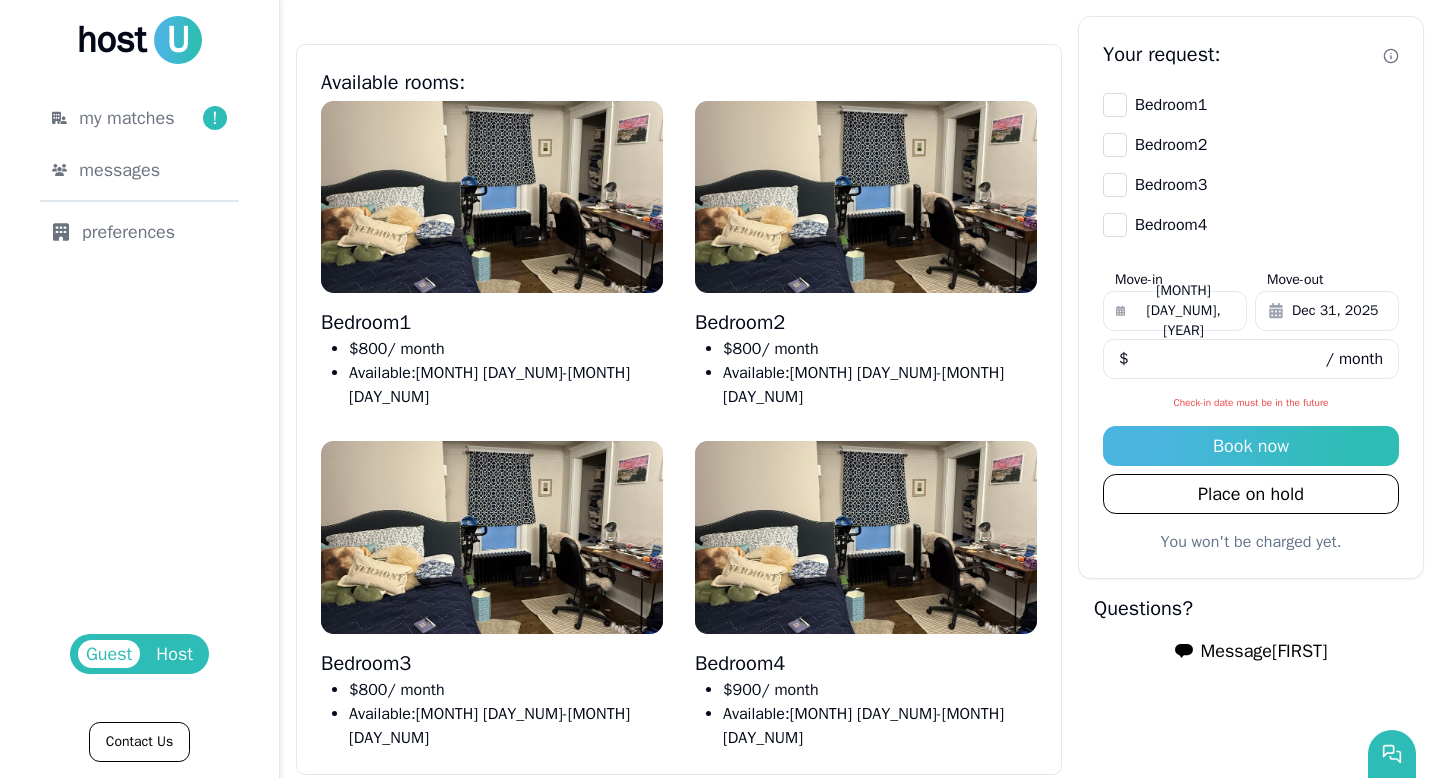 scroll, scrollTop: 1089, scrollLeft: 0, axis: vertical 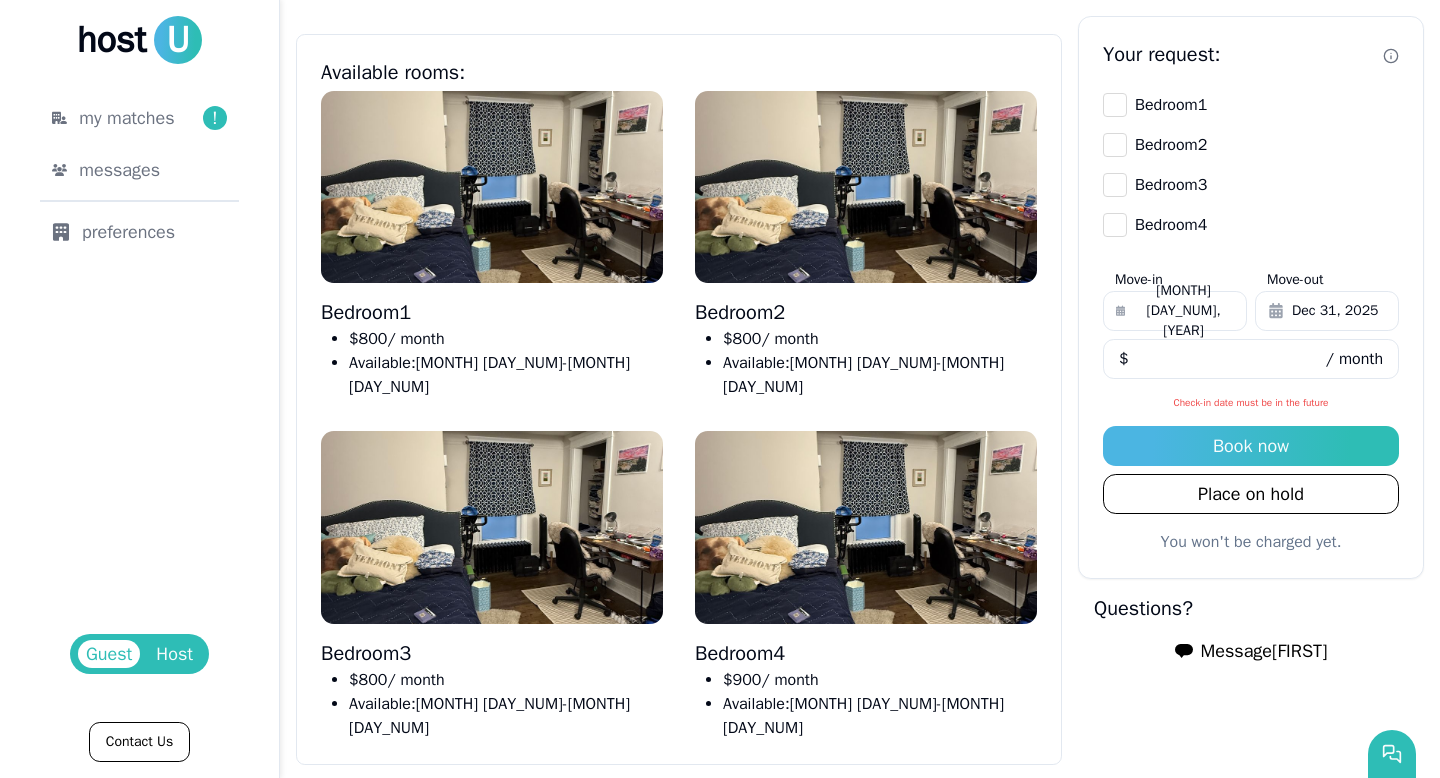 click on "[MONTH] [DAY_NUM], [YEAR]" at bounding box center (1183, 311) 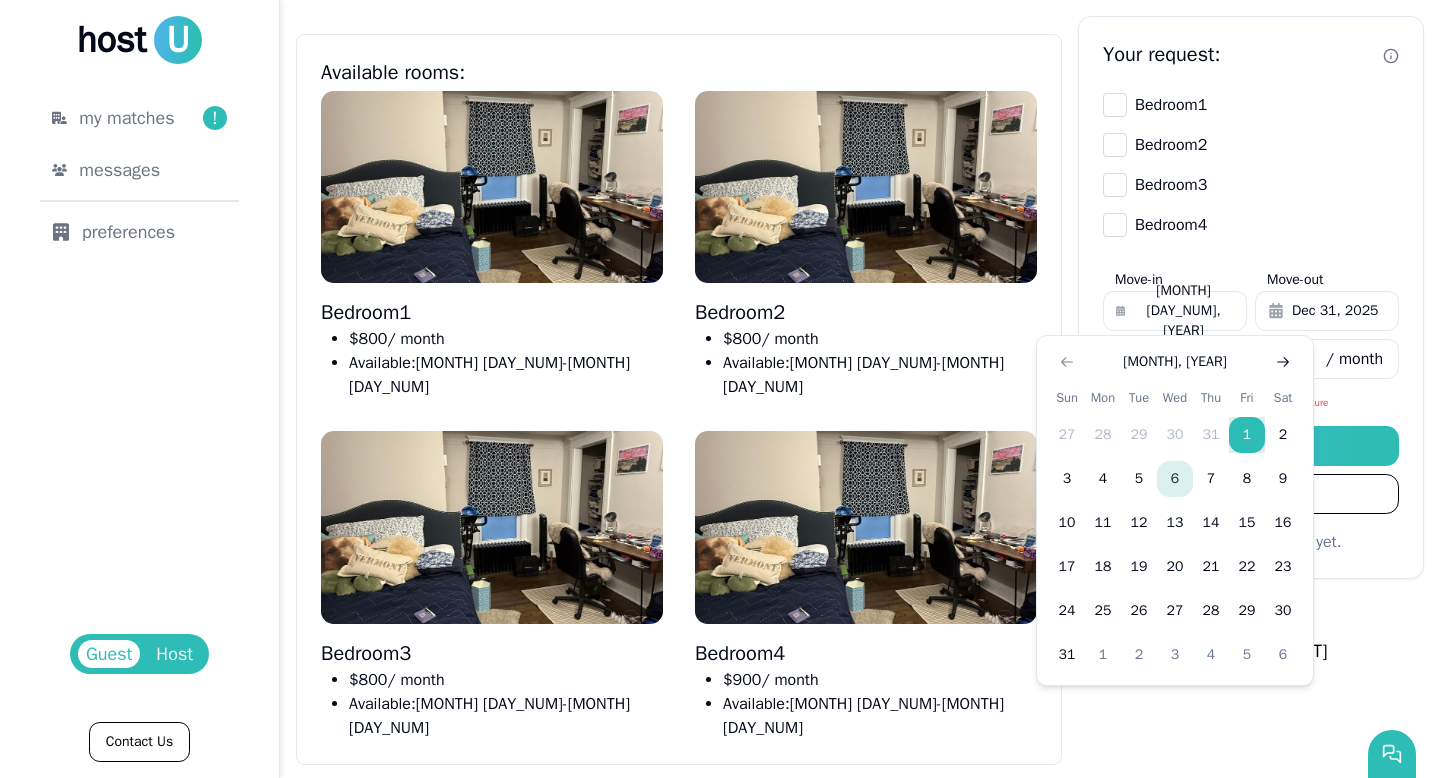 click 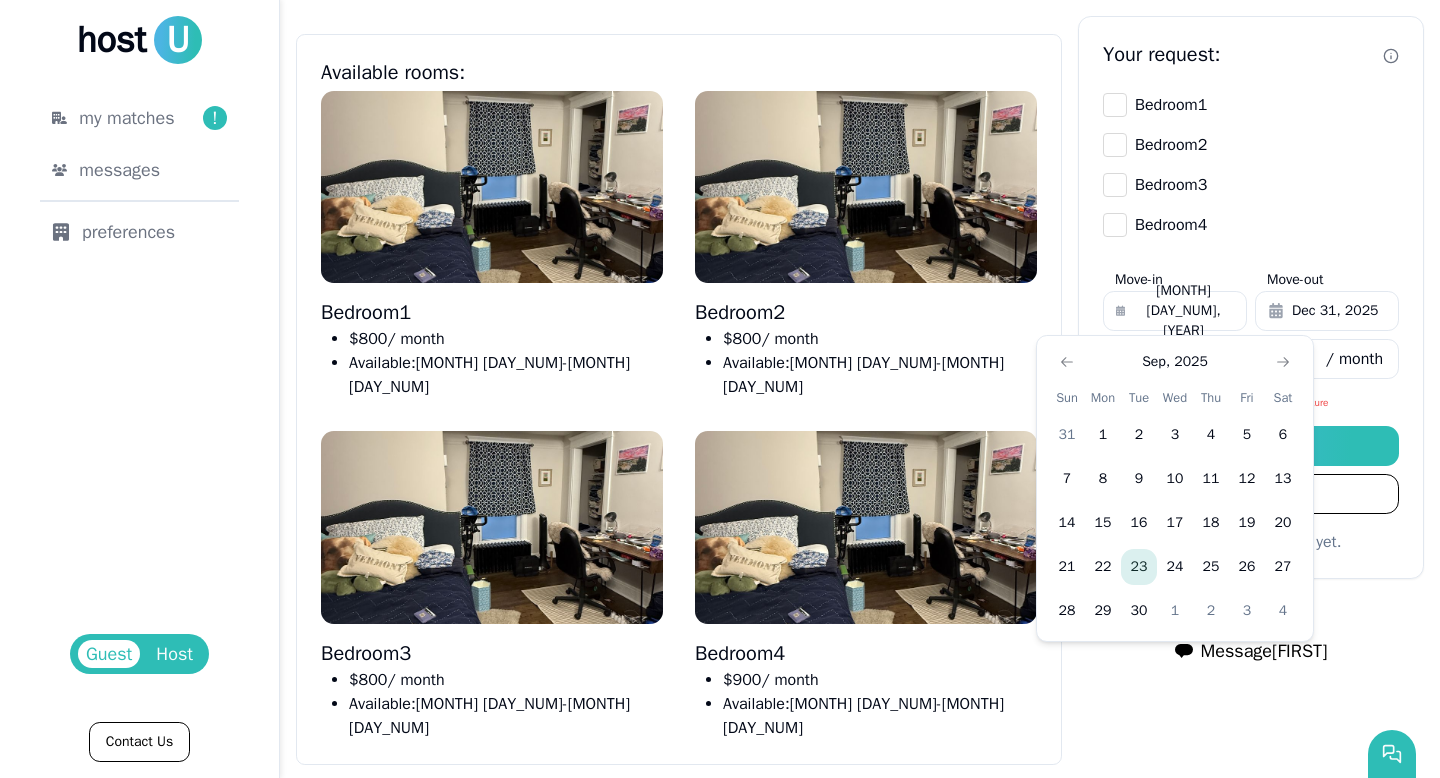 click on "23" at bounding box center [1139, 567] 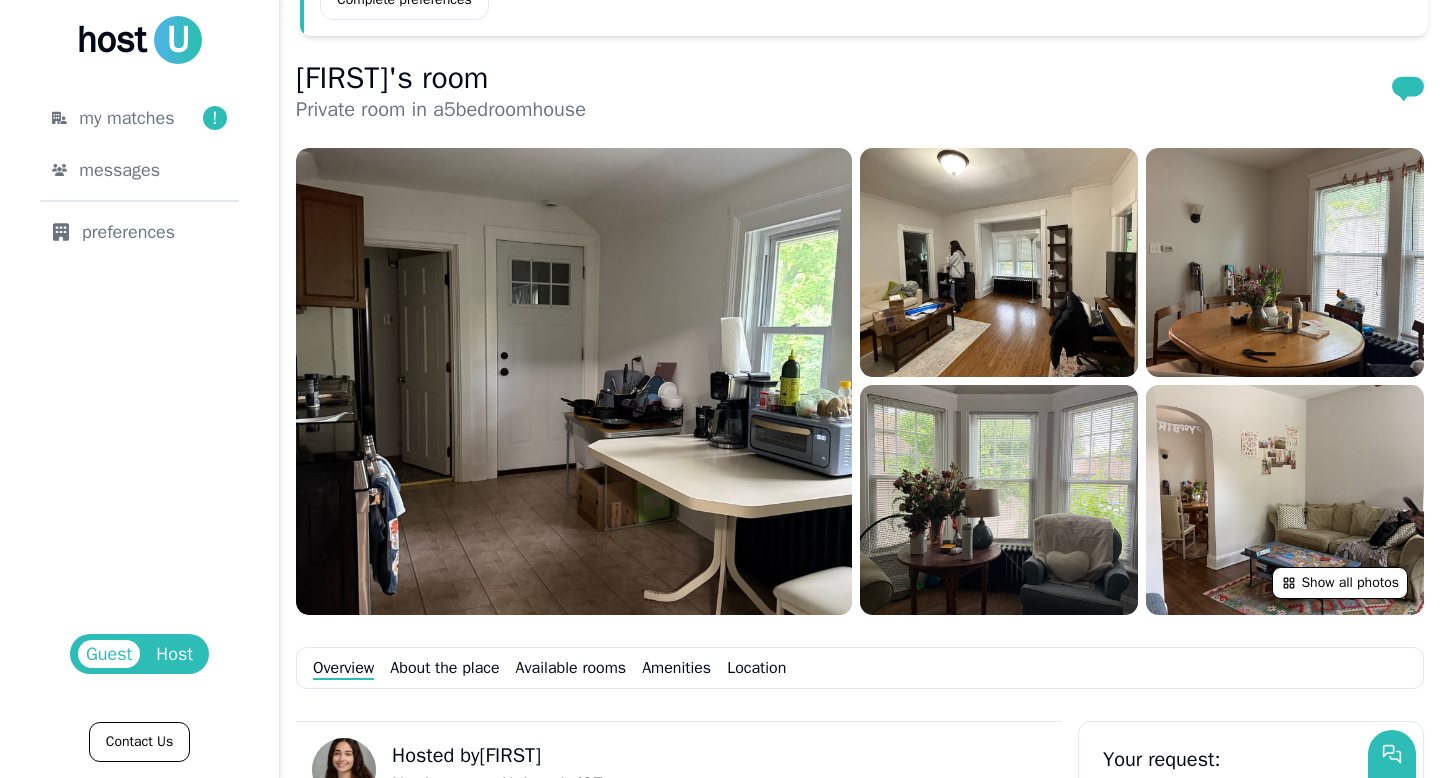 scroll, scrollTop: 0, scrollLeft: 0, axis: both 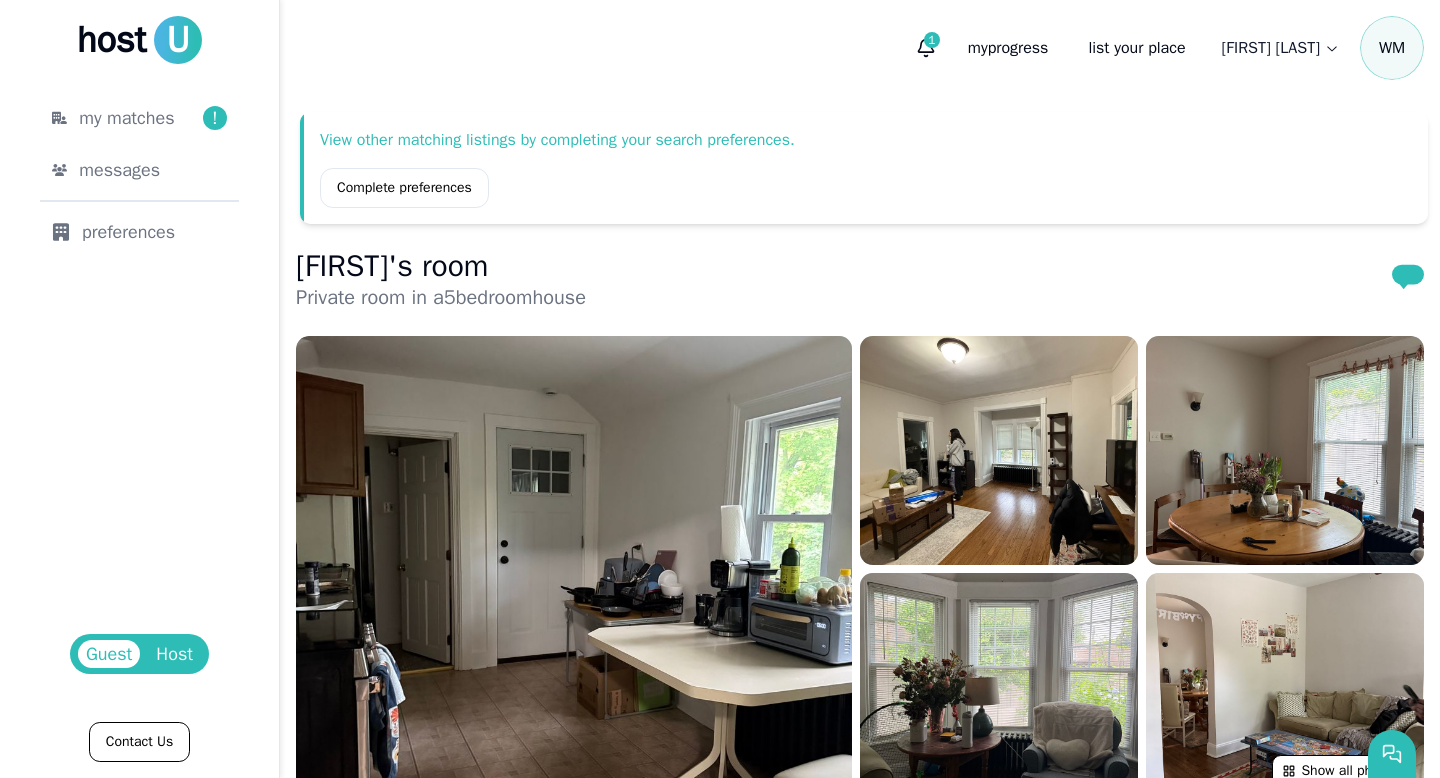 click 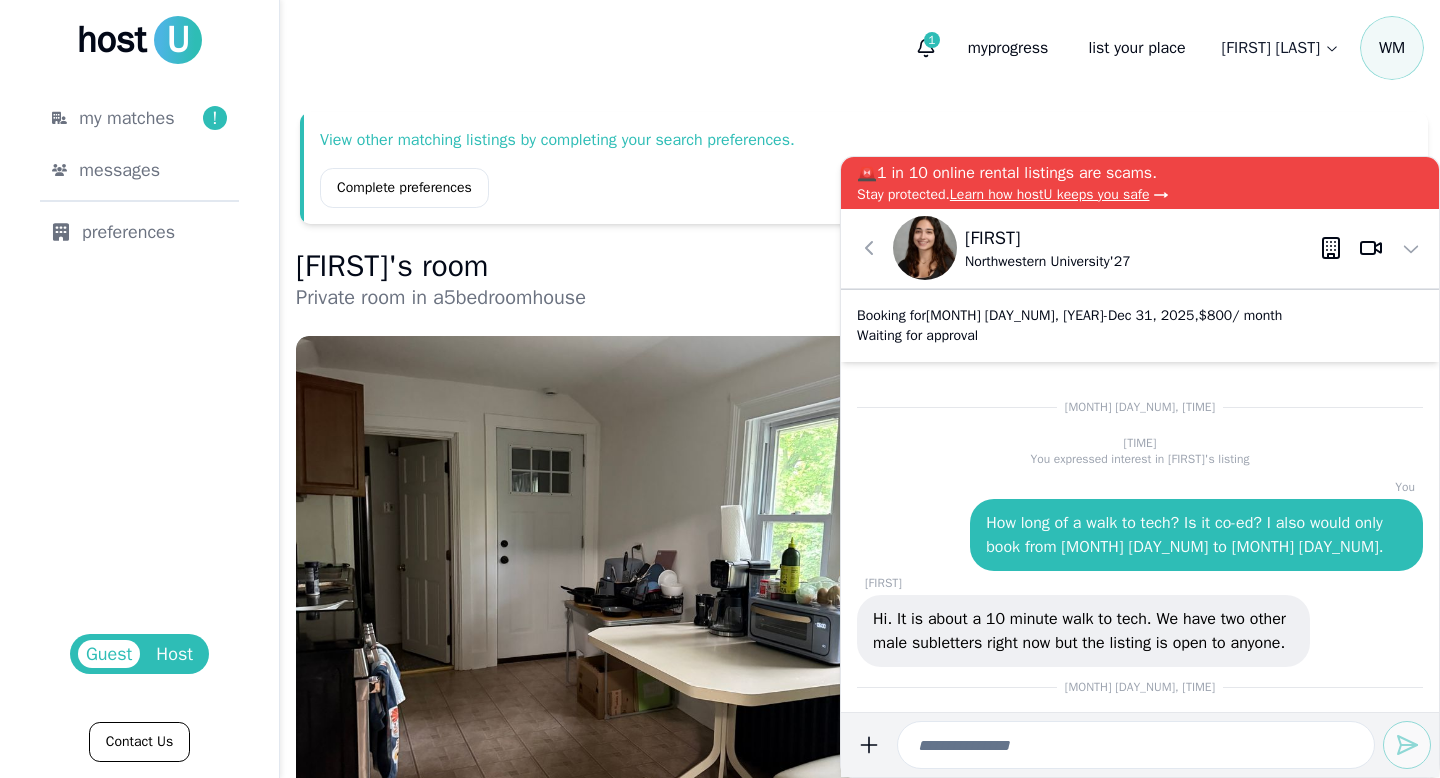 scroll, scrollTop: -177, scrollLeft: 0, axis: vertical 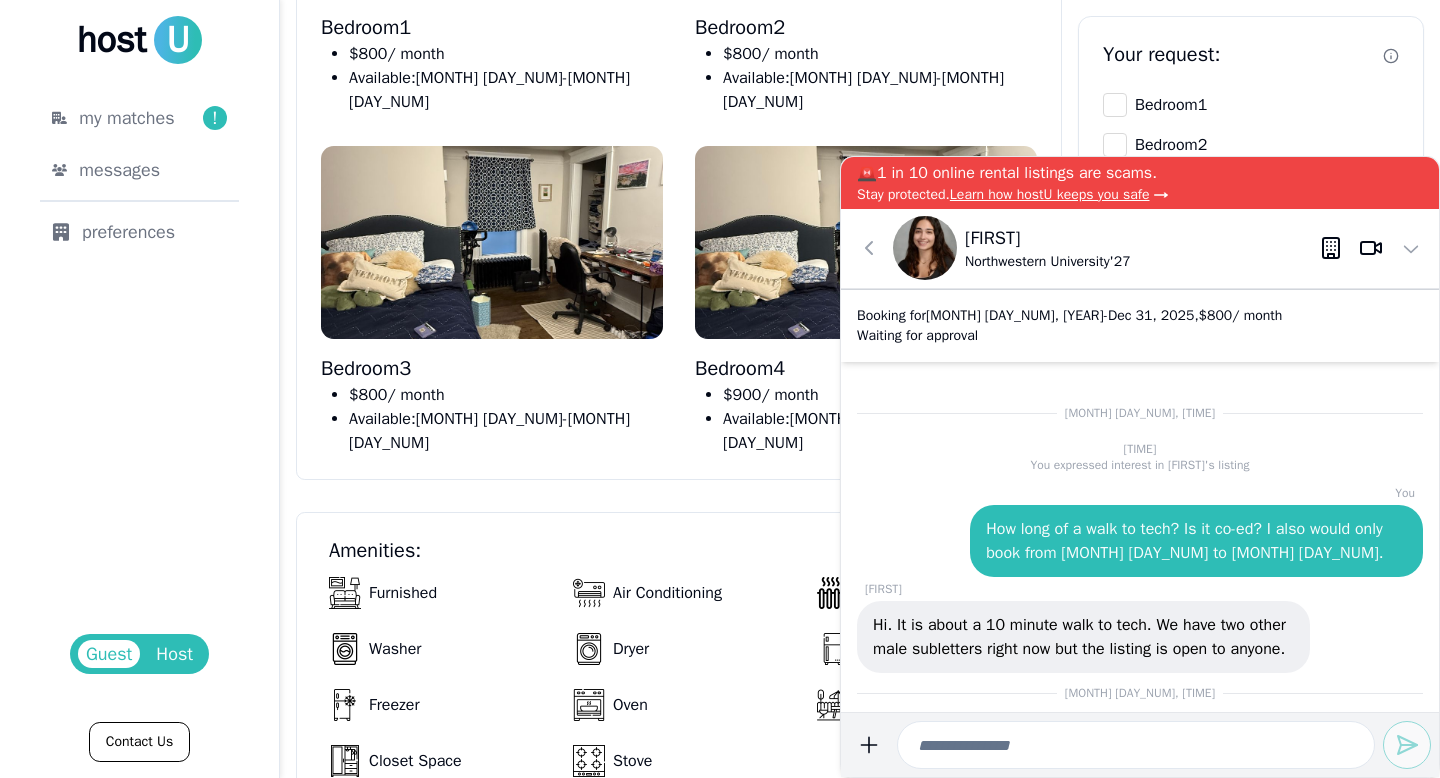 click on "Hosted by [FIRST] [LAST] ‘ 27 About the place: Private room in a 5 bedroom, 2 bathroom house Available rooms: Bedroom 1 $ 800 / month Available: [MONTH] [DAY_NUM] - [MONTH] [DAY_NUM] Bedroom 2 $ 800 / month Available: [MONTH] [DAY_NUM] - [MONTH] [DAY_NUM] Bedroom 3 $ 800 / month Available: [MONTH] [DAY_NUM] - [MONTH] [DAY_NUM] Bedroom 4 $ 900 / month Available: [MONTH] [DAY_NUM] - [MONTH] [DAY_NUM] Amenities: Furnished Air Conditioning Heater Washer Dryer Refrigerator Freezer Oven Backyard Closet Space Stove" at bounding box center [679, 172] 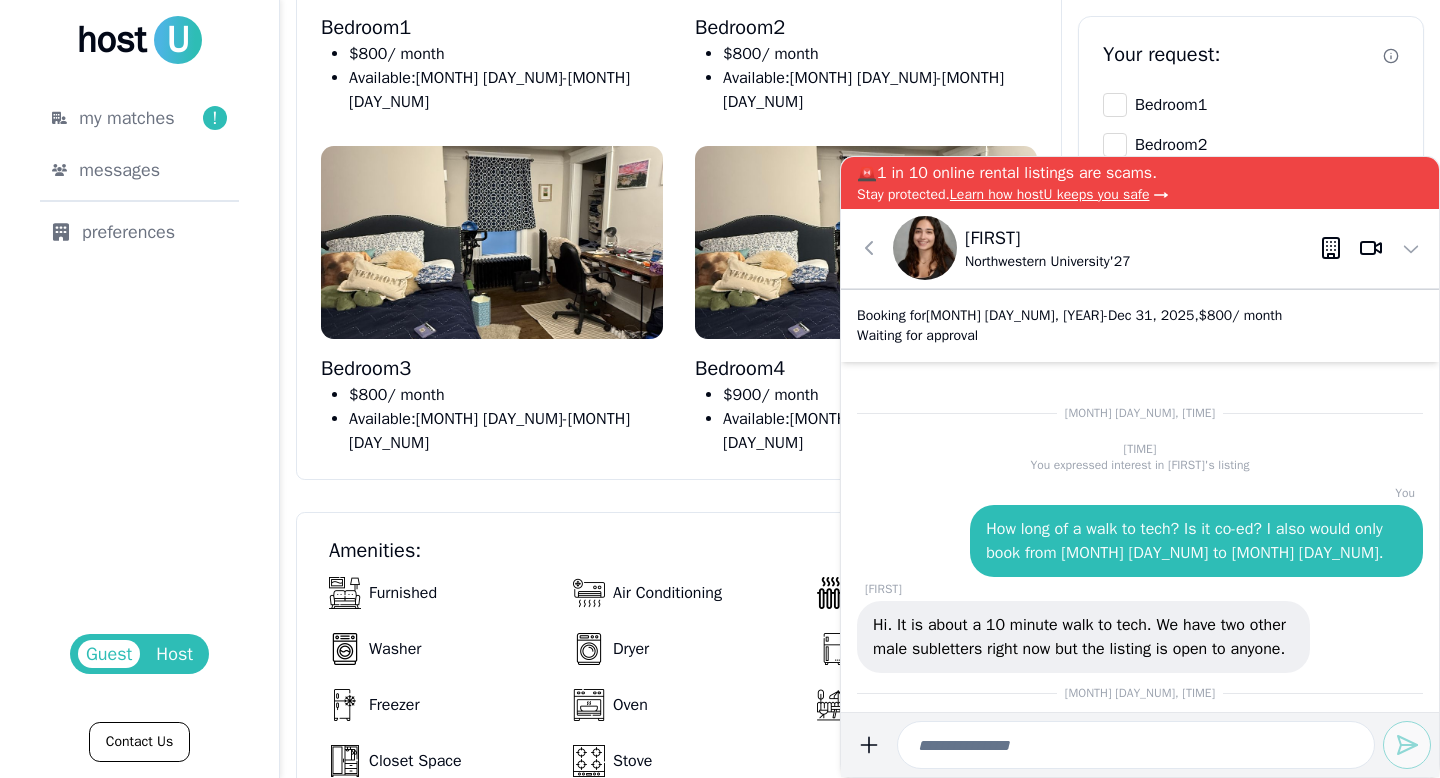 click on "Hosted by [FIRST] [LAST] ‘ 27 About the place: Private room in a 5 bedroom, 2 bathroom house Available rooms: Bedroom 1 $ 800 / month Available: [MONTH] [DAY_NUM] - [MONTH] [DAY_NUM] Bedroom 2 $ 800 / month Available: [MONTH] [DAY_NUM] - [MONTH] [DAY_NUM] Bedroom 3 $ 800 / month Available: [MONTH] [DAY_NUM] - [MONTH] [DAY_NUM] Bedroom 4 $ 900 / month Available: [MONTH] [DAY_NUM] - [MONTH] [DAY_NUM] Amenities: Furnished Air Conditioning Heater Washer Dryer Refrigerator Freezer Oven Backyard Closet Space Stove Your request: Bedroom 1 Bedroom 2 Bedroom 3 Bedroom 4 Move-in [MONTH] [DAY_NUM], [YEAR] Move-out [MONTH] [DAY_NUM], [YEAR] *** $ / month Total excl. tax $ [NUMBER] Price details Book now Place on hold You won't be charged yet. Questions? Message [FIRST] Hosted by [FIRST] [LAST] ‘ 27" at bounding box center [860, 172] 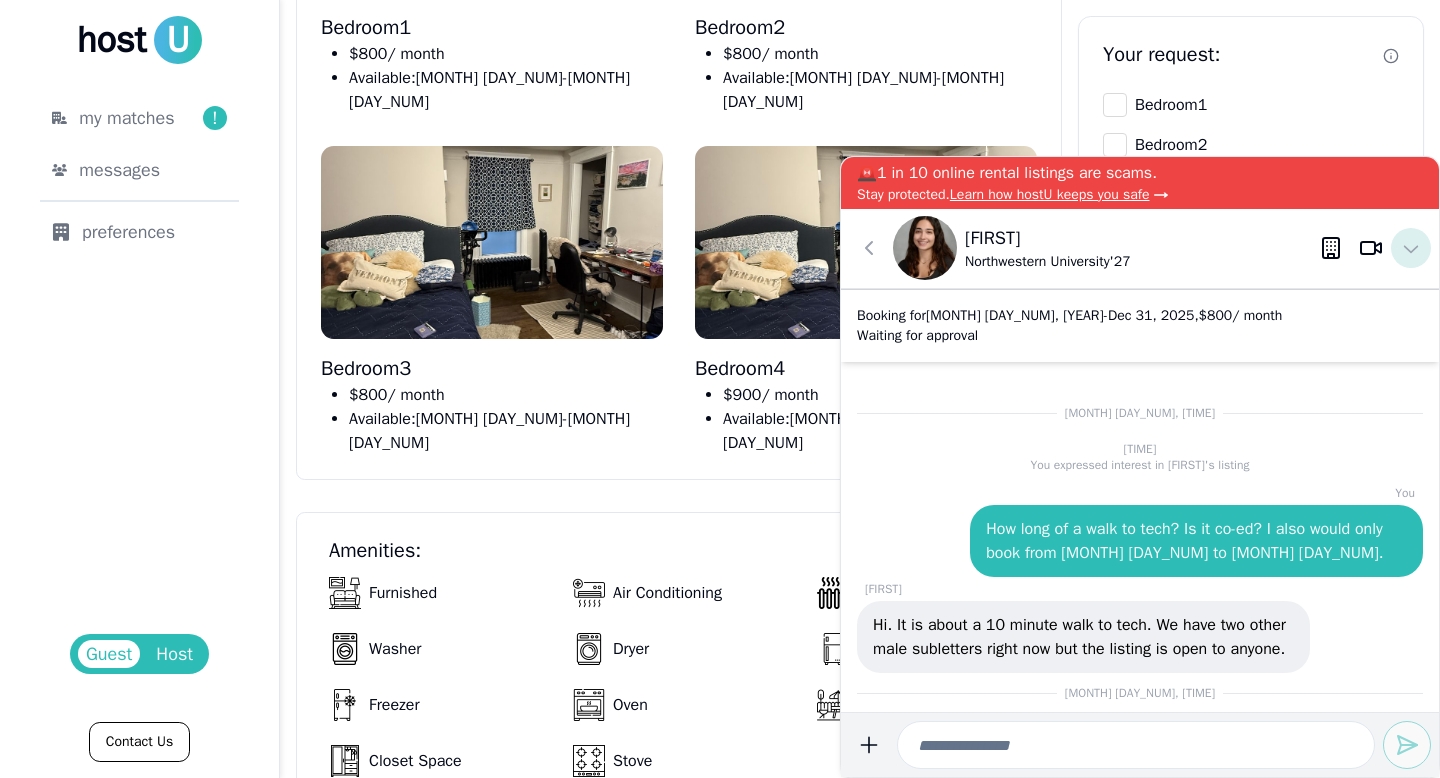 click 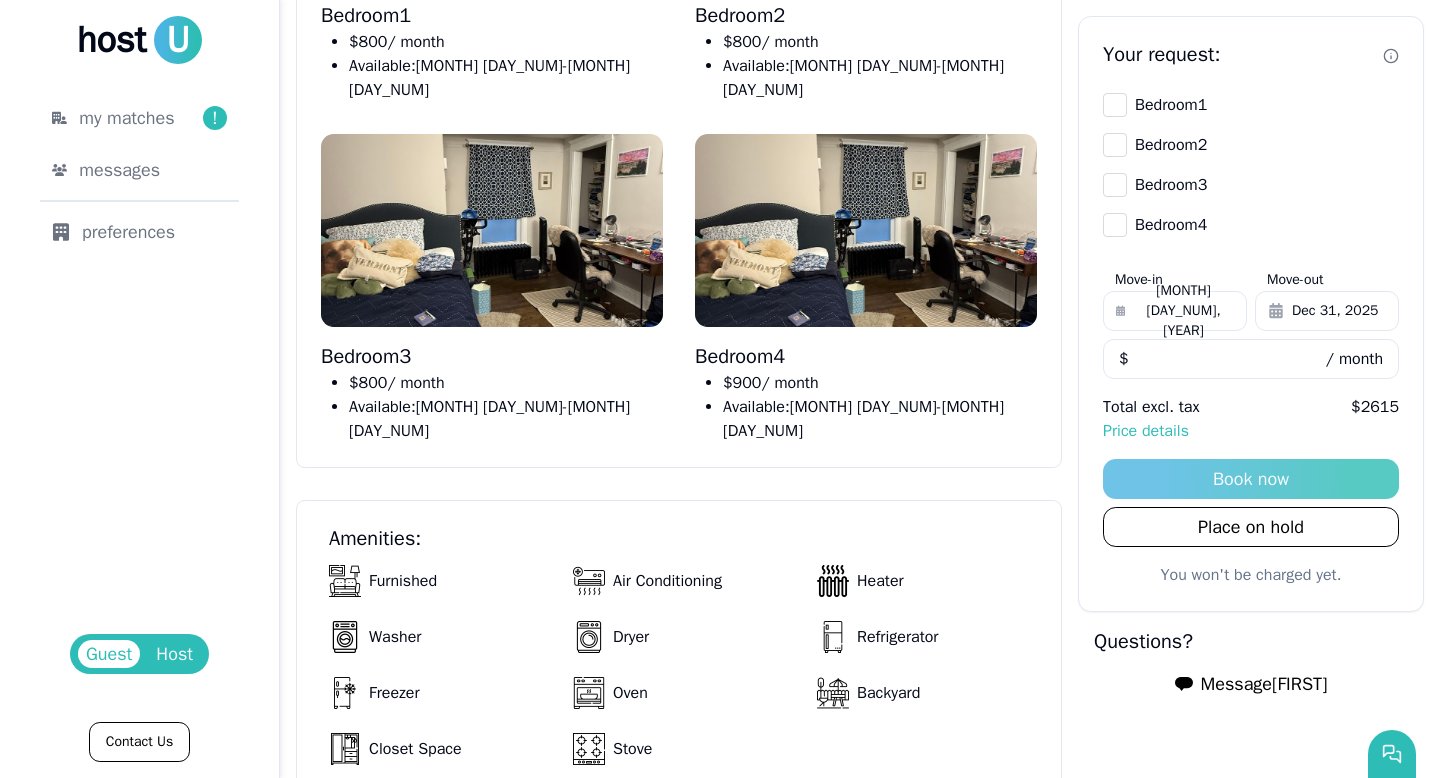 scroll, scrollTop: 1388, scrollLeft: 0, axis: vertical 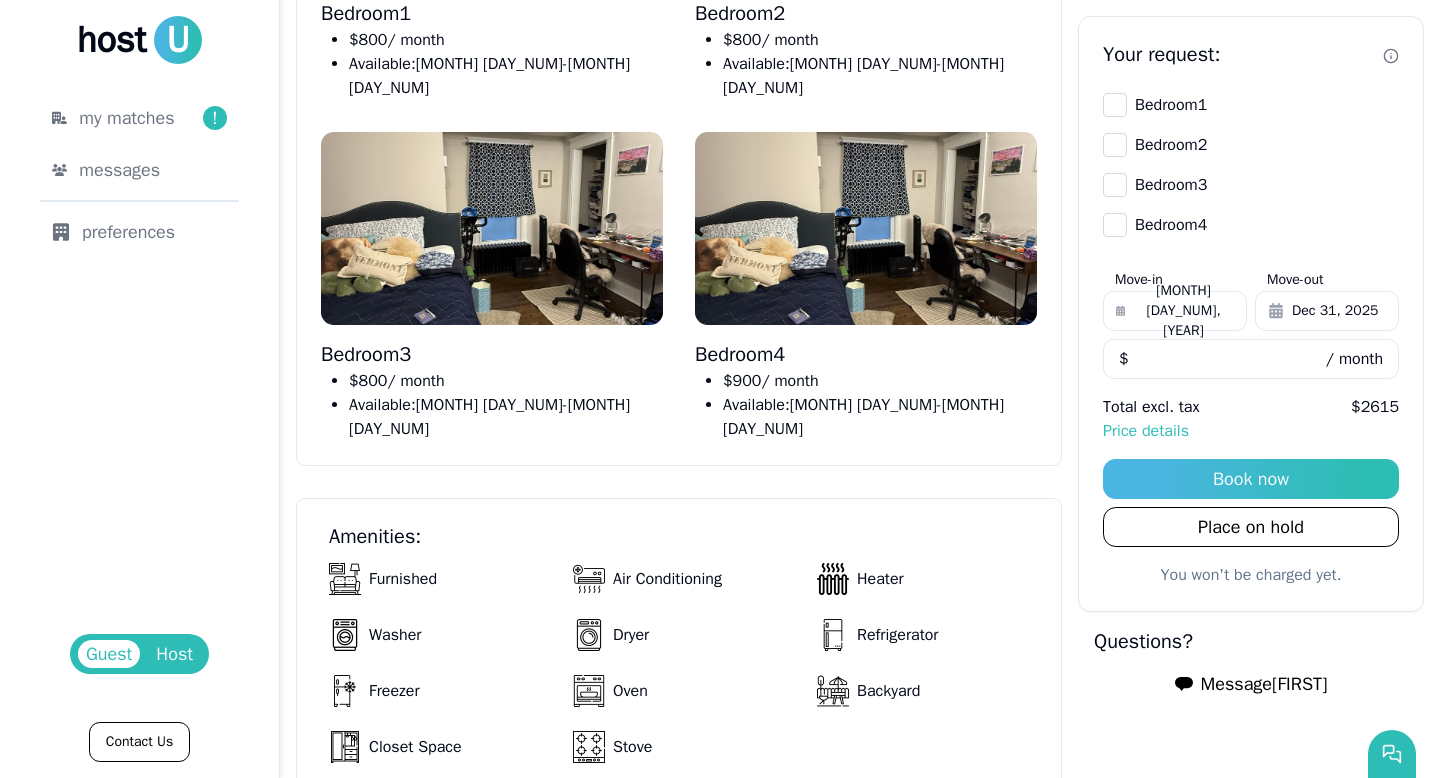 click on "Dec 31, 2025" at bounding box center (1335, 311) 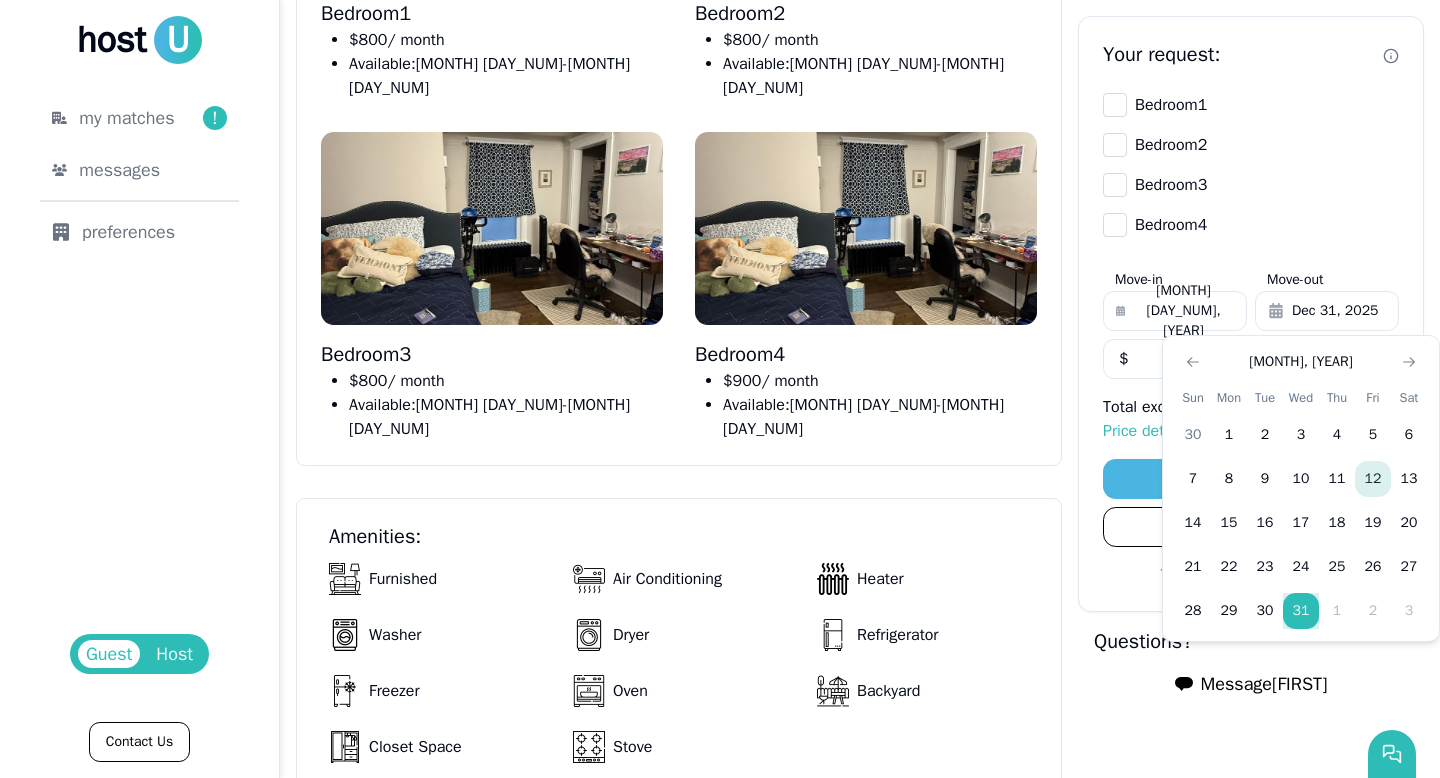 click on "12" at bounding box center (1373, 479) 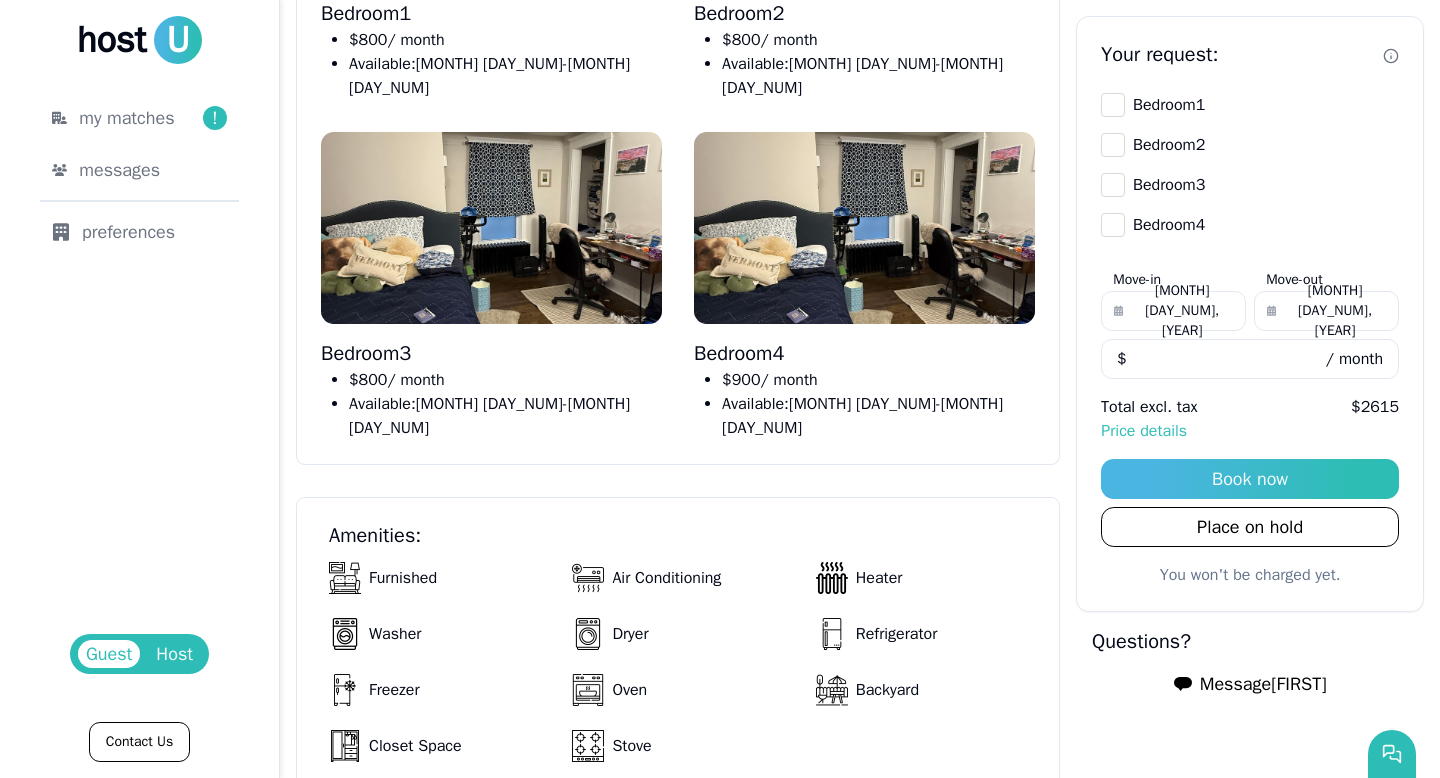 scroll, scrollTop: 1361, scrollLeft: 0, axis: vertical 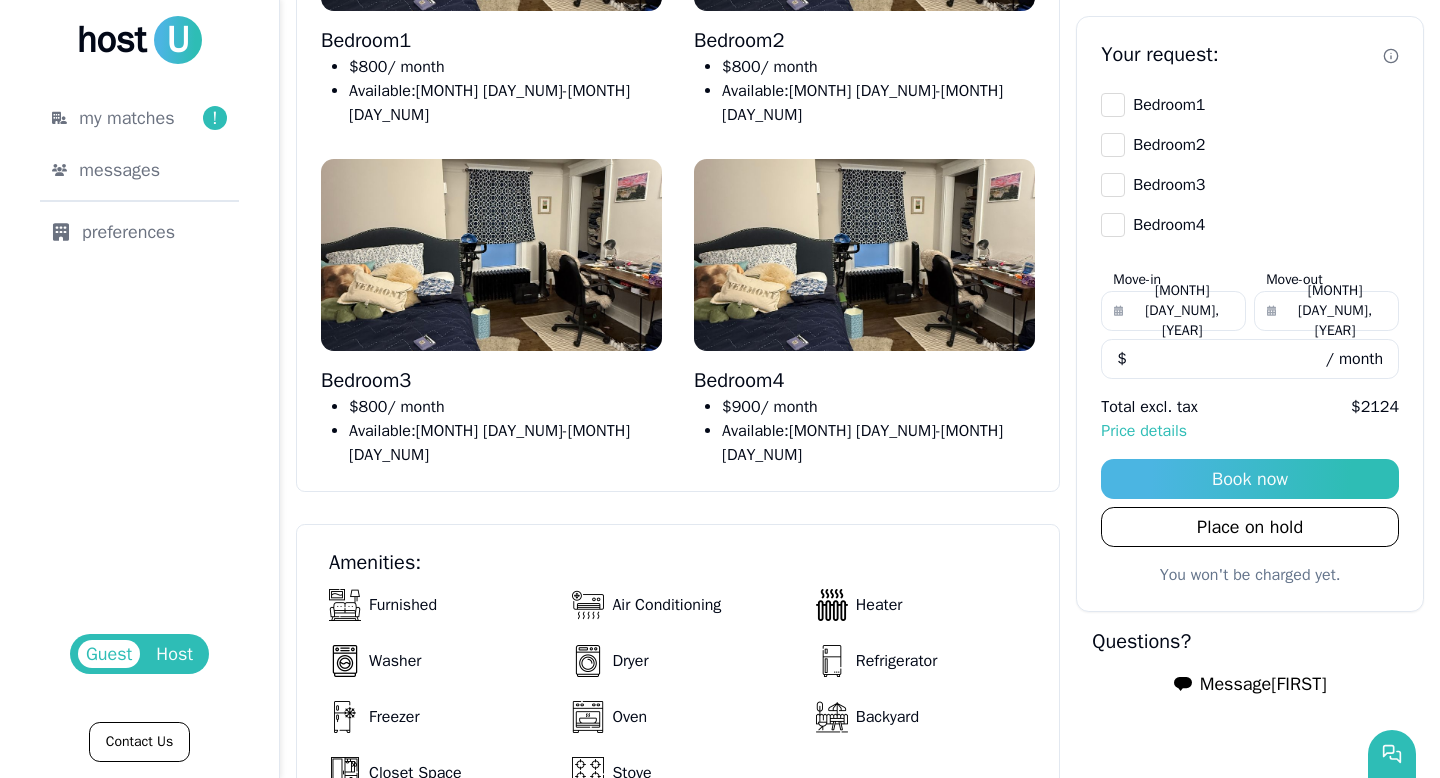 click on "[MONTH] [DAY_NUM], [YEAR]" at bounding box center [1326, 311] 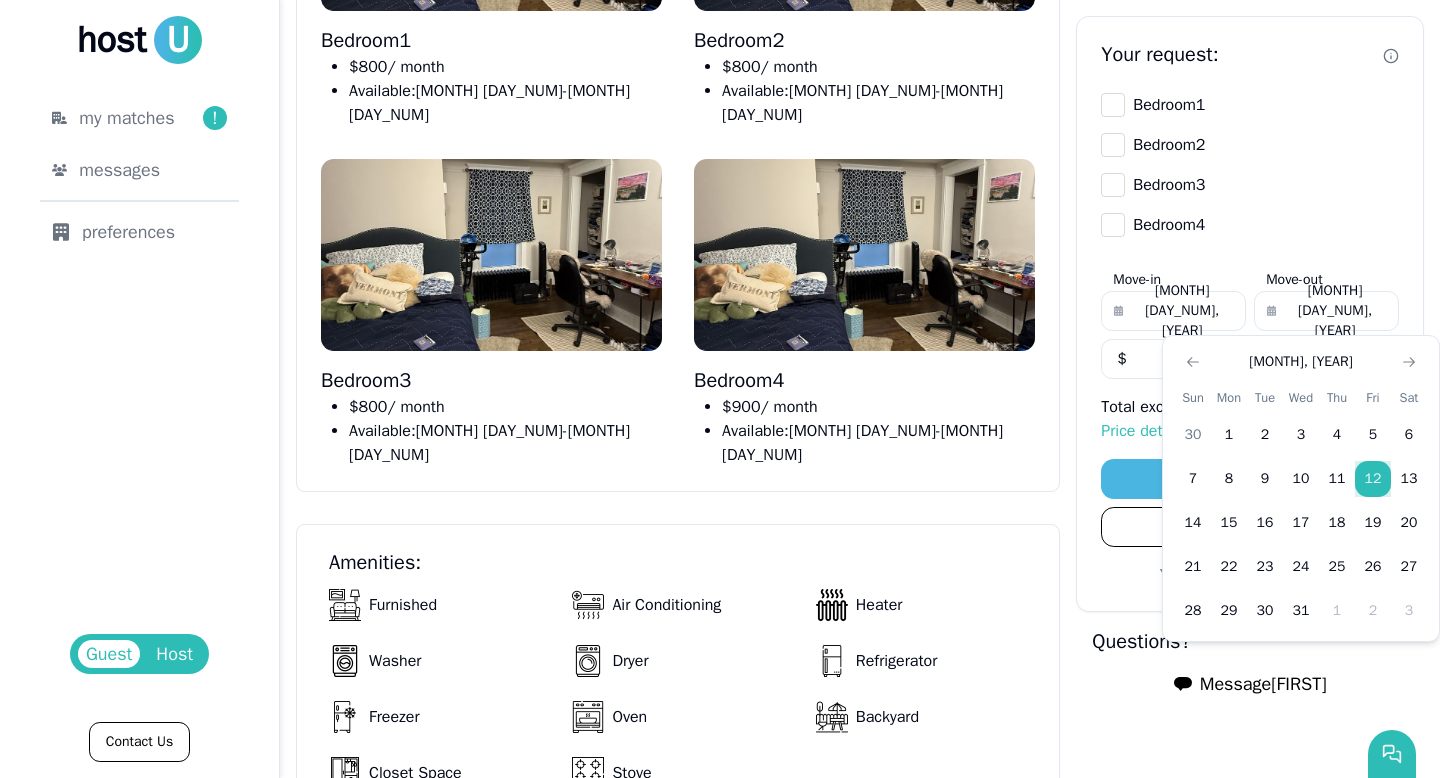 click on "[MONTH] [DAY_NUM], [YEAR]" at bounding box center [1182, 311] 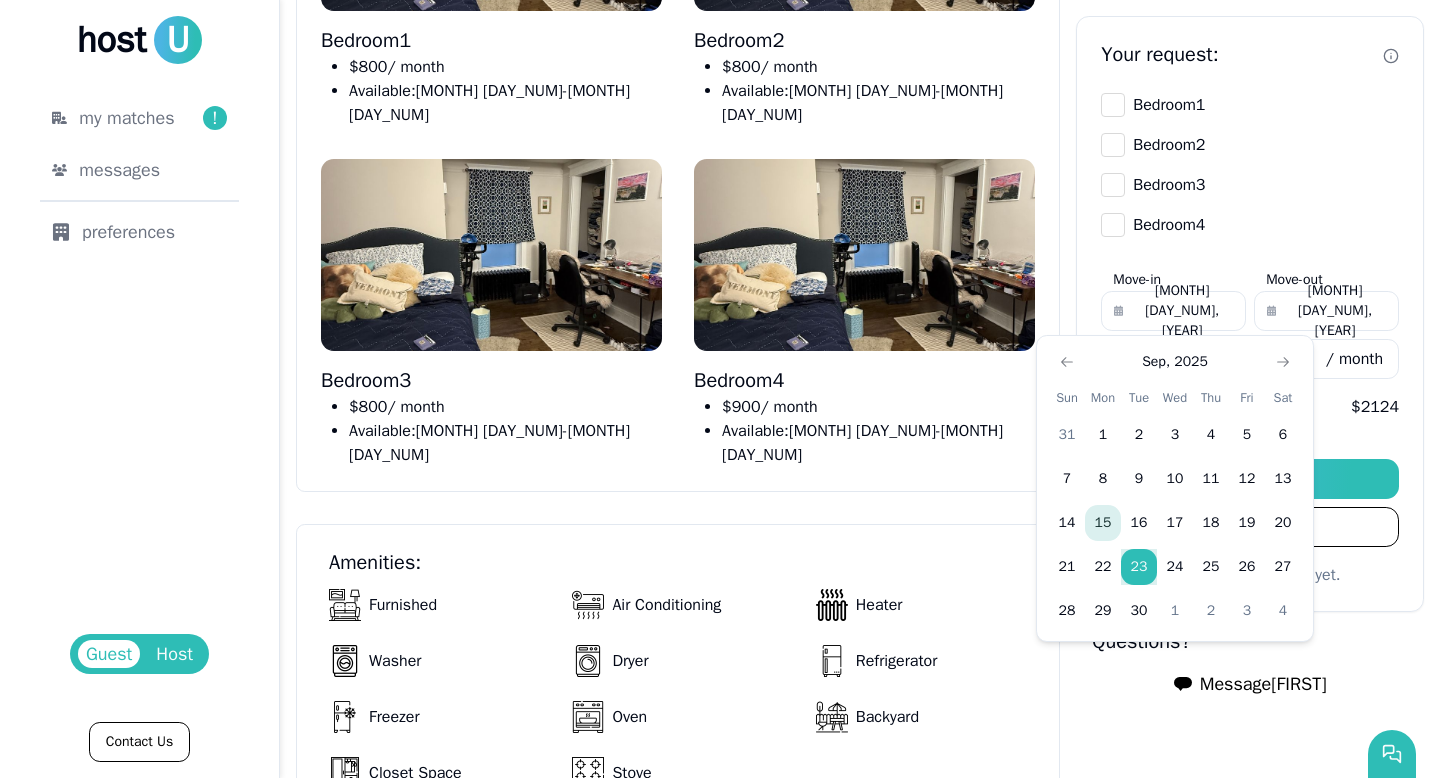 click on "15" at bounding box center [1103, 523] 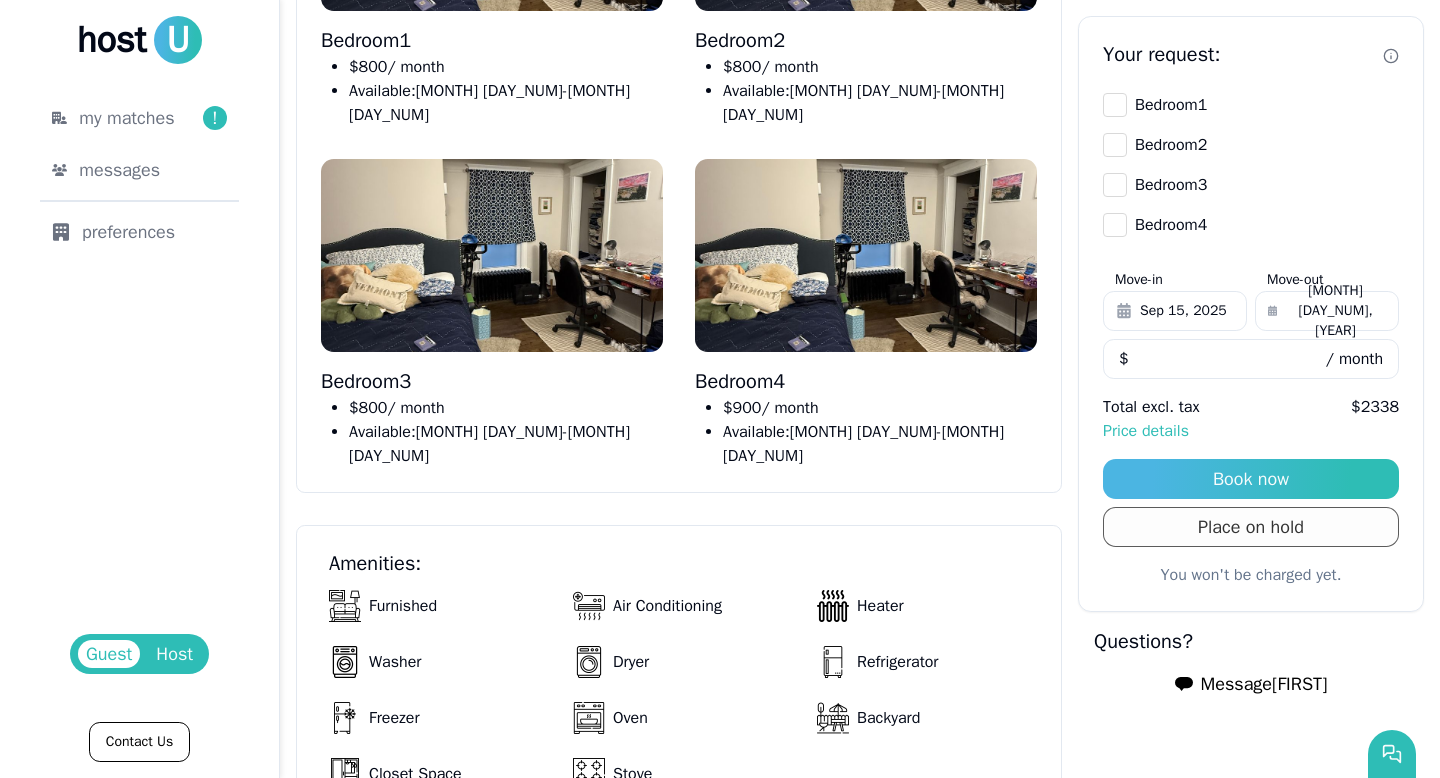 click on "Place on hold" at bounding box center [1251, 527] 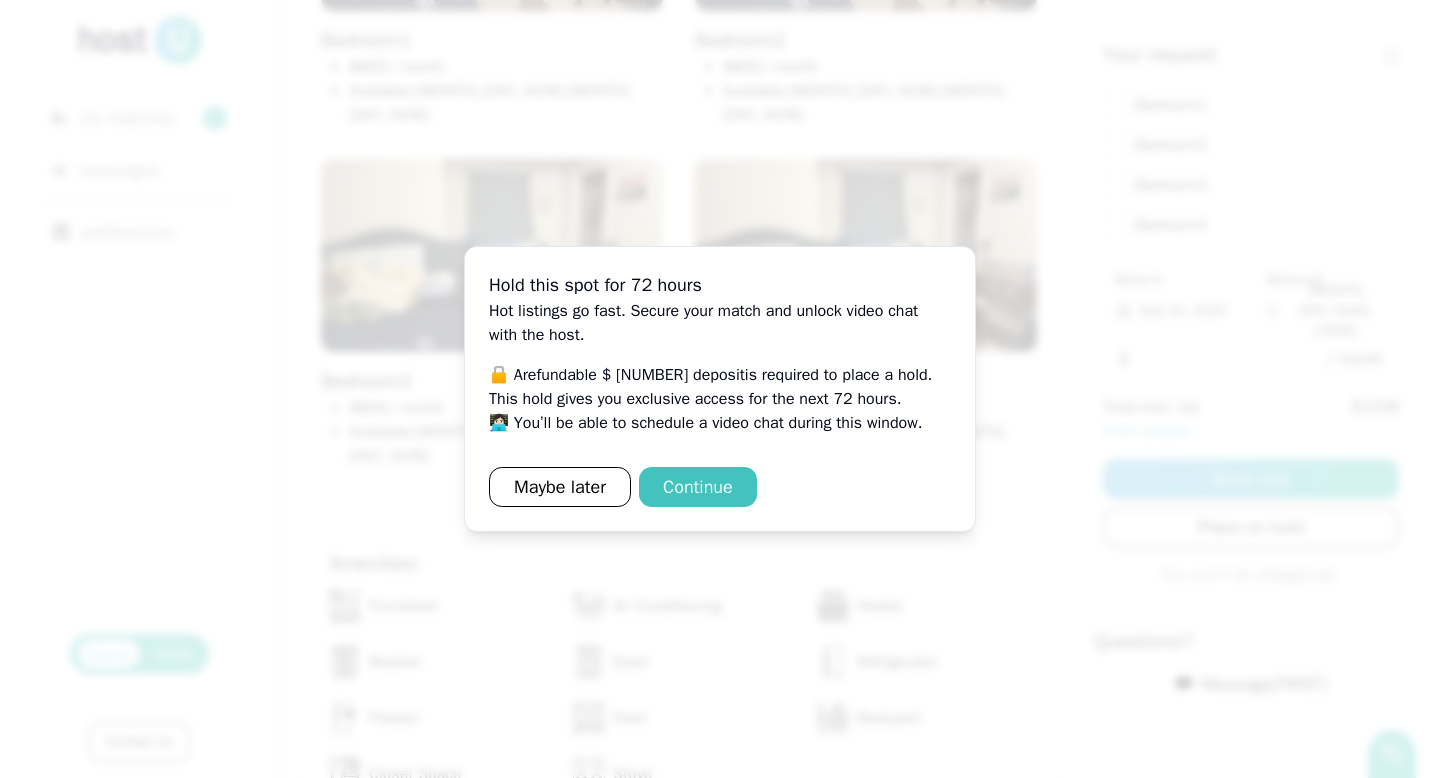 click on "Continue" at bounding box center (698, 487) 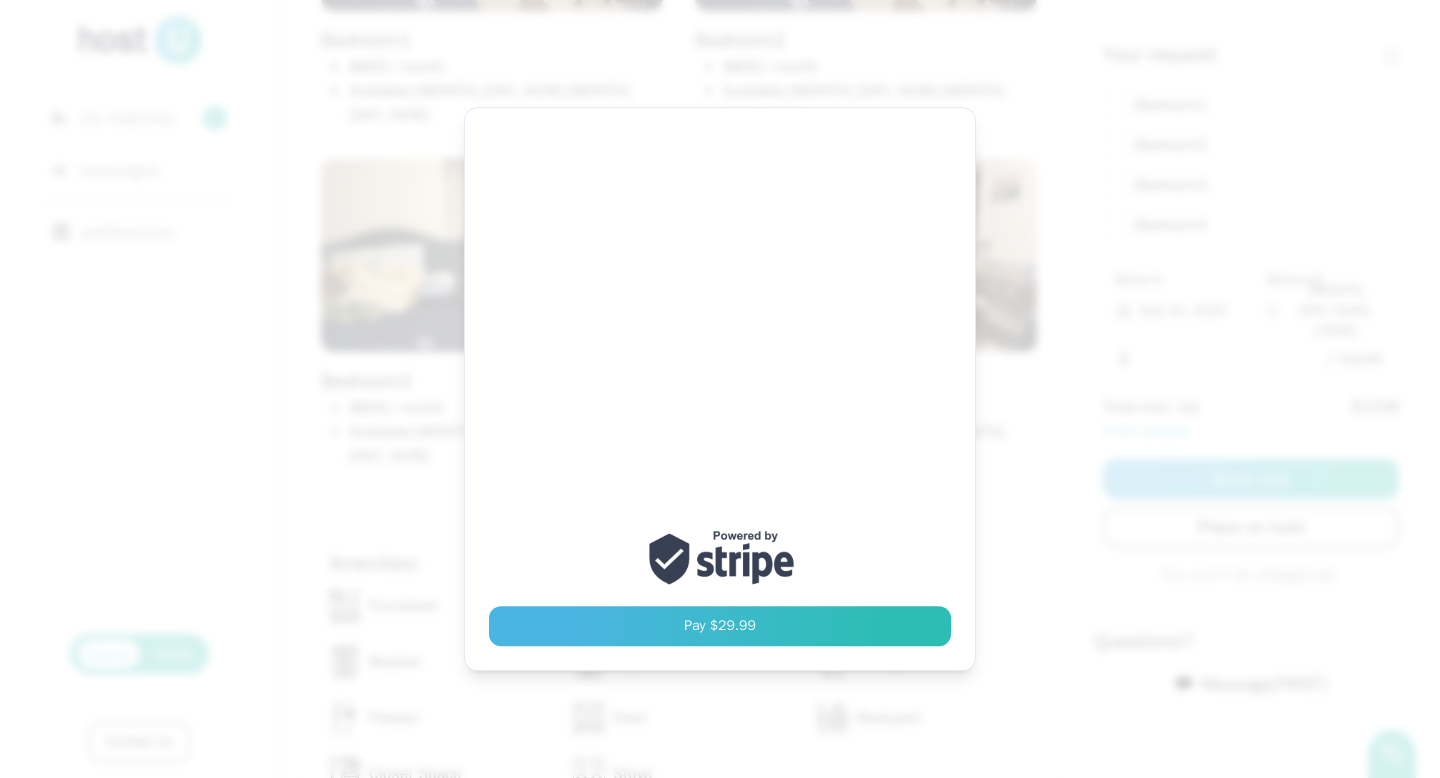 click at bounding box center (720, 389) 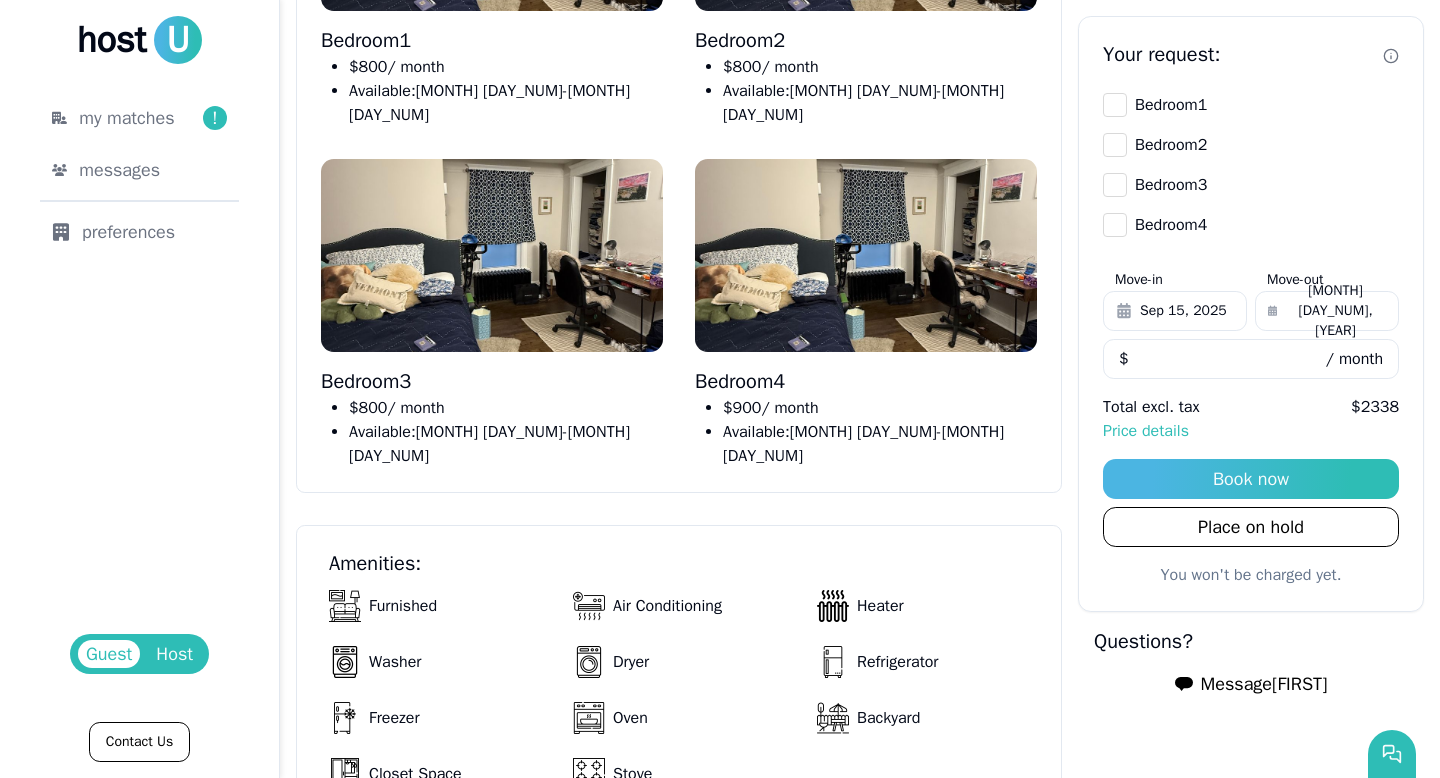 click on "Your request: Bedroom  1 Bedroom  2 Bedroom  3 Bedroom  4 Move-in [MONTH] [DAY_NUM], [YEAR] Move-out [MONTH] [DAY_NUM], [YEAR] *** $ / month Total excl. tax $ [NUMBER] Price details Book now Place on hold You won't be charged yet." at bounding box center [1251, 314] 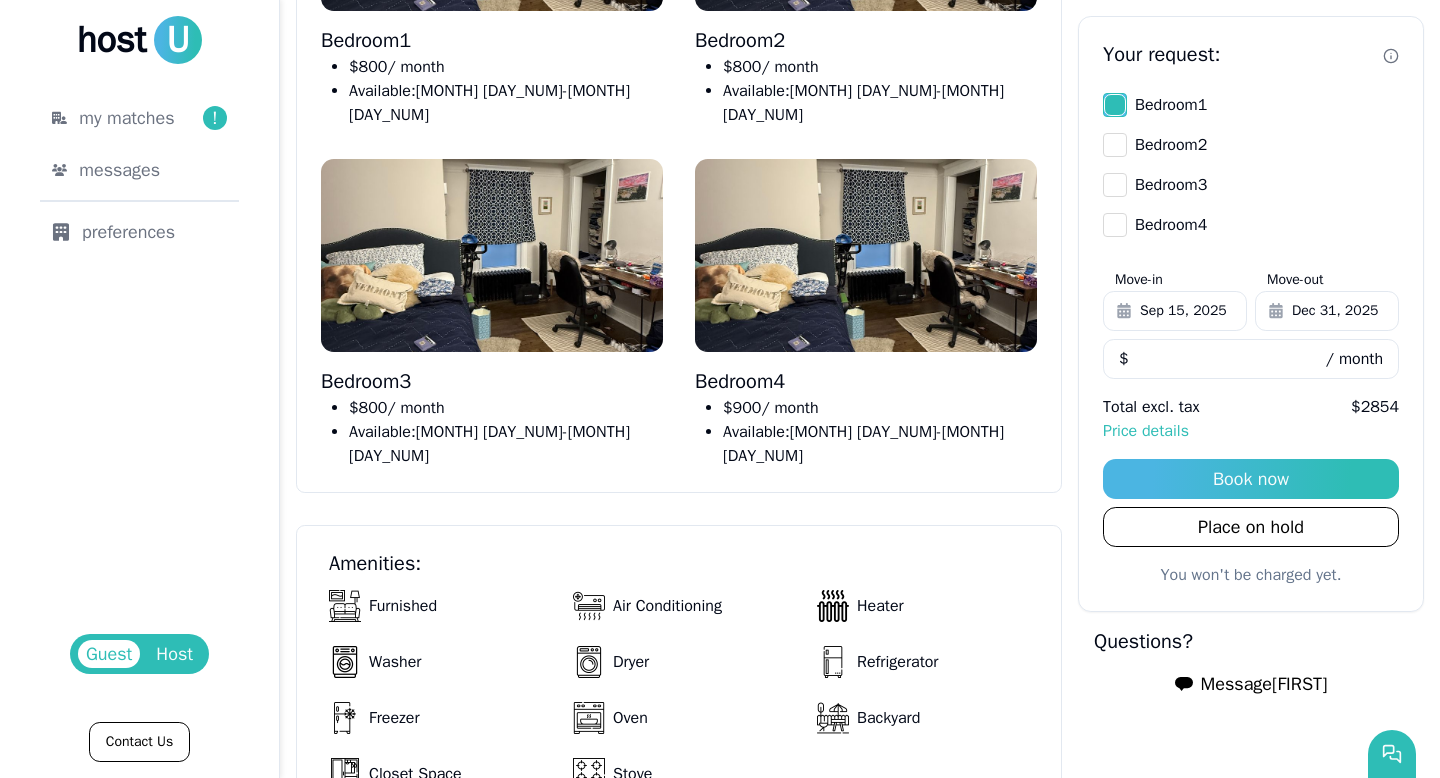click on "Bedroom  2" at bounding box center (1115, 145) 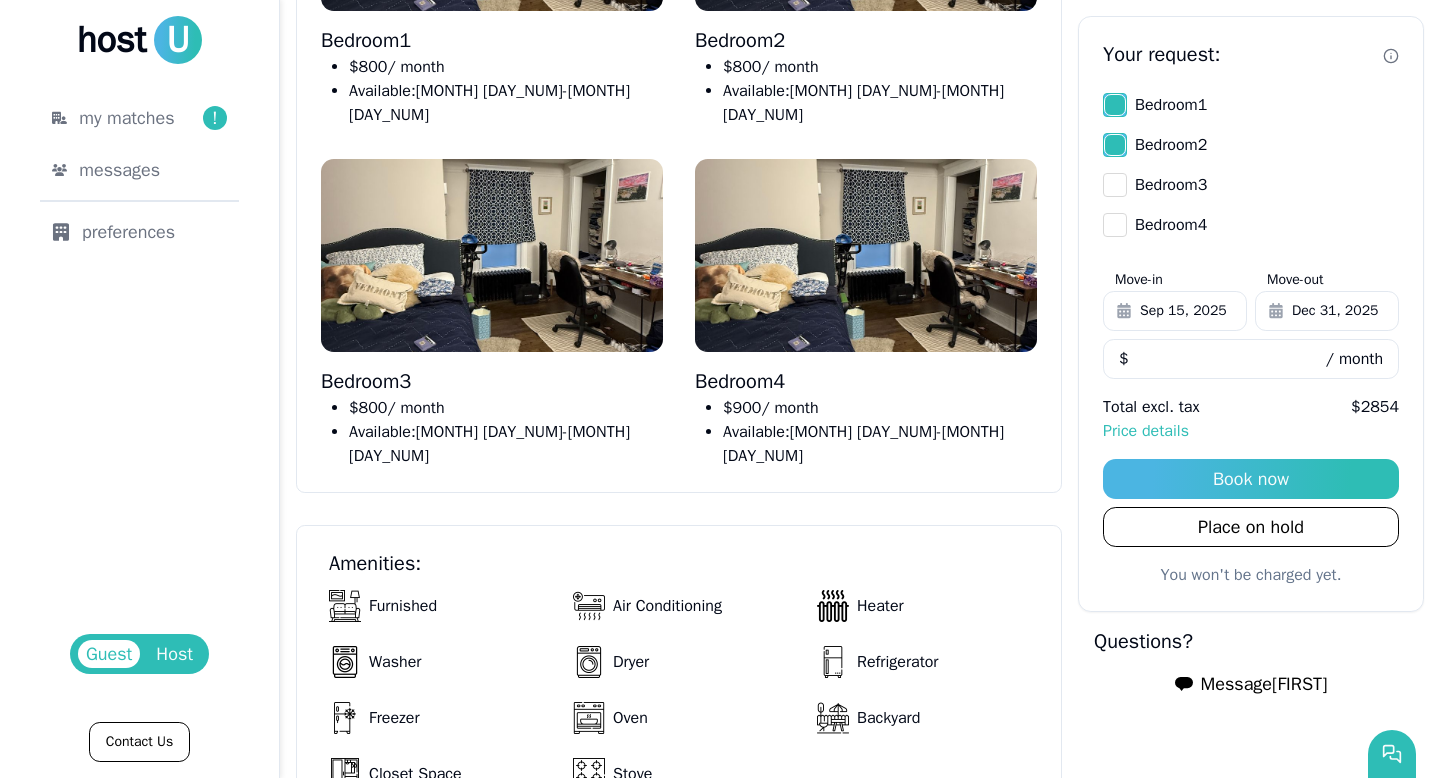 click on "Bedroom  1" at bounding box center (1115, 105) 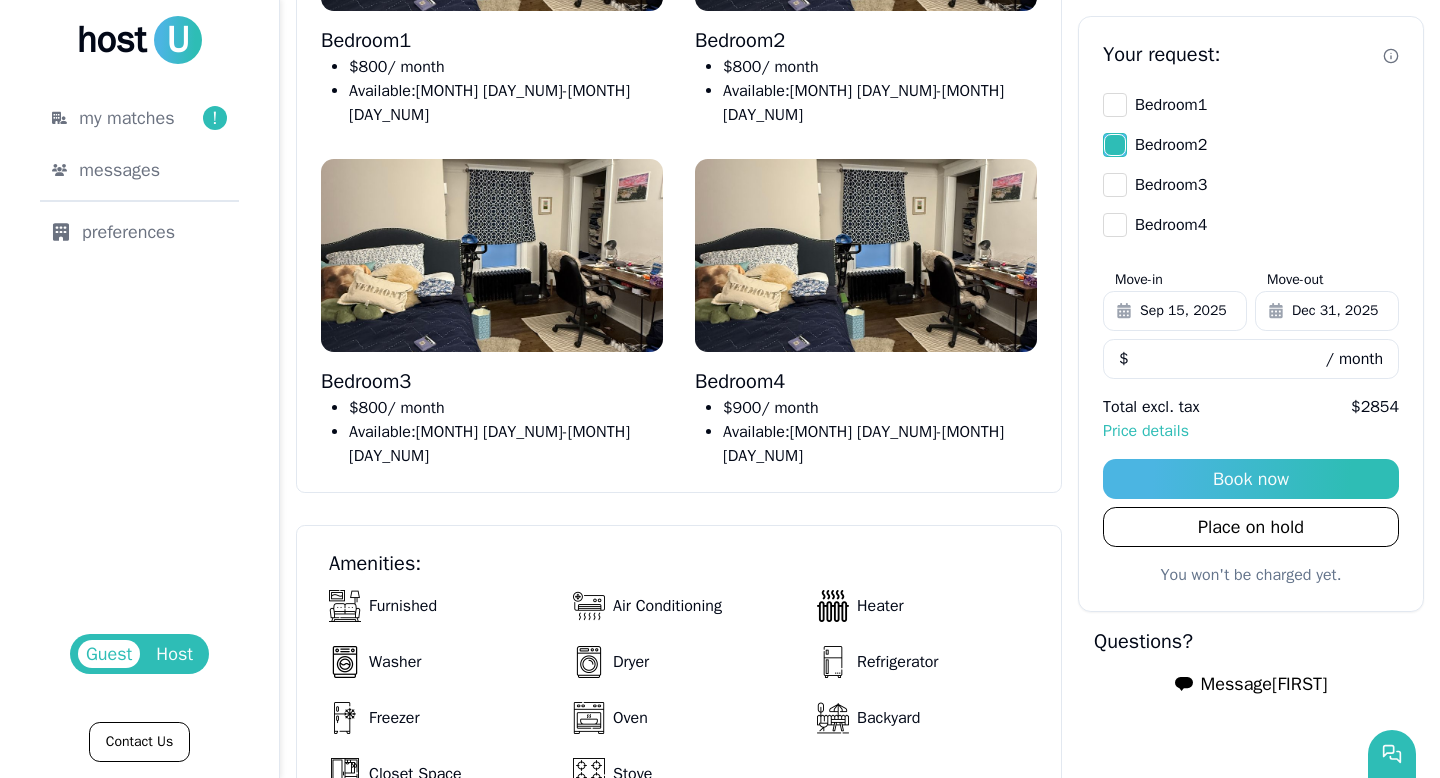 click on "Bedroom  2" at bounding box center (1115, 145) 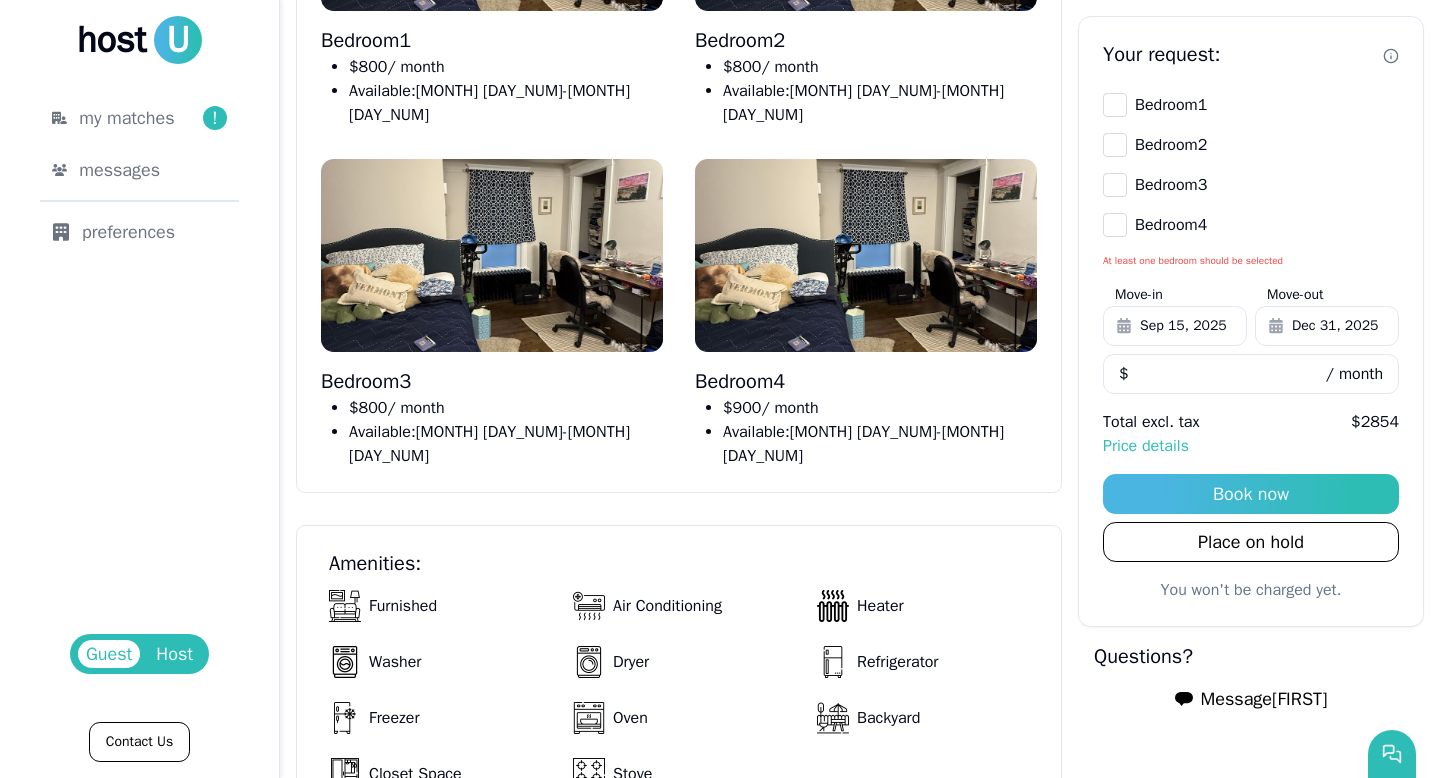 click on "Bedroom  4" at bounding box center (1115, 225) 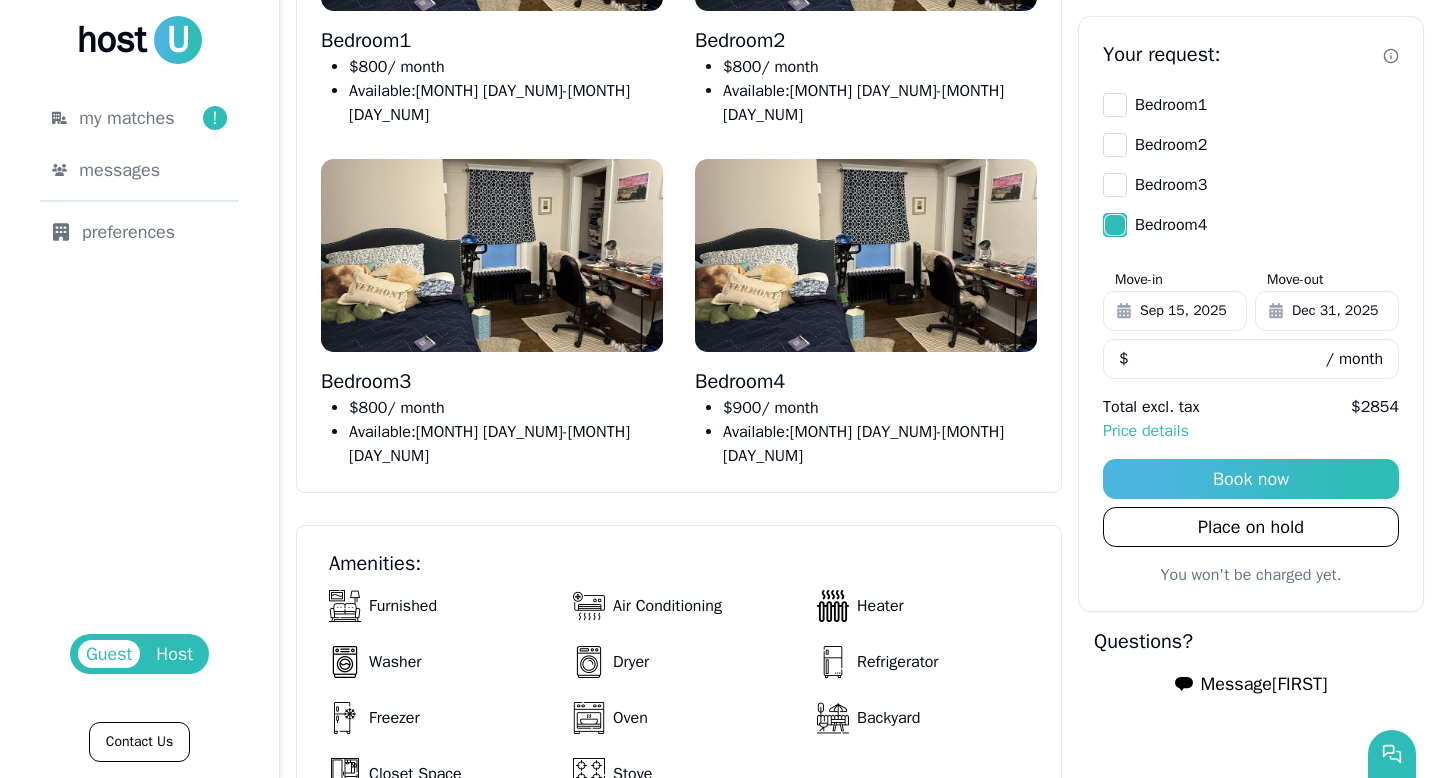 click on "Bedroom  4" at bounding box center (1115, 225) 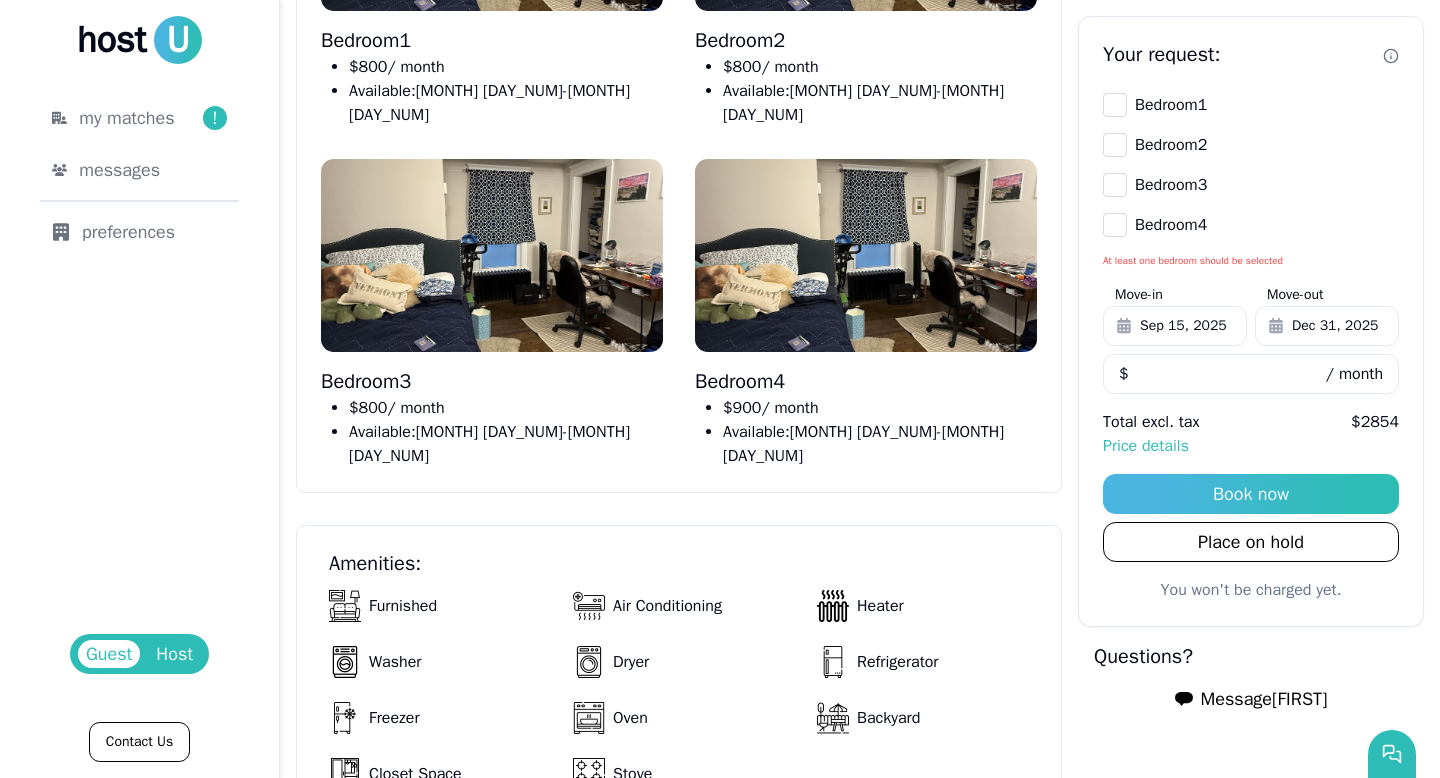 click on "Bedroom  3" at bounding box center [1115, 185] 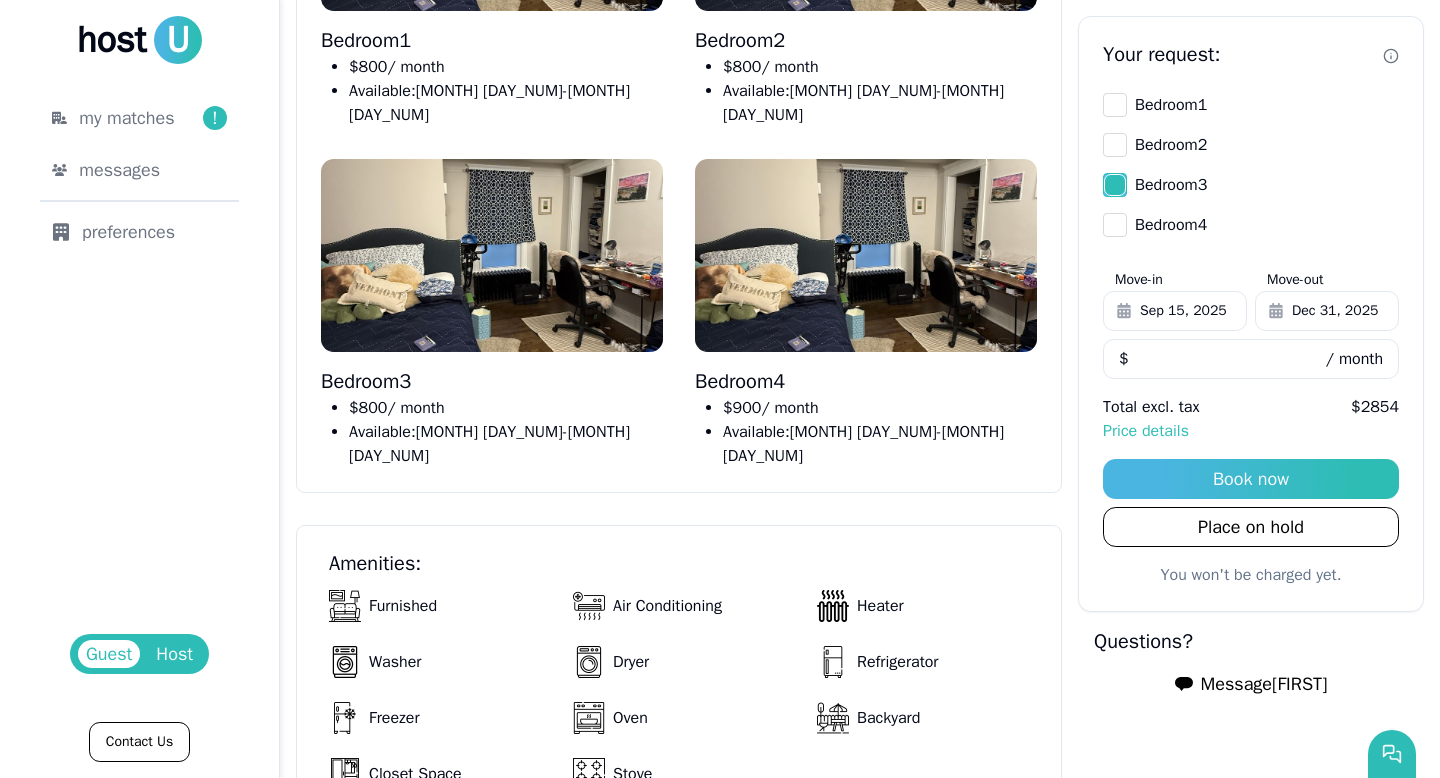 click on "Bedroom  3" at bounding box center (1115, 185) 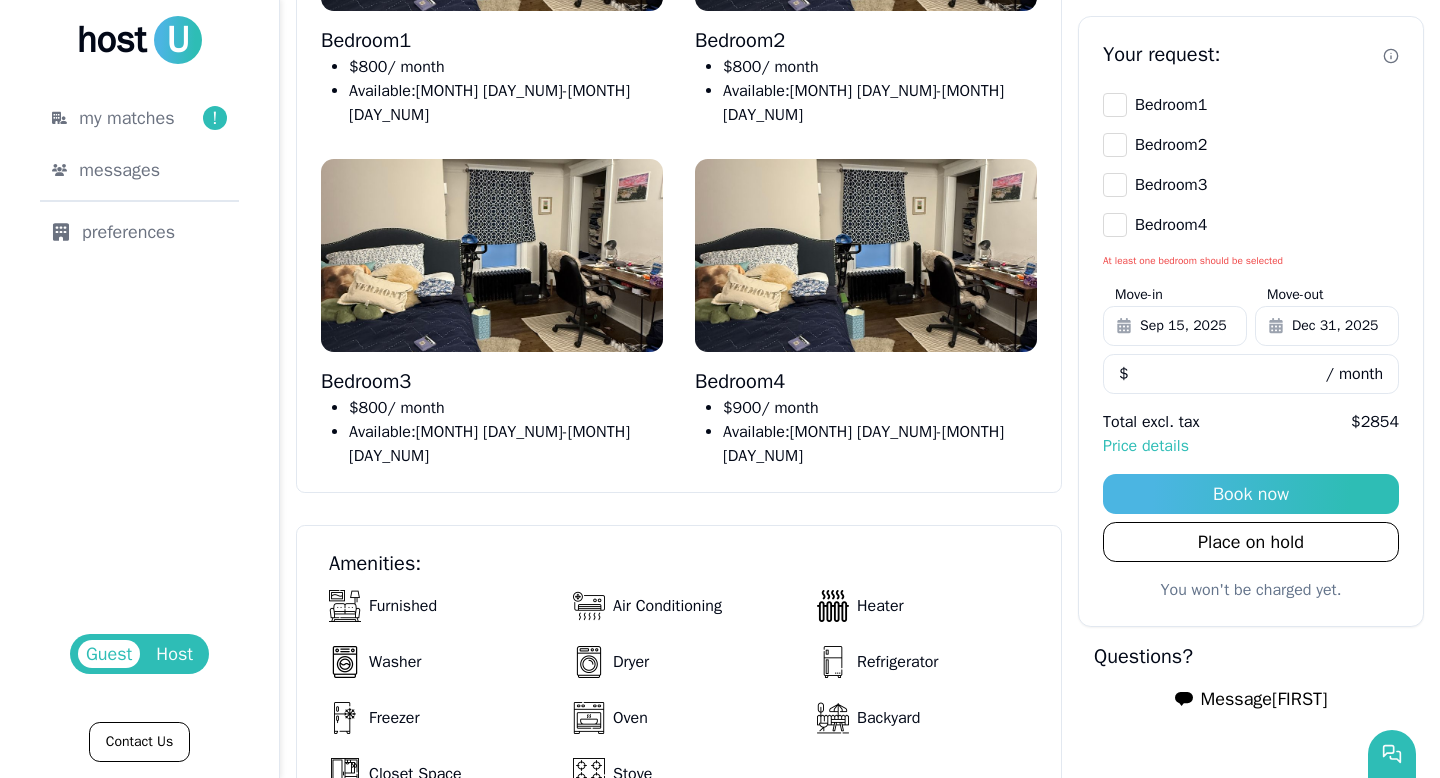 click on "Bedroom  4" at bounding box center [1115, 225] 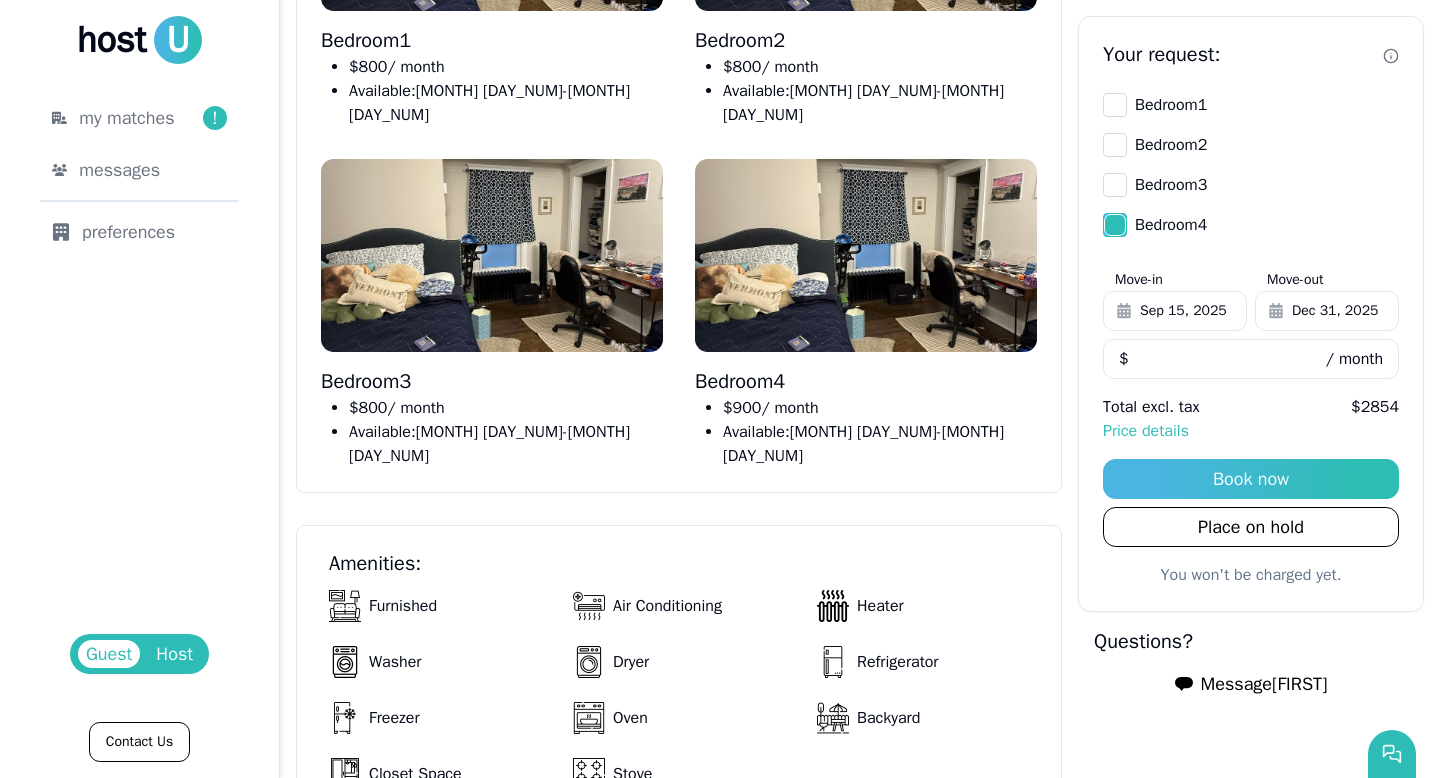 click on "Bedroom  4" at bounding box center [1115, 225] 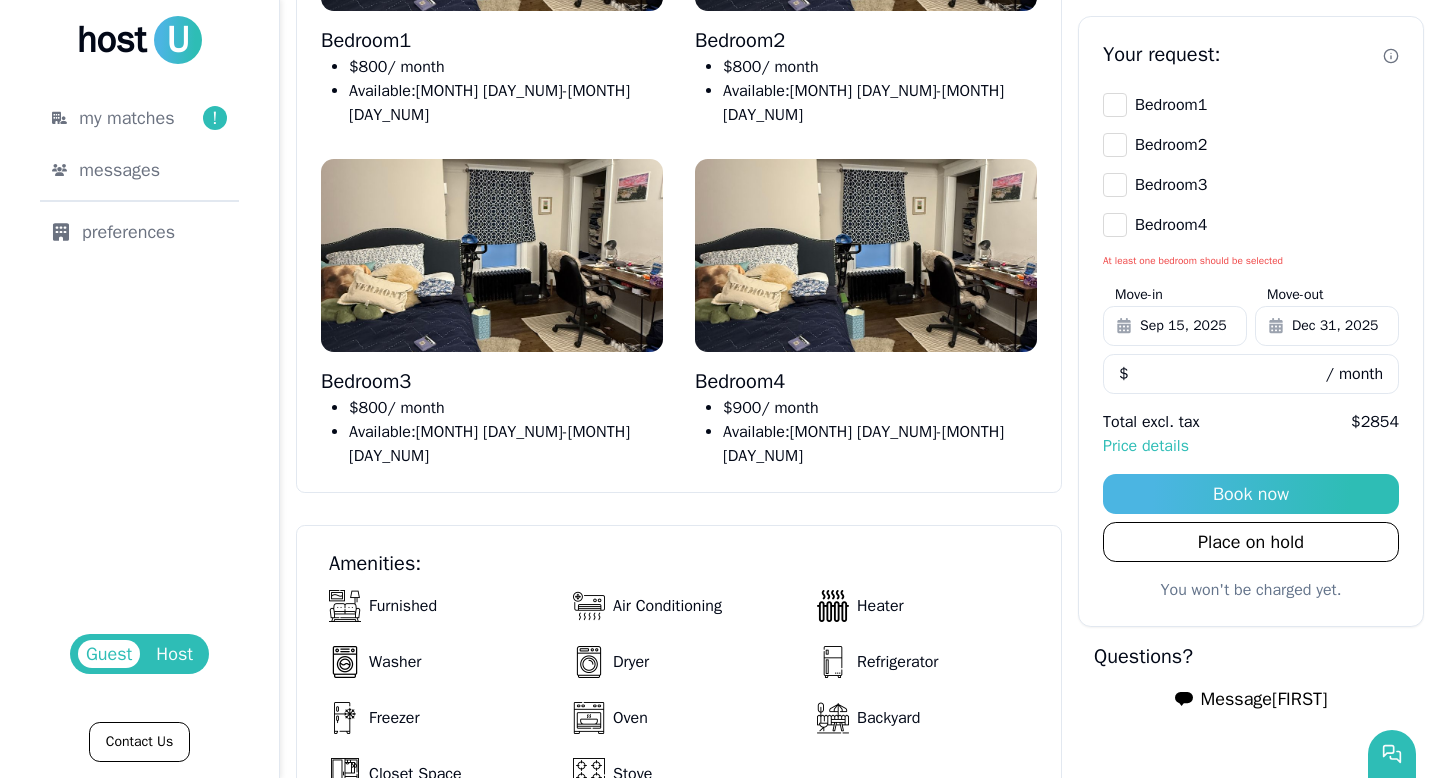 click on "Bedroom  3" at bounding box center [1115, 185] 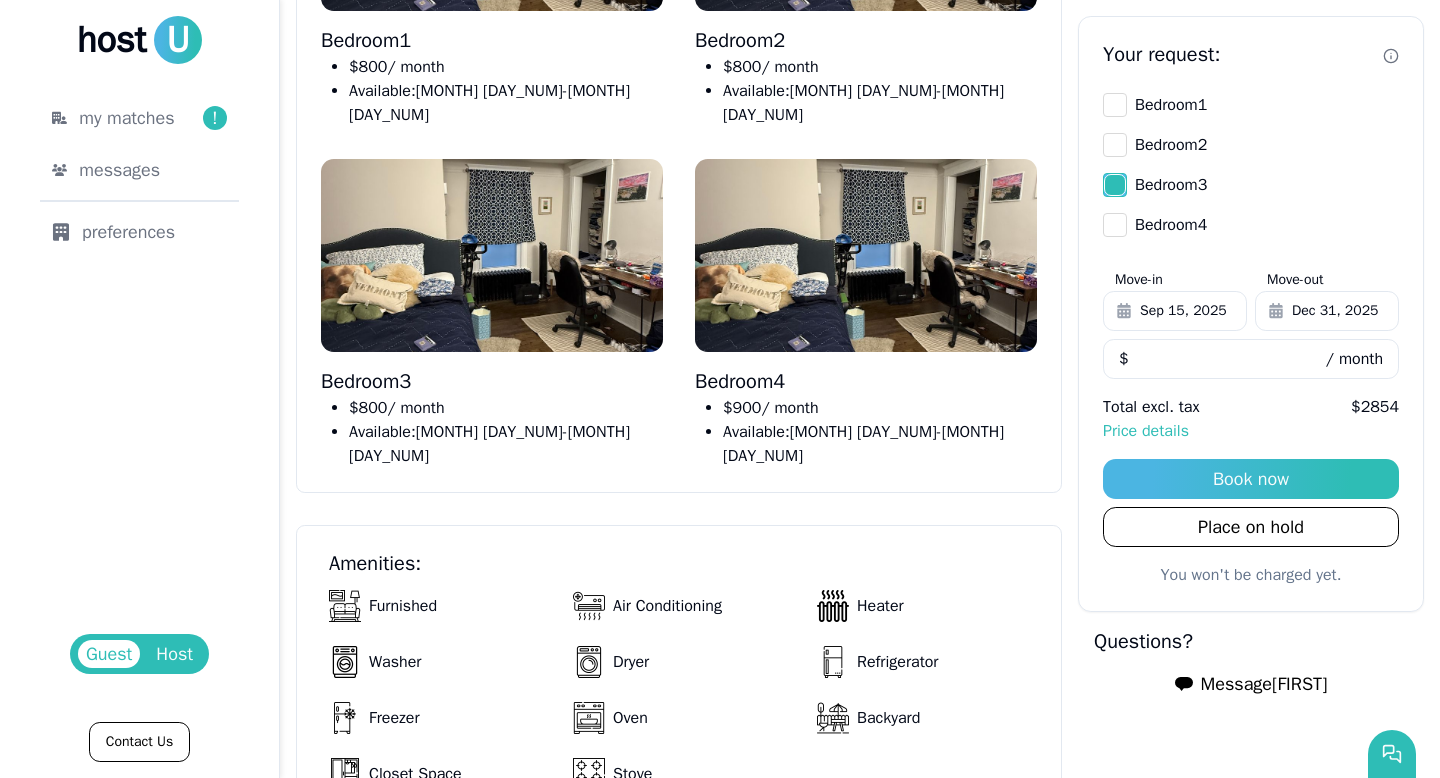 click on "Bedroom  3" at bounding box center [1115, 185] 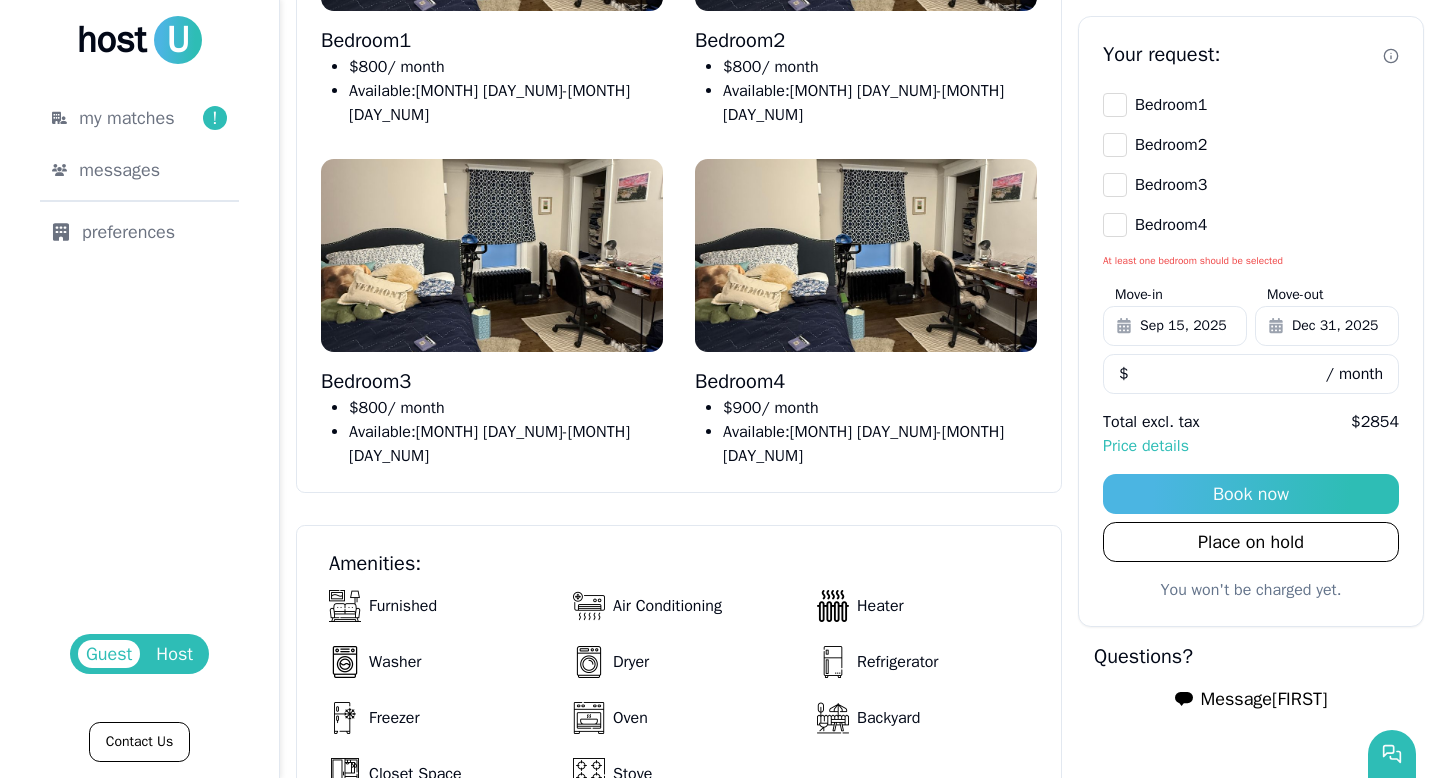 click on "Bedroom  2" at bounding box center (1115, 145) 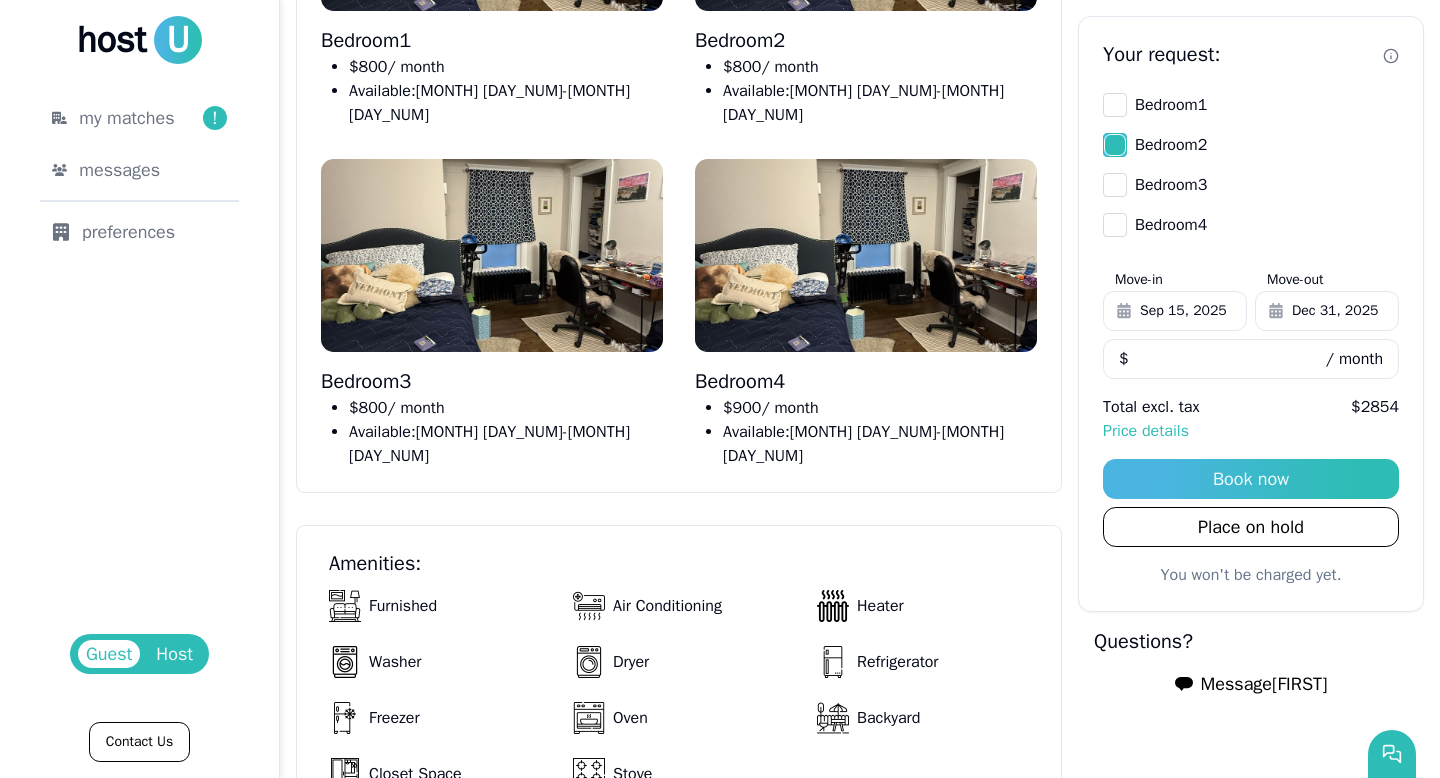 click on "Bedroom  2" at bounding box center [1115, 145] 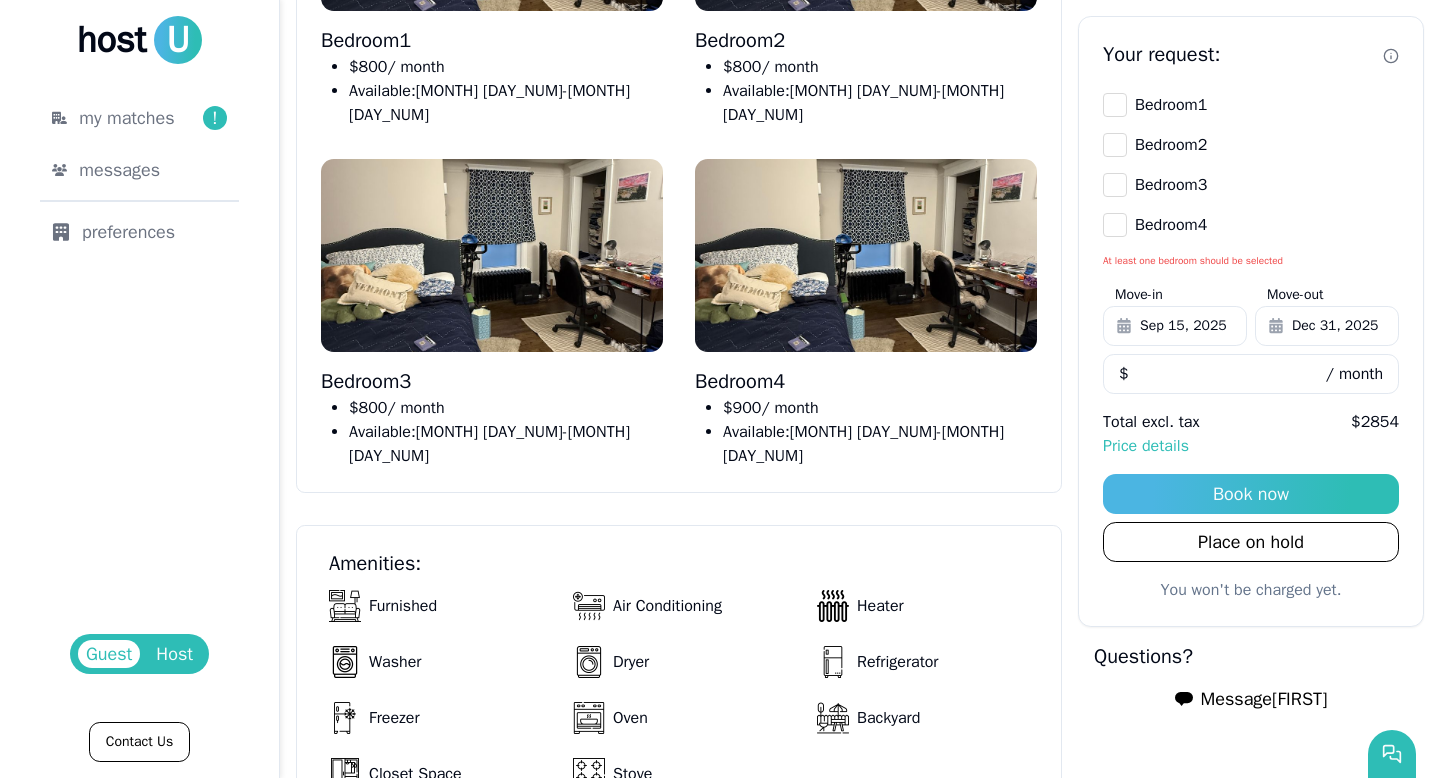 click on "Bedroom  1" at bounding box center [1115, 105] 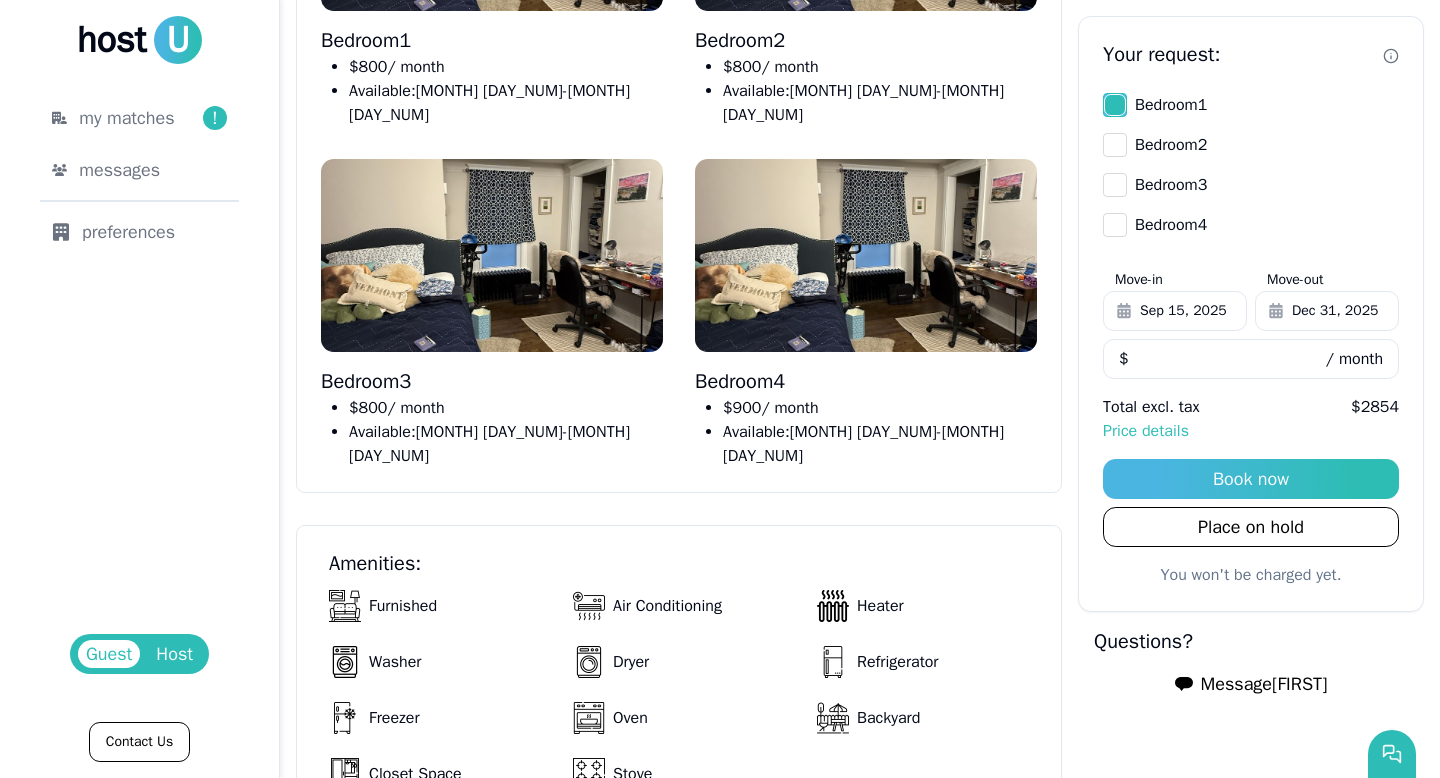 click on "Bedroom  1" at bounding box center [1115, 105] 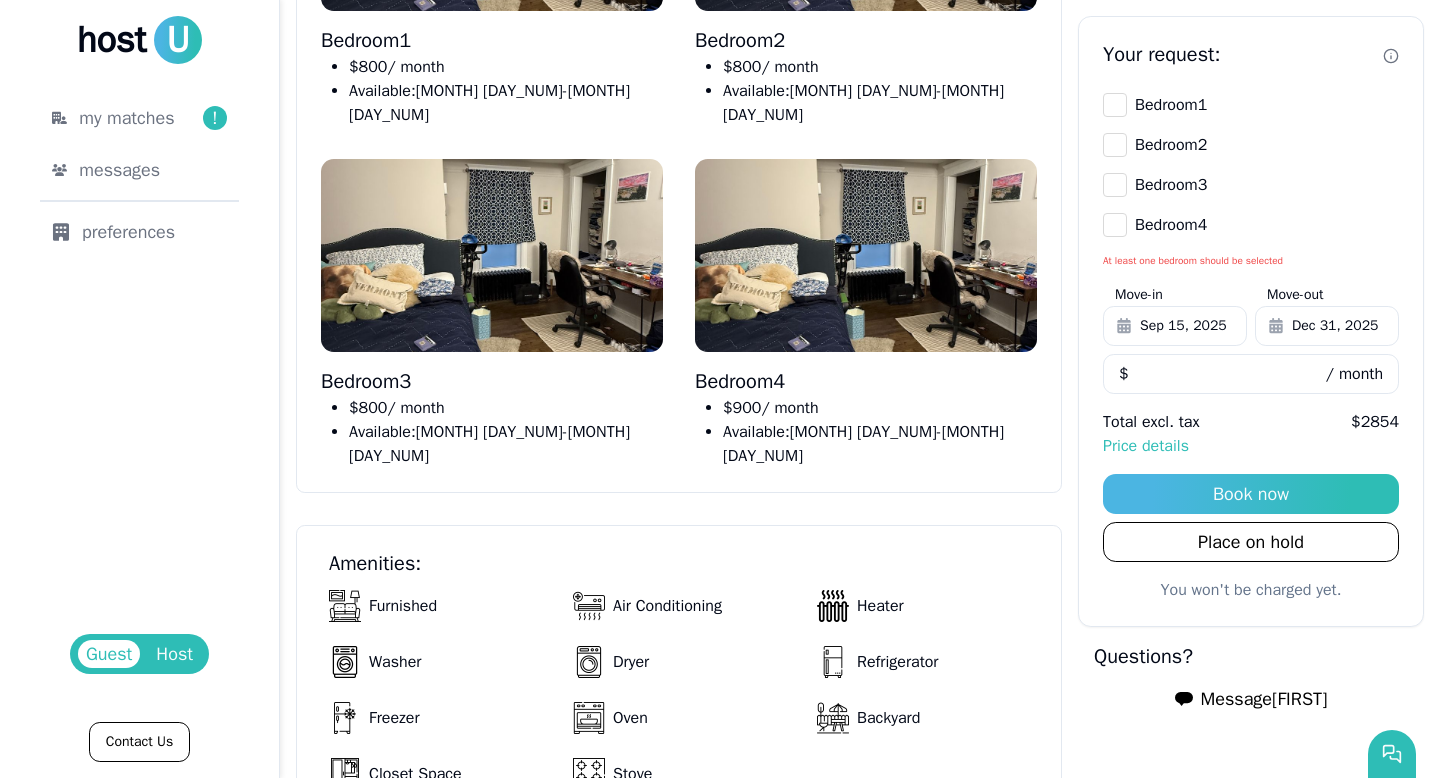 click on "Your request: Bedroom  1 Bedroom  2 Bedroom  3 Bedroom  4 At least one bedroom should be selected Move-in [MONTH] [DAY_NUM], [YEAR] Move-out [MONTH] [DAY_NUM], [YEAR] *** $ / month Total excl. tax $ [NUMBER] Price details Book now Place on hold You won't be charged yet." at bounding box center (1251, 321) 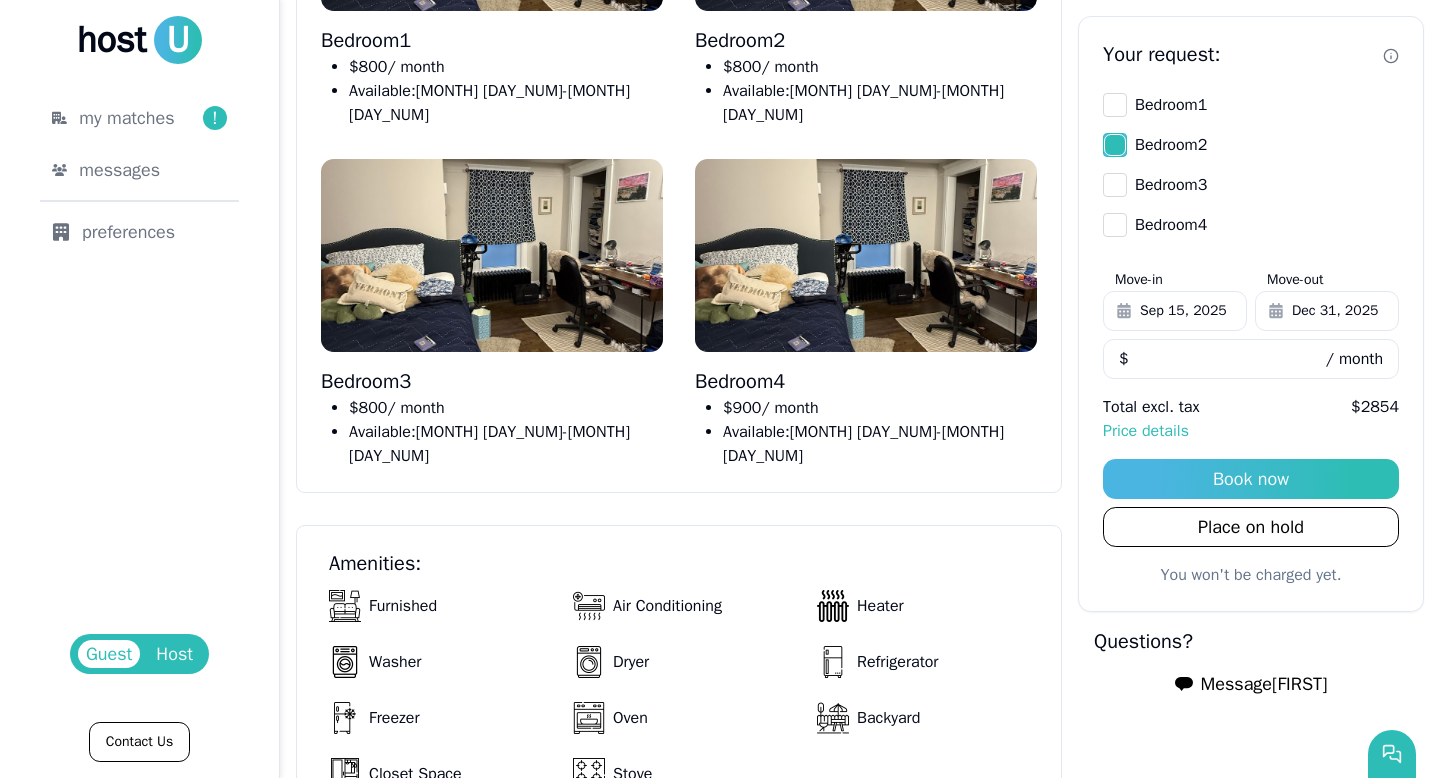 click on "Bedroom  2" at bounding box center [1115, 145] 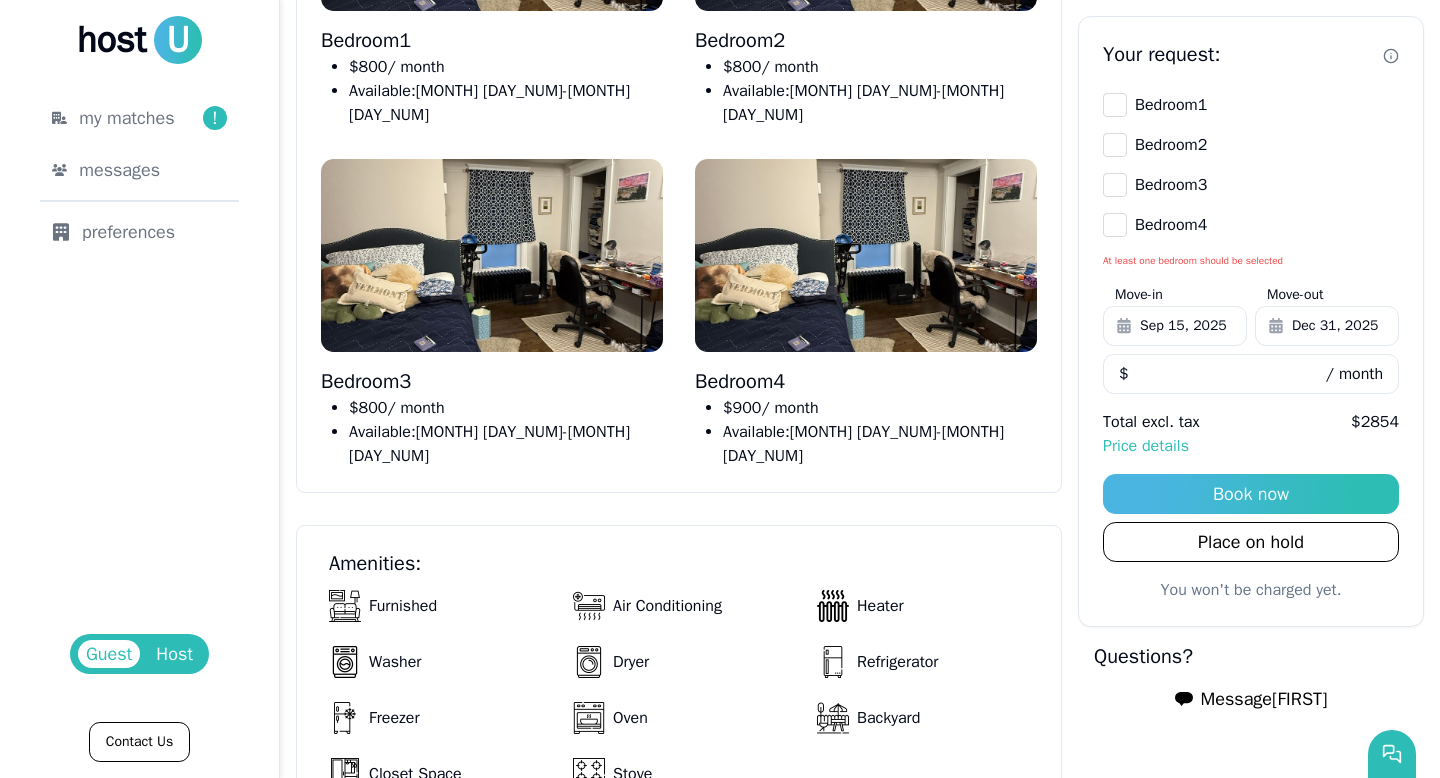 click on "Bedroom  3" at bounding box center (1115, 185) 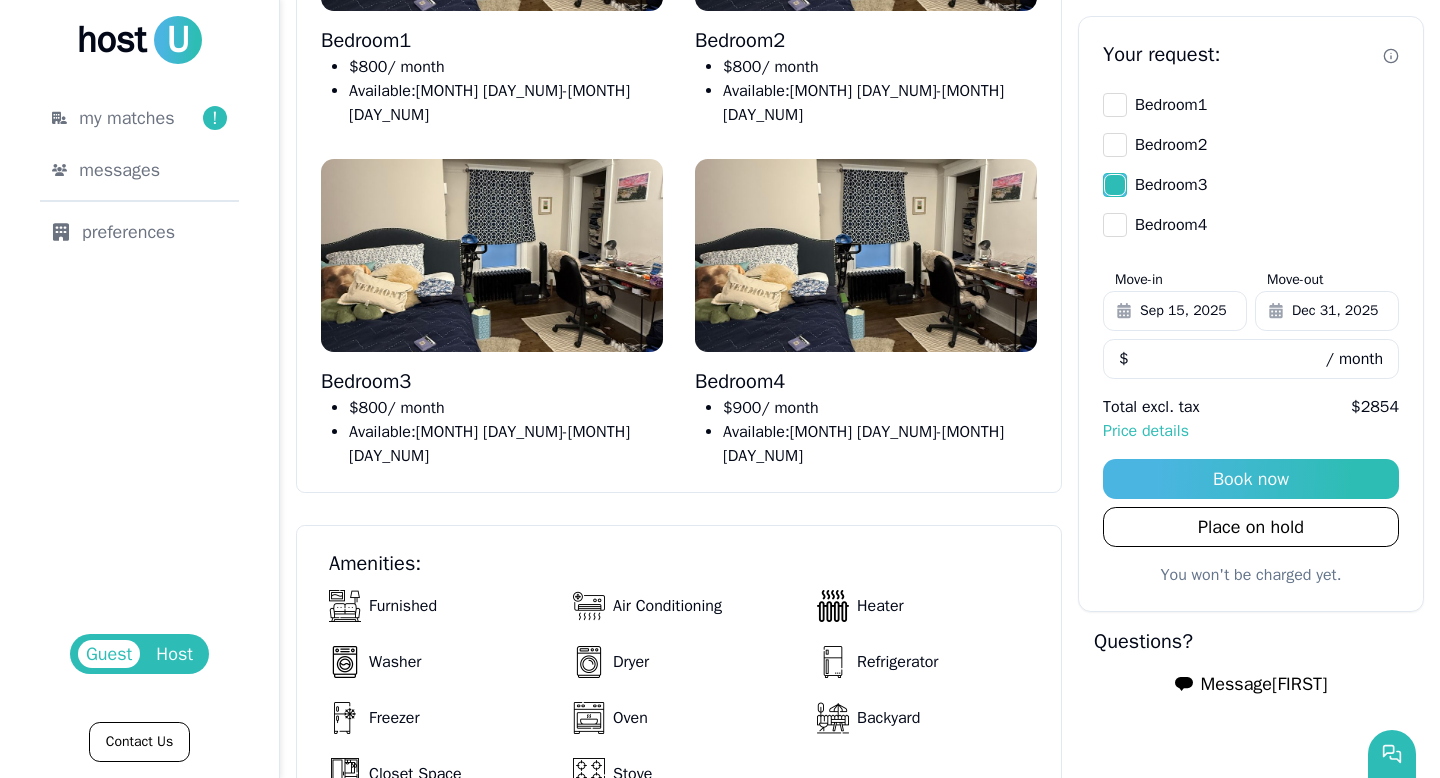 click on "Your request: Bedroom  1 Bedroom  2 Bedroom  3 Bedroom  4 Move-in [MONTH] [DAY_NUM], [YEAR] Move-out [MONTH] [DAY_NUM], [YEAR] *** $ / month Total excl. tax $ [NUMBER] Price details Book now Place on hold You won't be charged yet." at bounding box center [1251, 314] 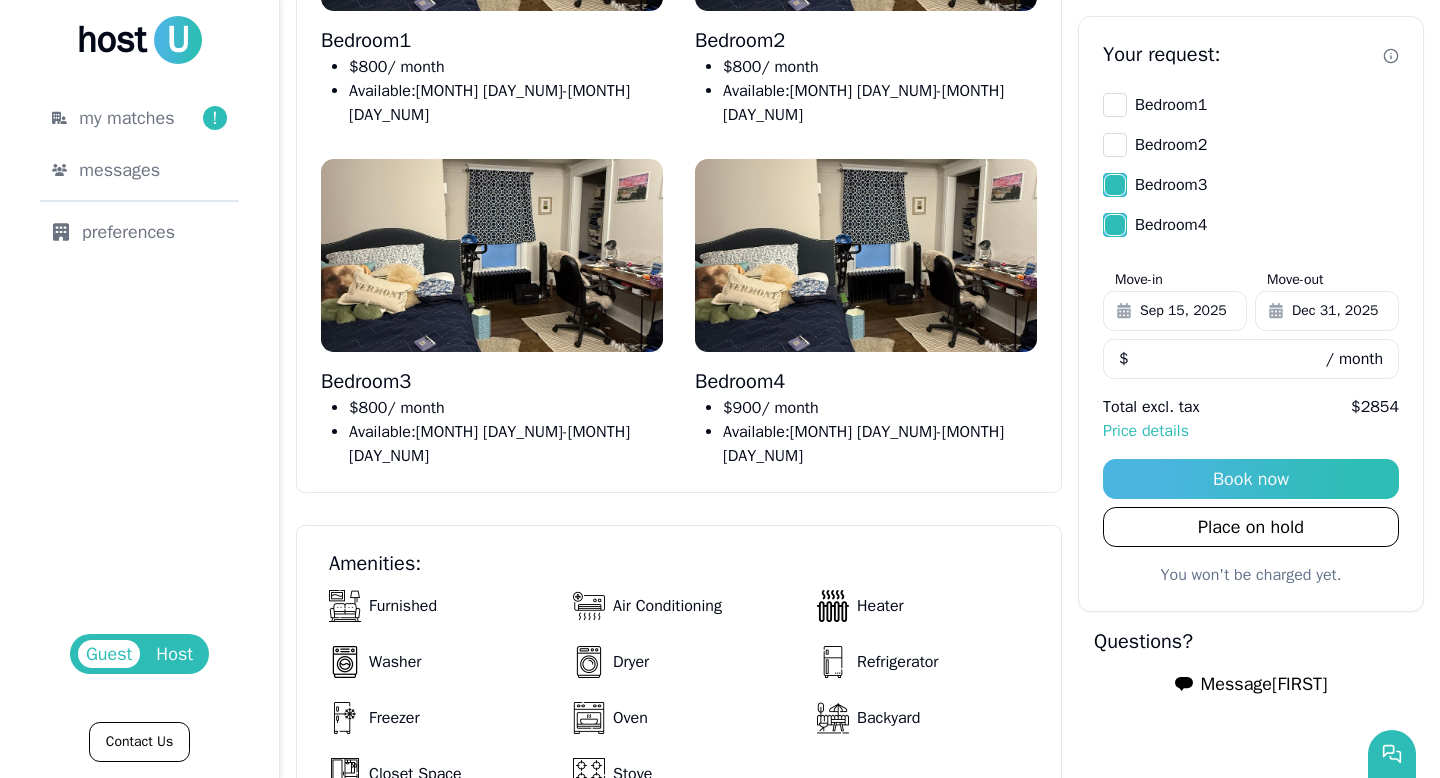 click on "Bedroom  3" at bounding box center [1115, 185] 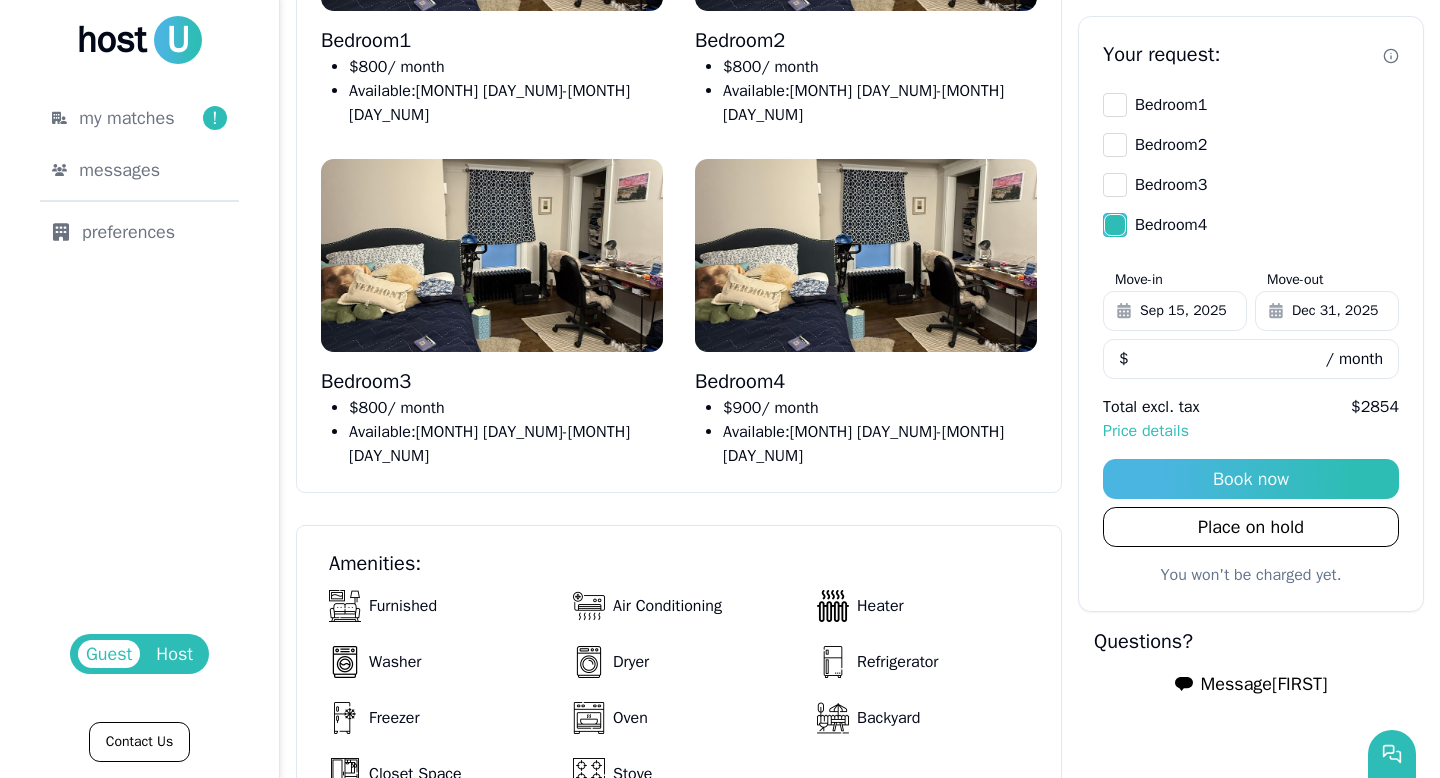 click on "Bedroom  4" at bounding box center [1115, 225] 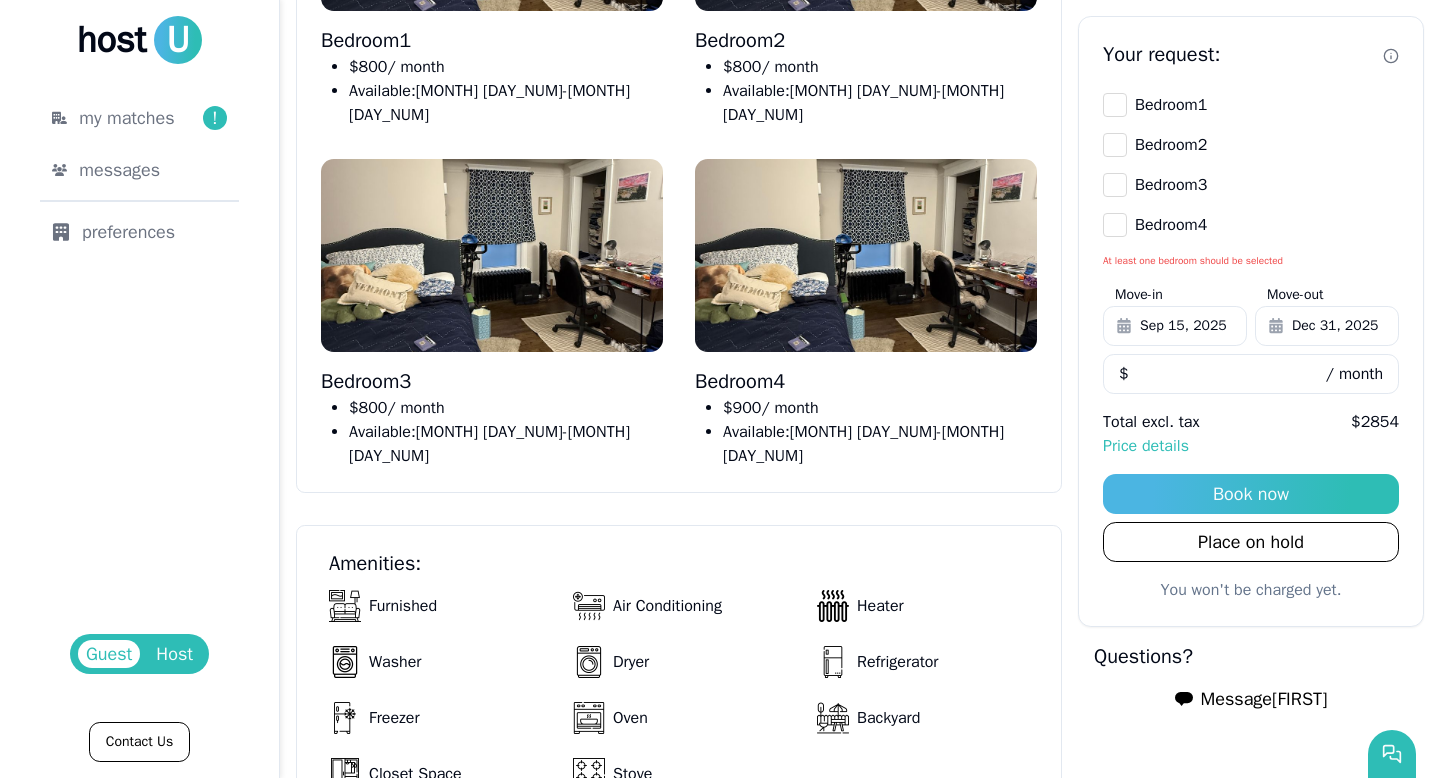 click on "Bedroom  1" at bounding box center [1115, 105] 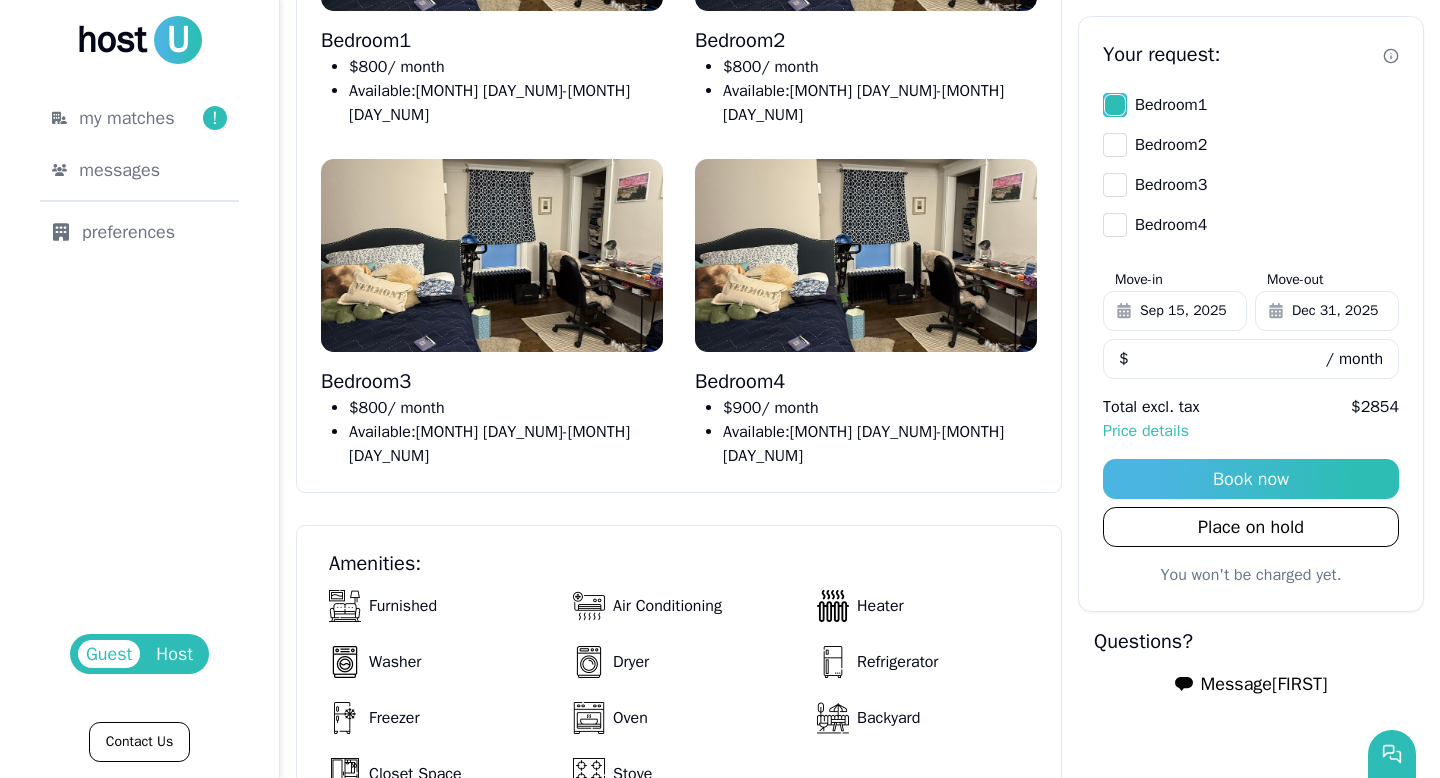 click on "Bedroom  1" at bounding box center (1115, 105) 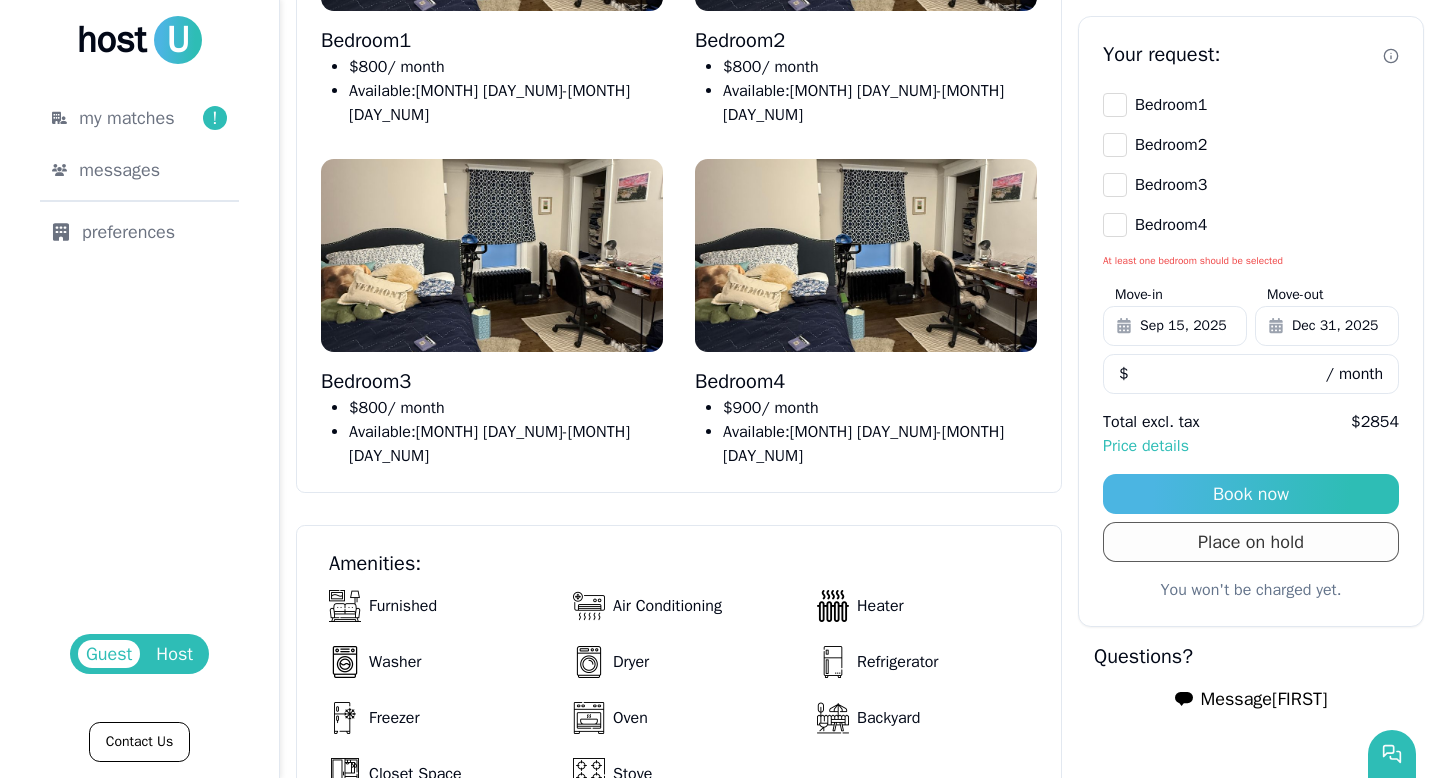 click on "Place on hold" at bounding box center (1251, 542) 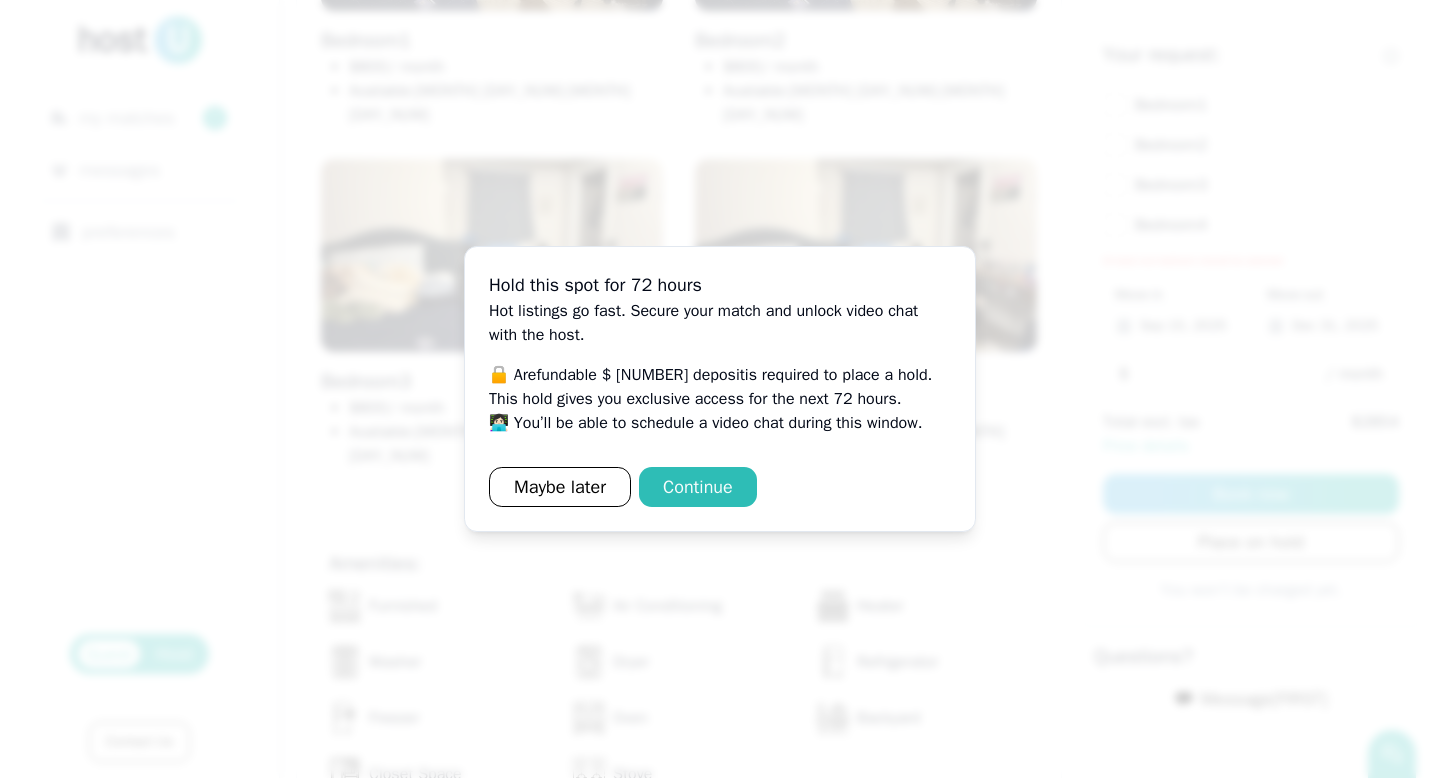 click at bounding box center (720, 389) 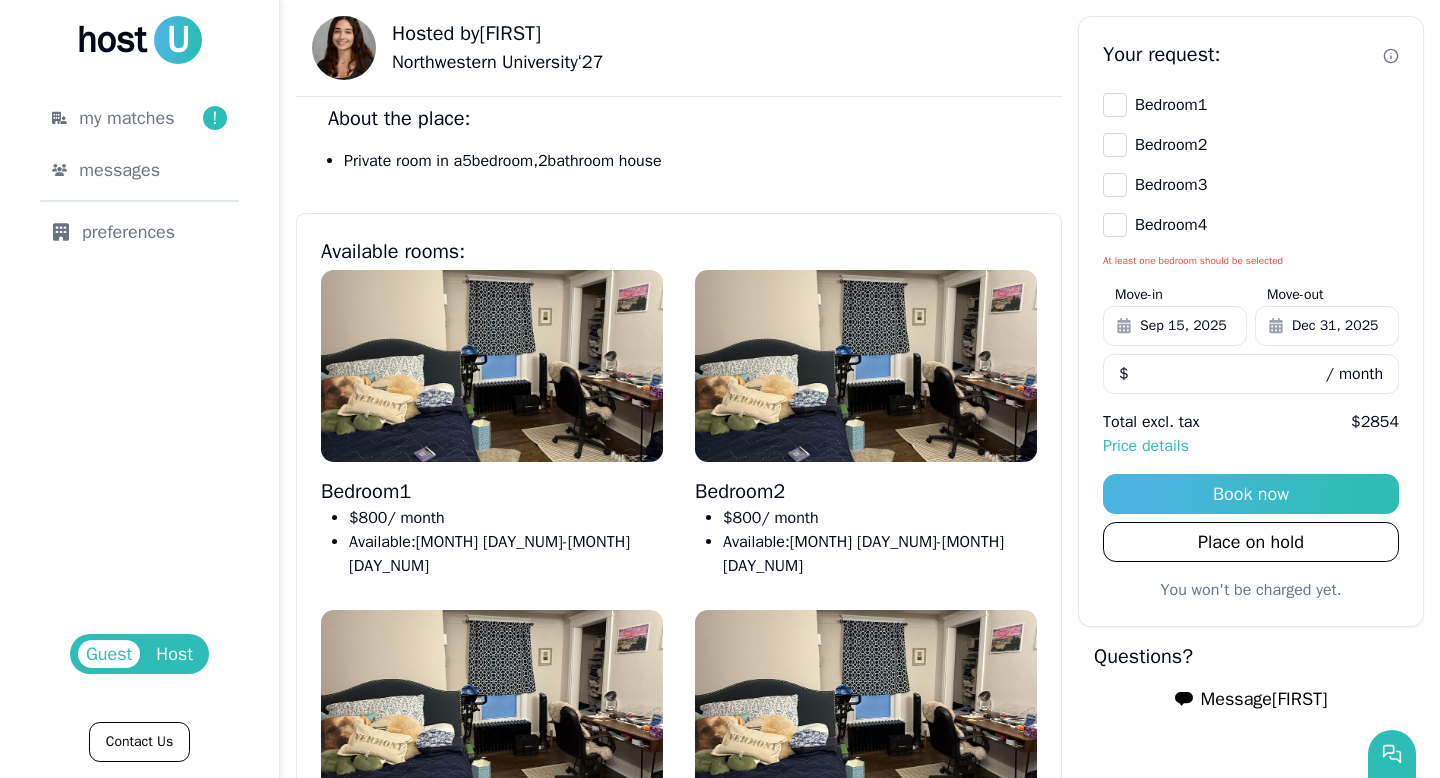 scroll, scrollTop: 892, scrollLeft: 0, axis: vertical 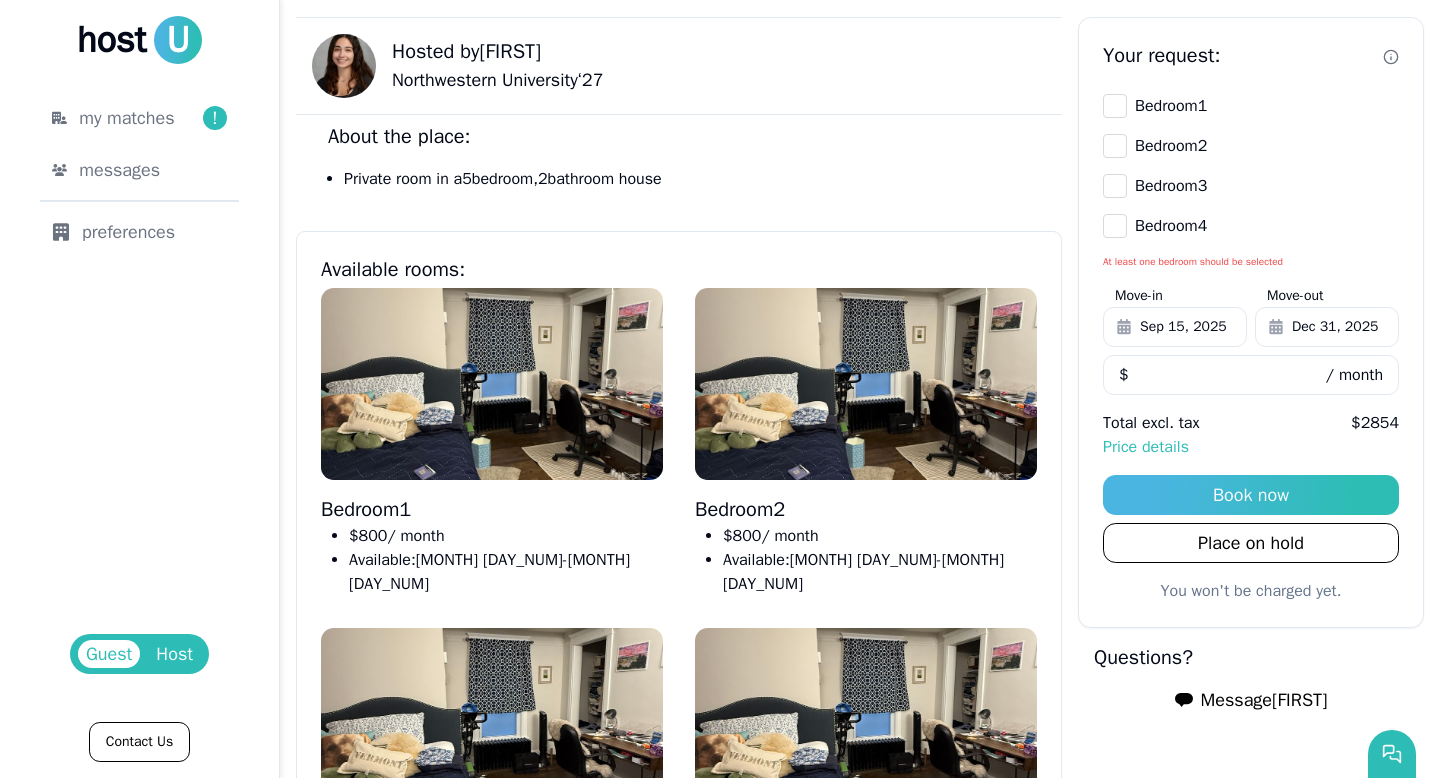 click on "Bedroom  4" at bounding box center (1115, 226) 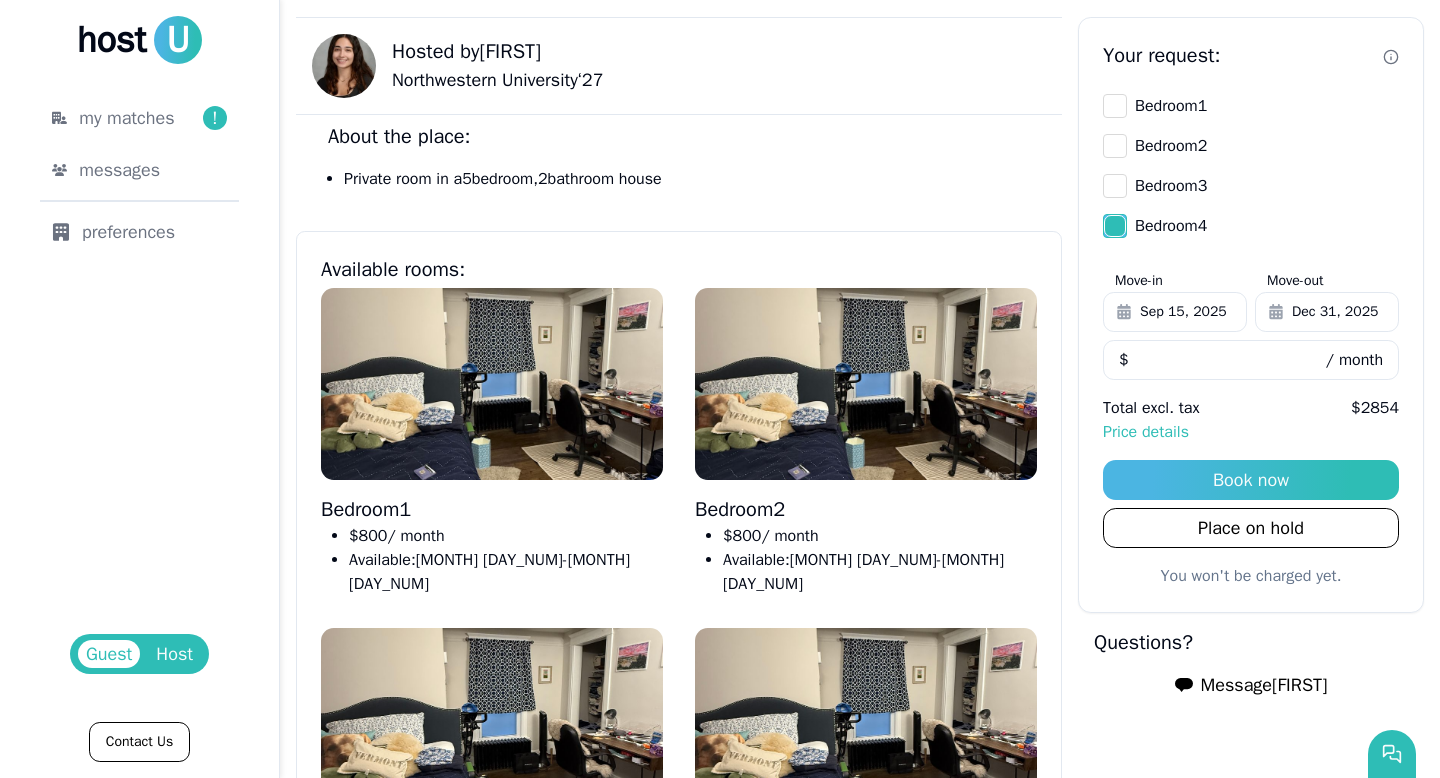 click on "Bedroom  3" at bounding box center [1115, 186] 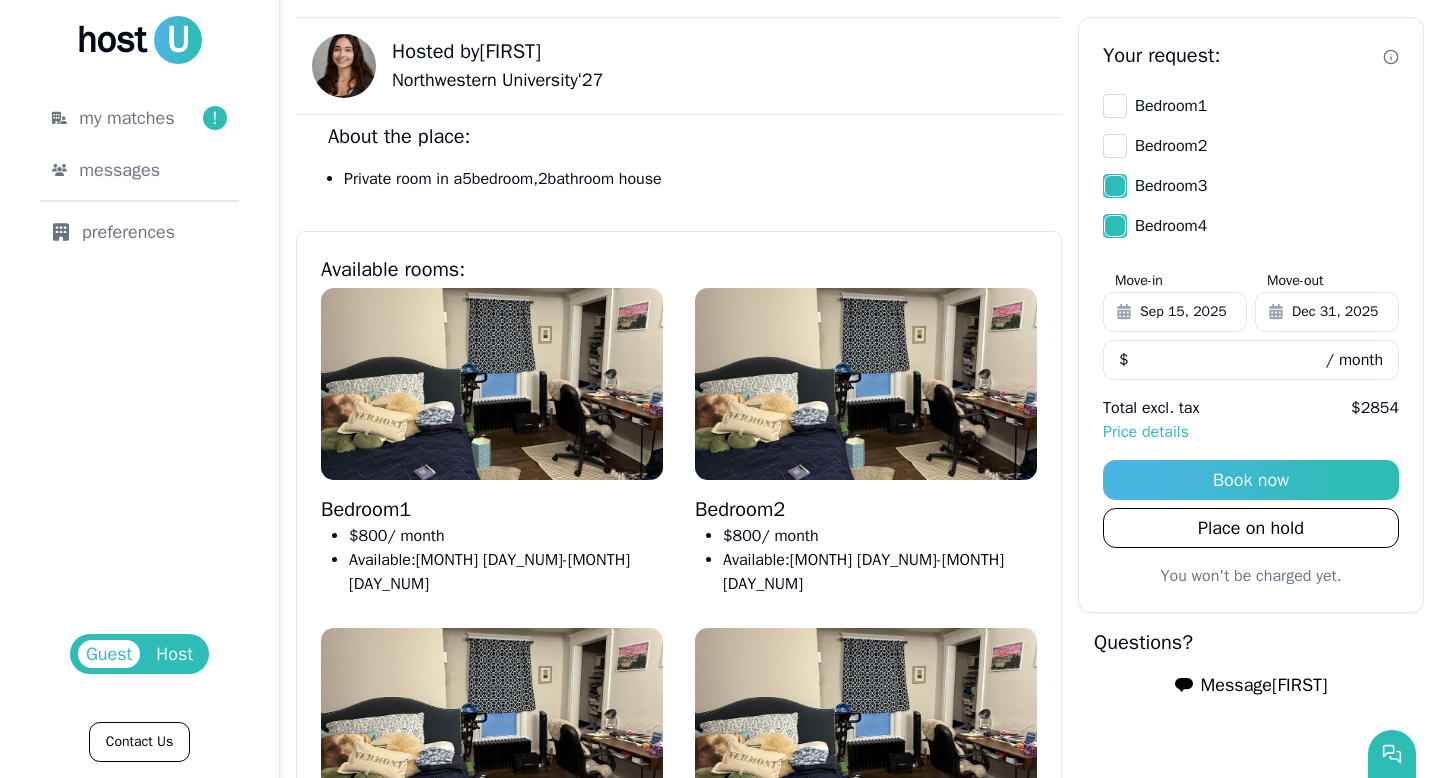 click on "Bedroom  2" at bounding box center (1115, 146) 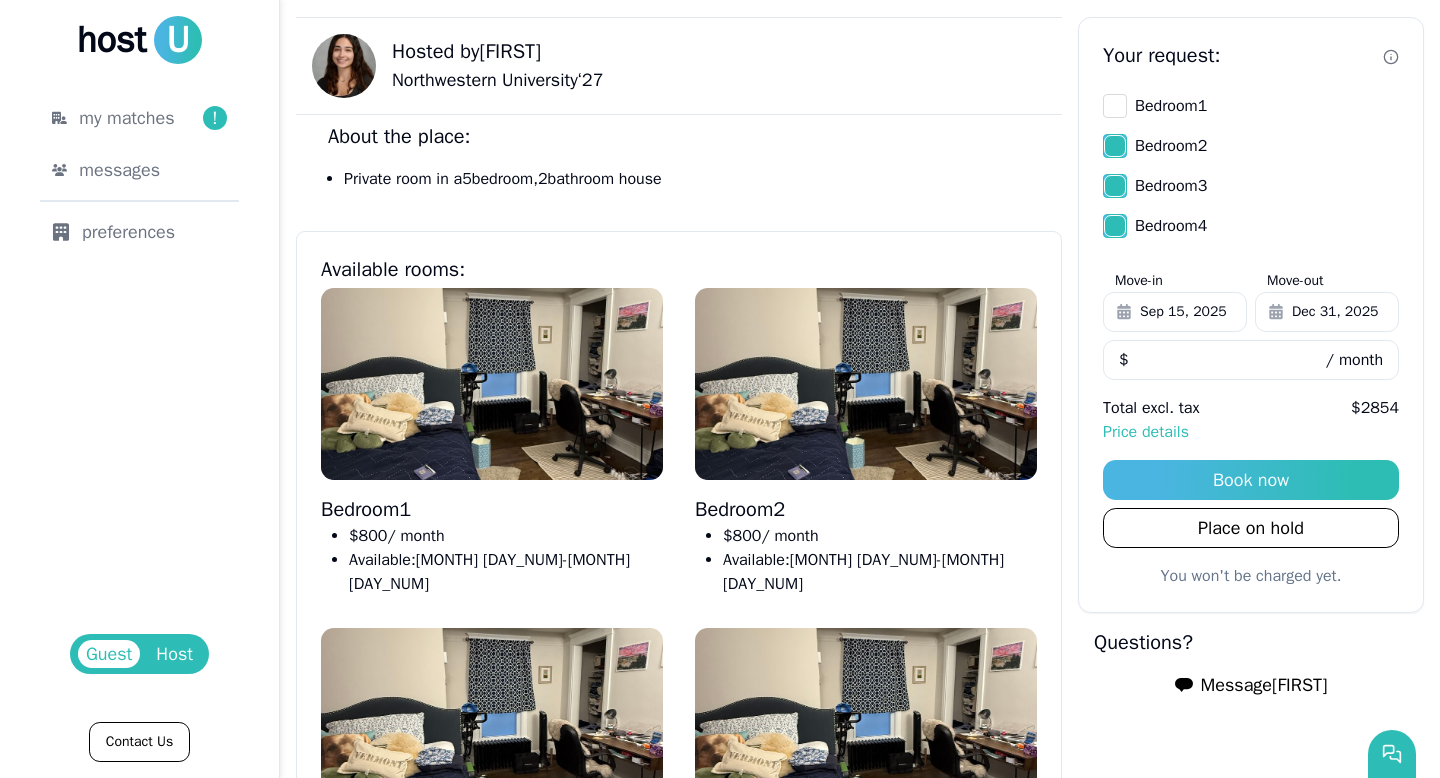 click on "Bedroom  1" at bounding box center [1115, 106] 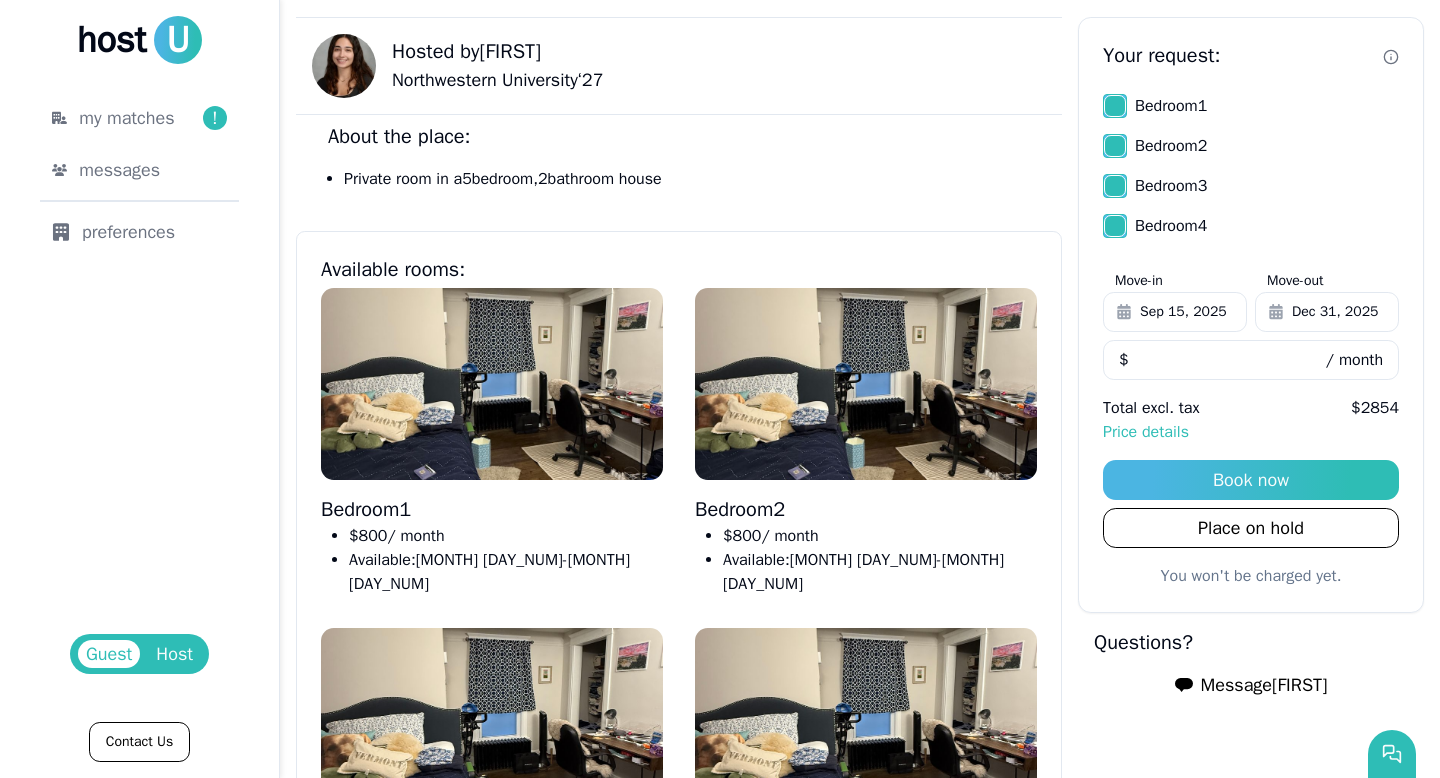 click on "Bedroom  1" at bounding box center (1115, 106) 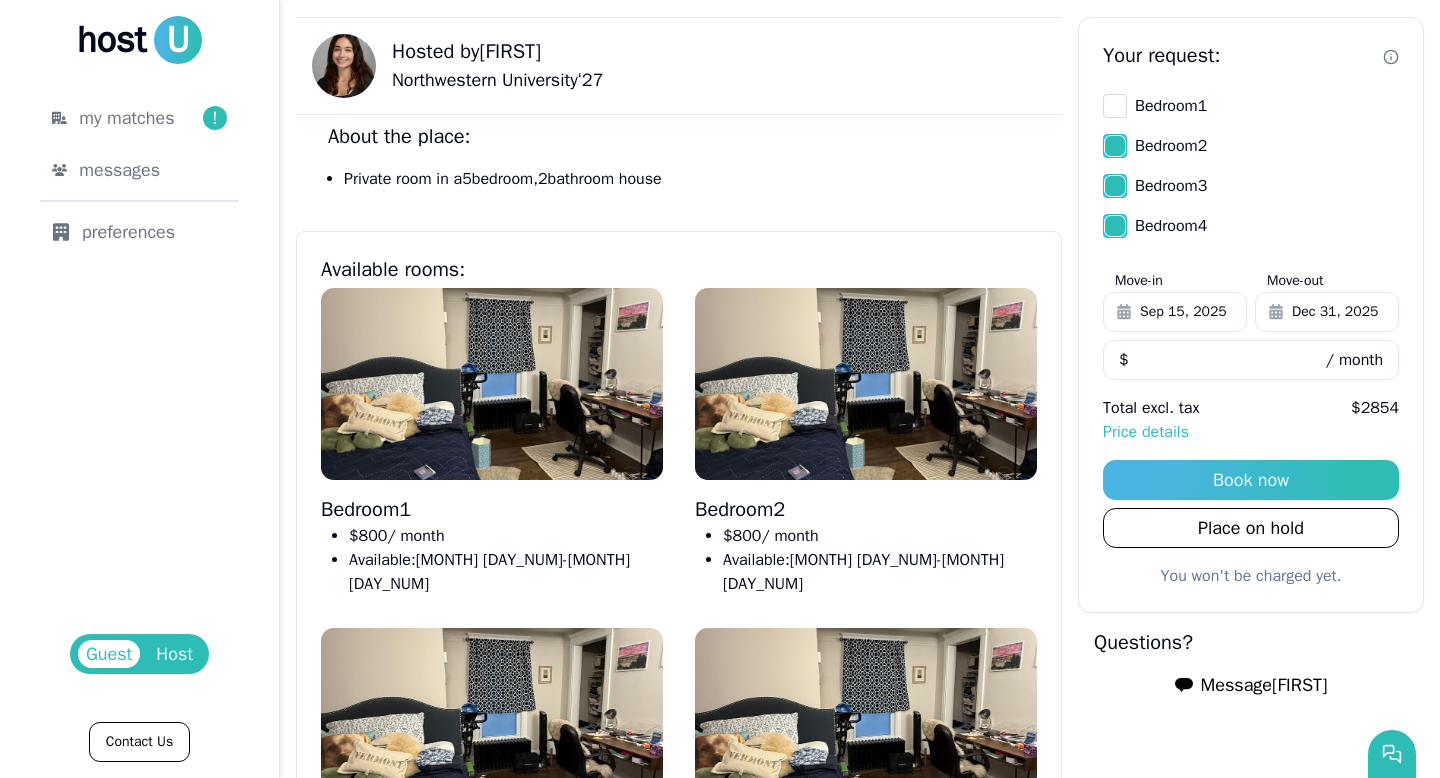 click on "Bedroom  2" at bounding box center [1115, 146] 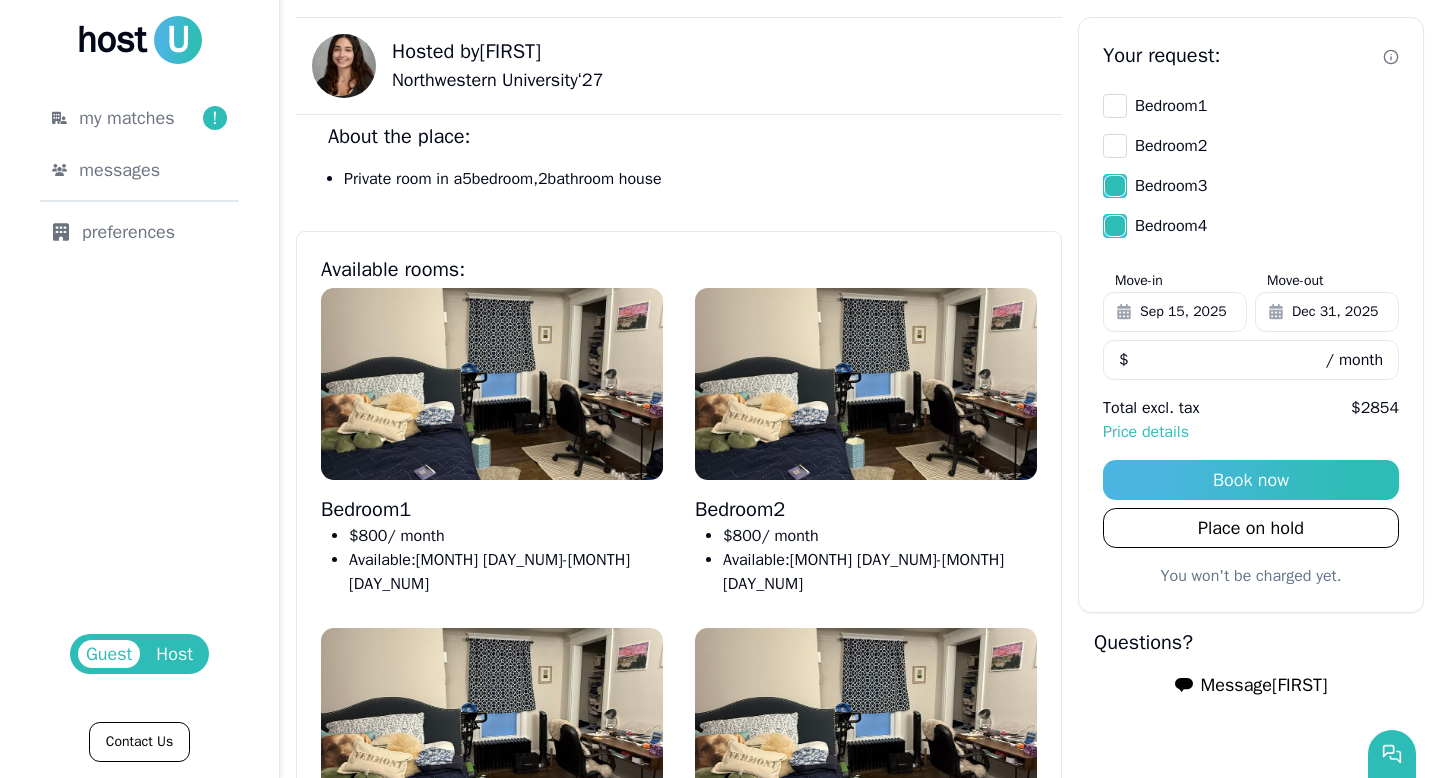 click on "Your request: Bedroom  1 Bedroom  2 Bedroom  3 Bedroom  4 Move-in [MONTH] [DAY_NUM], [YEAR] Move-out [MONTH] [DAY_NUM], [YEAR] *** $ / month Total excl. tax $ [NUMBER] Price details Book now Place on hold You won't be charged yet." at bounding box center (1251, 315) 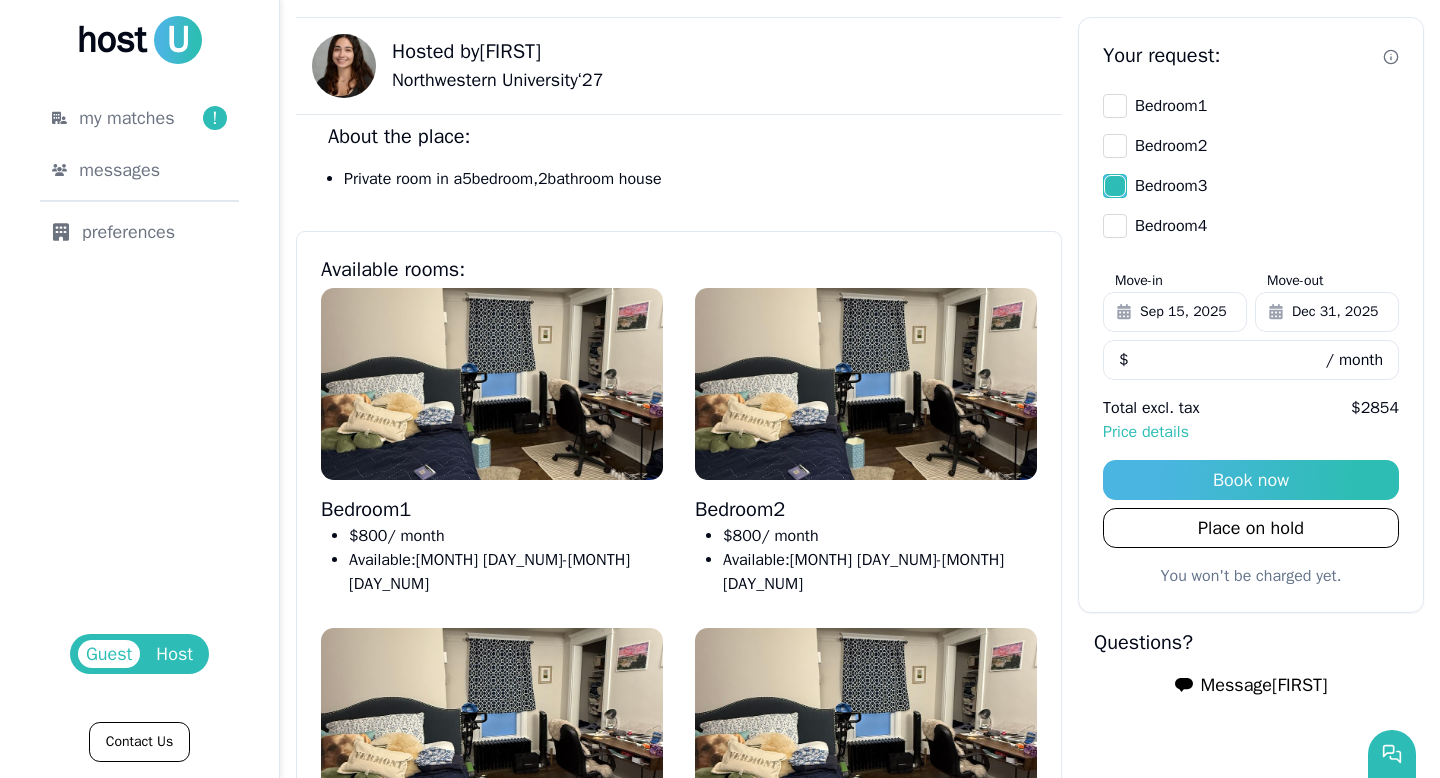 click on "Your request: Bedroom  1 Bedroom  2 Bedroom  3 Bedroom  4 Move-in [MONTH] [DAY_NUM], [YEAR] Move-out [MONTH] [DAY_NUM], [YEAR] *** $ / month Total excl. tax $ [NUMBER] Price details Book now Place on hold You won't be charged yet." at bounding box center (1251, 315) 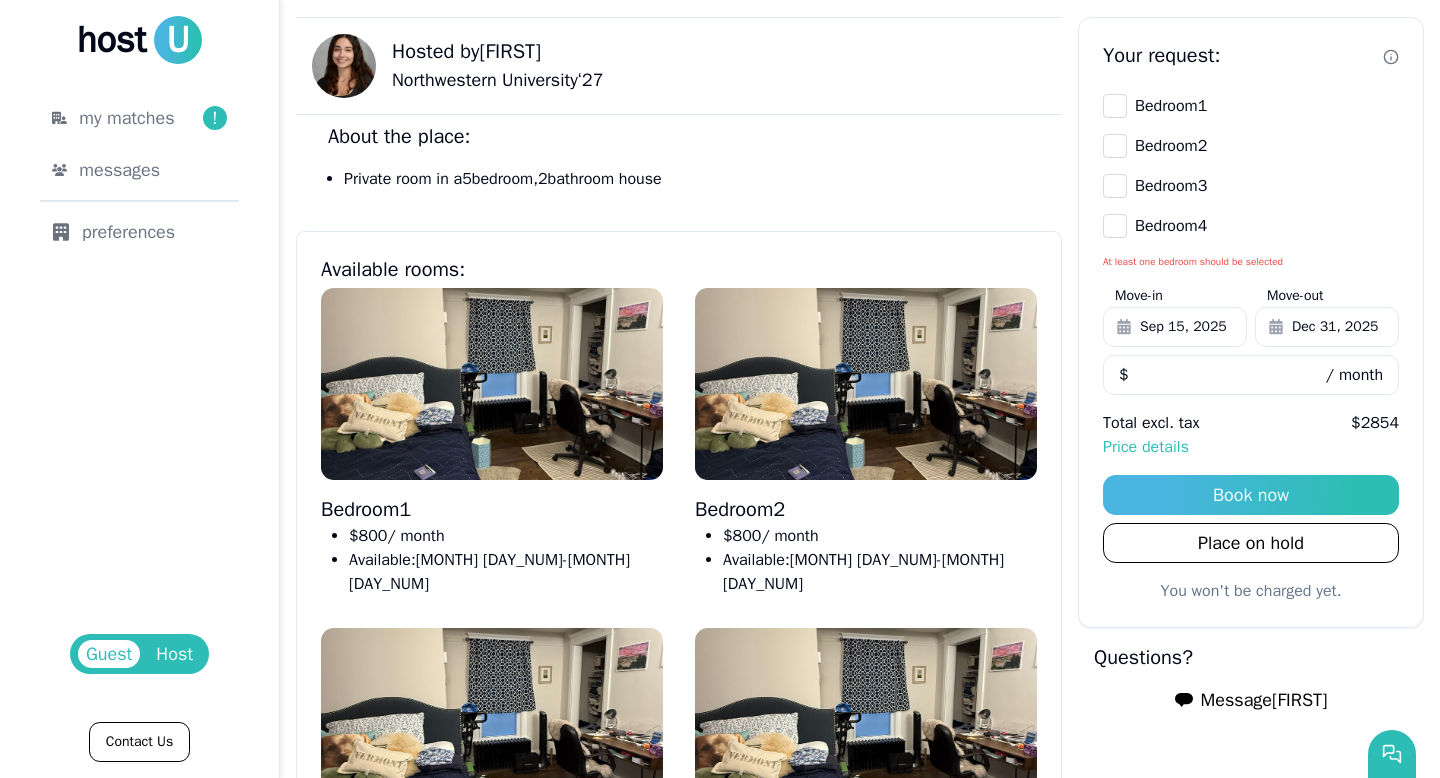 click on "Sep 15, 2025" at bounding box center [1183, 327] 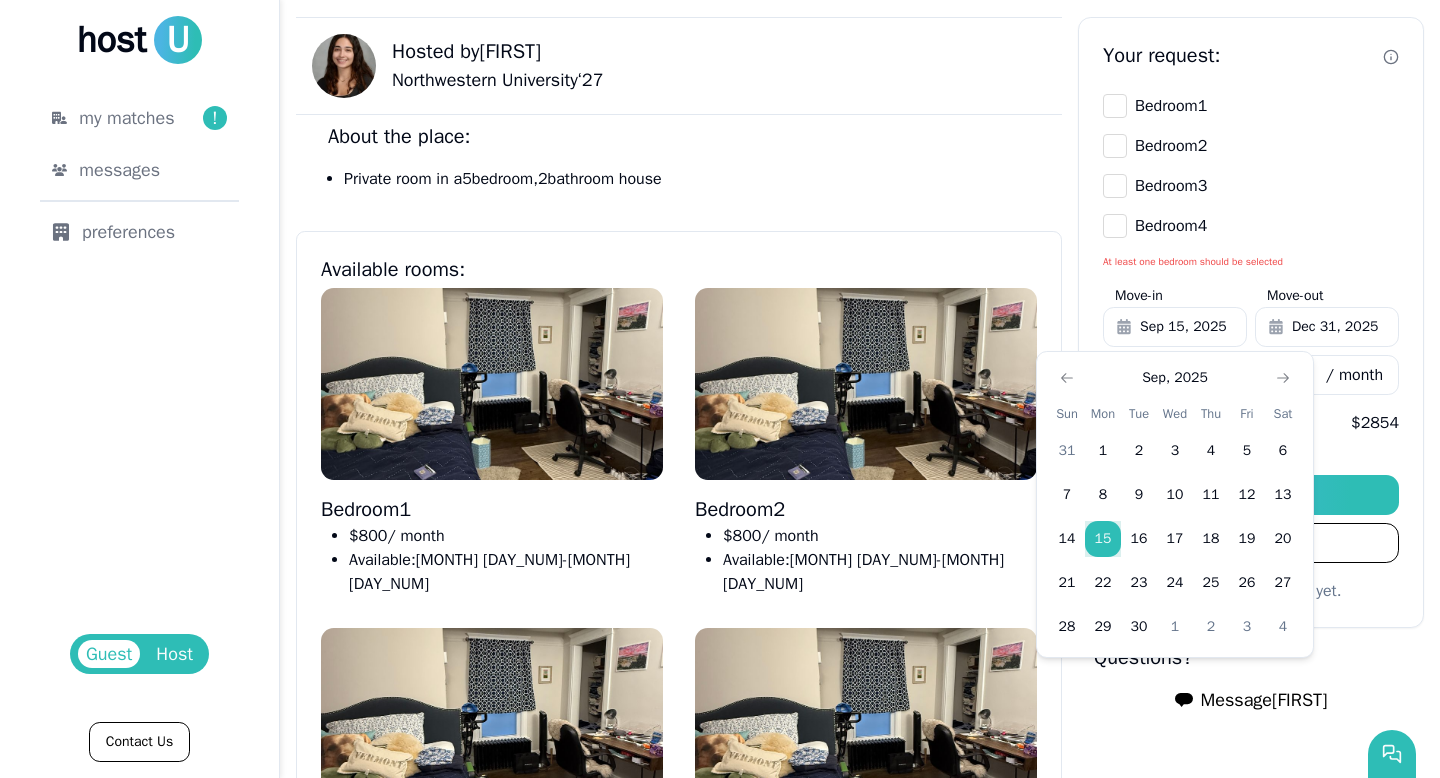 click on "15" at bounding box center (1103, 539) 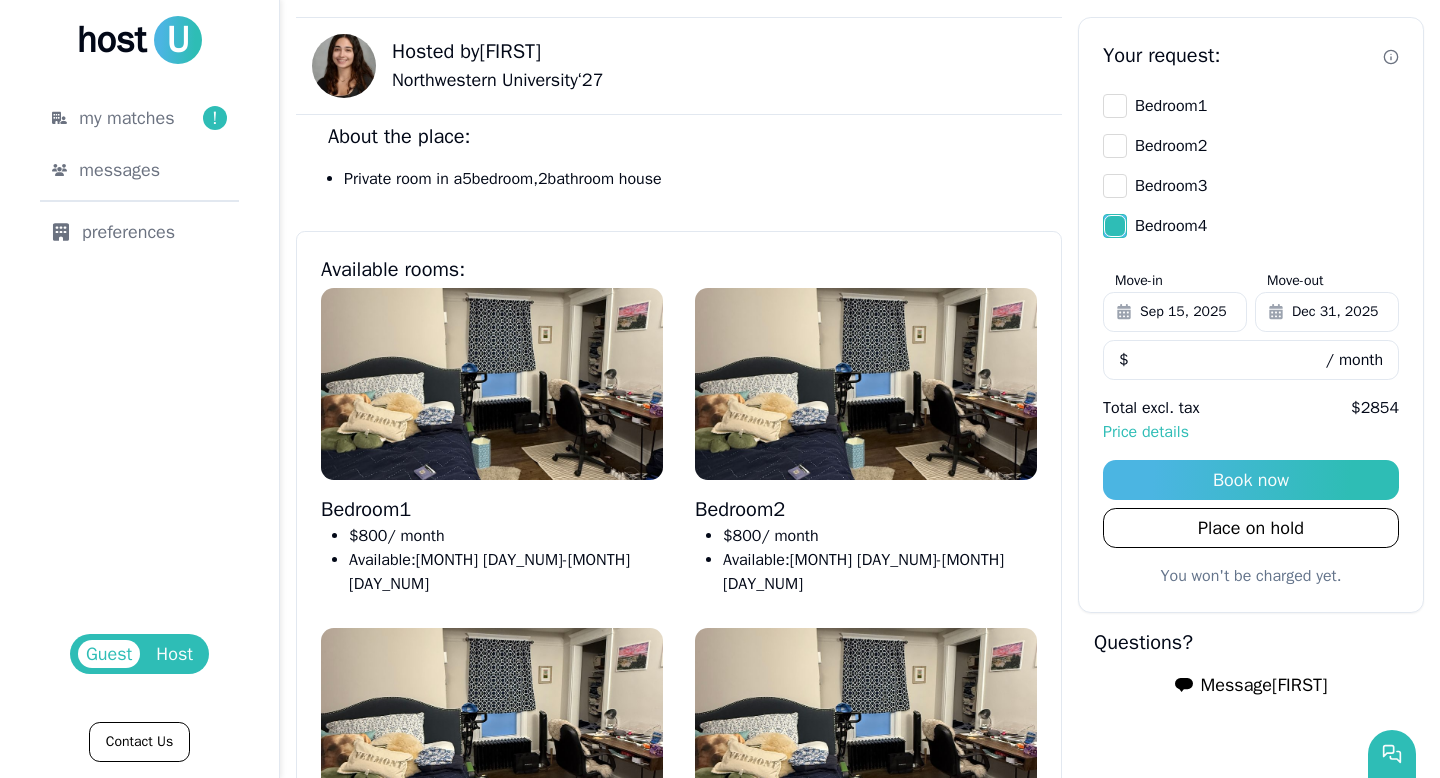 click on "Bedroom  4" at bounding box center (1251, 226) 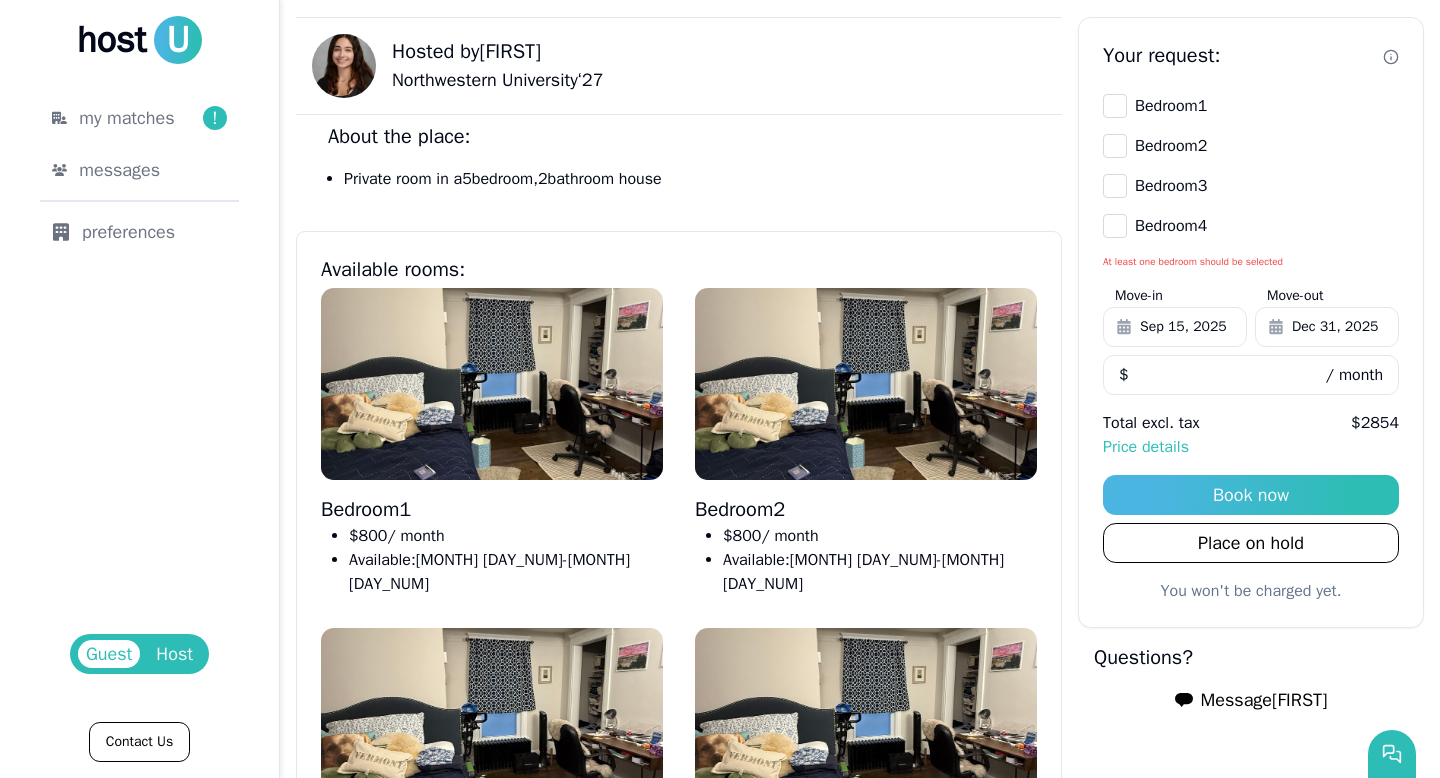 click on "Your request: Bedroom  1 Bedroom  2 Bedroom  3 Bedroom  4 At least one bedroom should be selected Move-in [MONTH] [DAY_NUM], [YEAR] Move-out [MONTH] [DAY_NUM], [YEAR] *** $ / month Total excl. tax $ [NUMBER] Price details Book now Place on hold You won't be charged yet." at bounding box center (1251, 322) 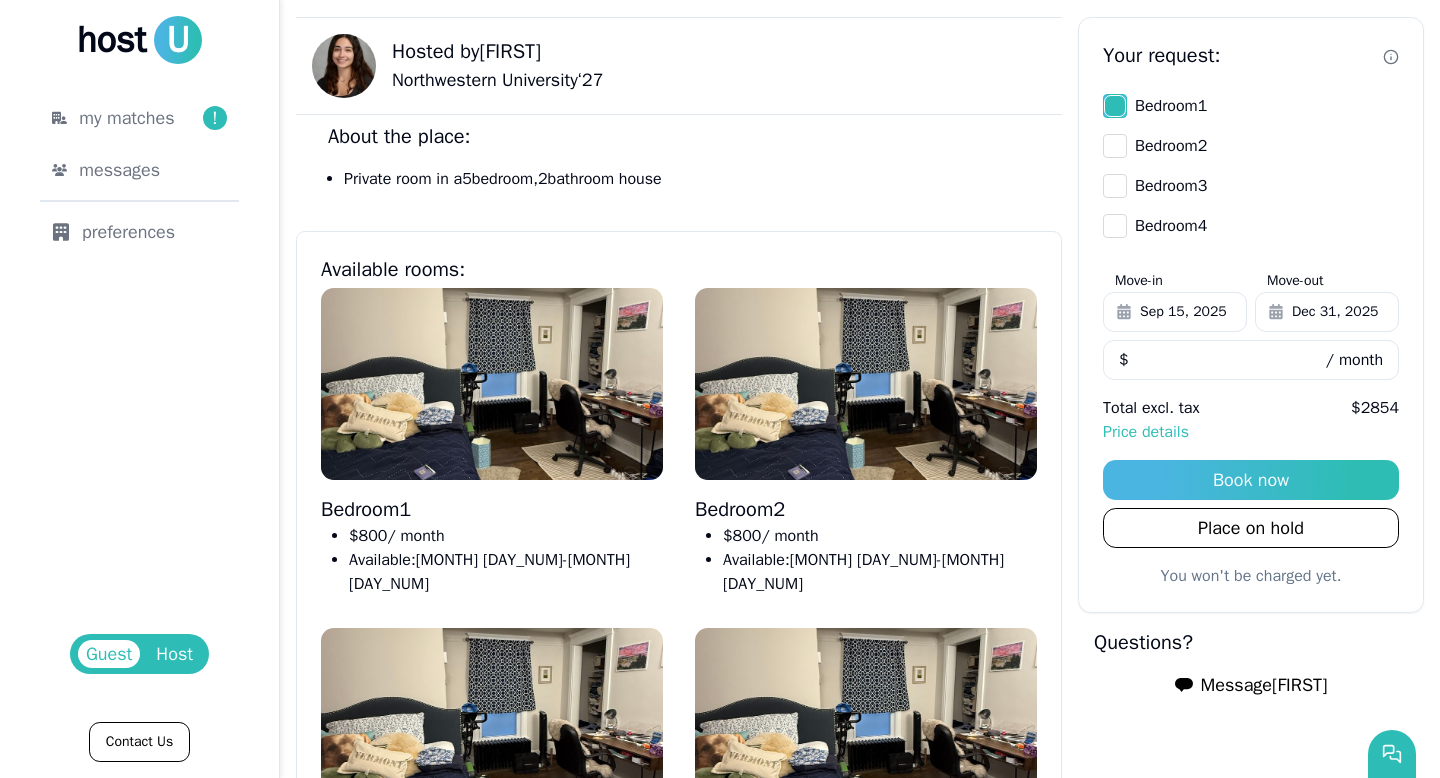 click on "Bedroom  1" at bounding box center [1115, 106] 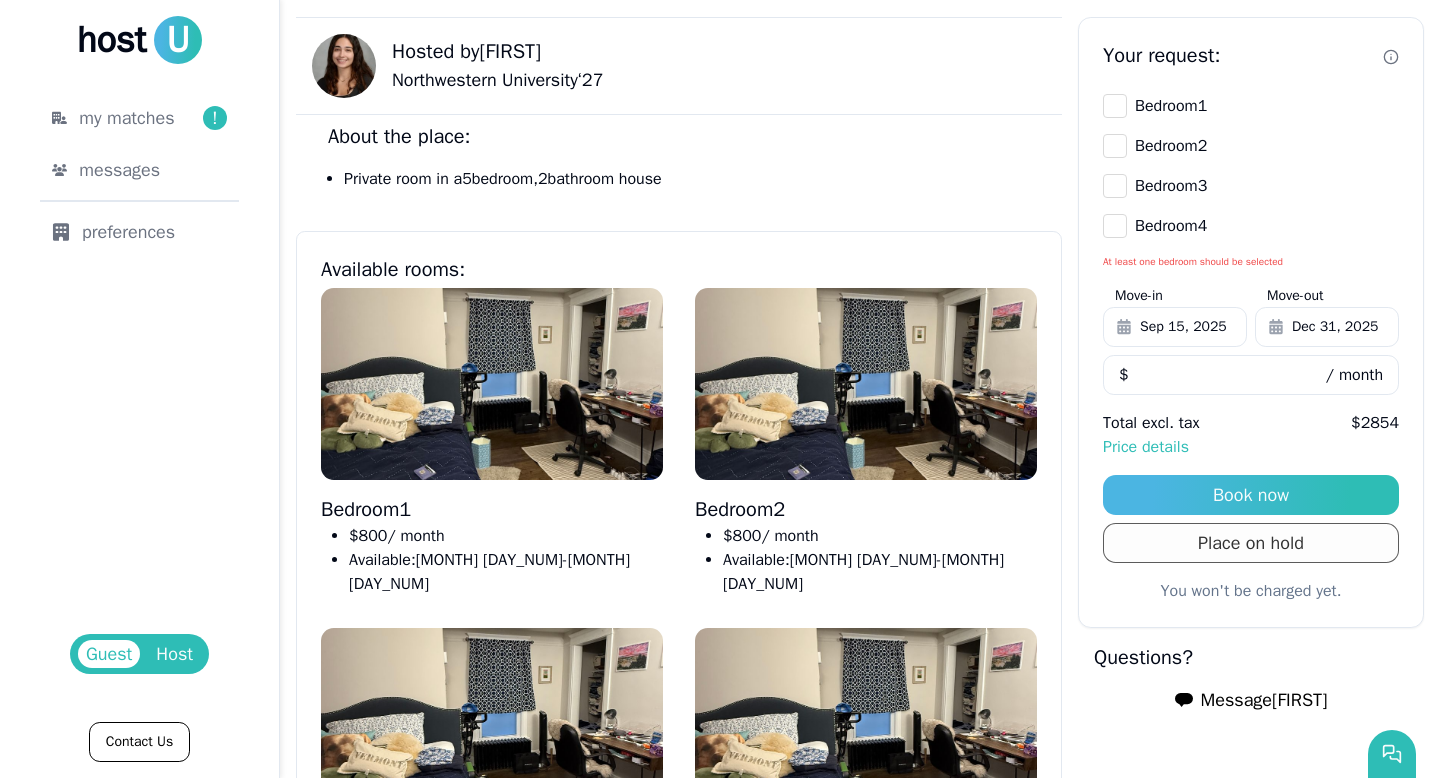 click on "Place on hold" at bounding box center (1251, 543) 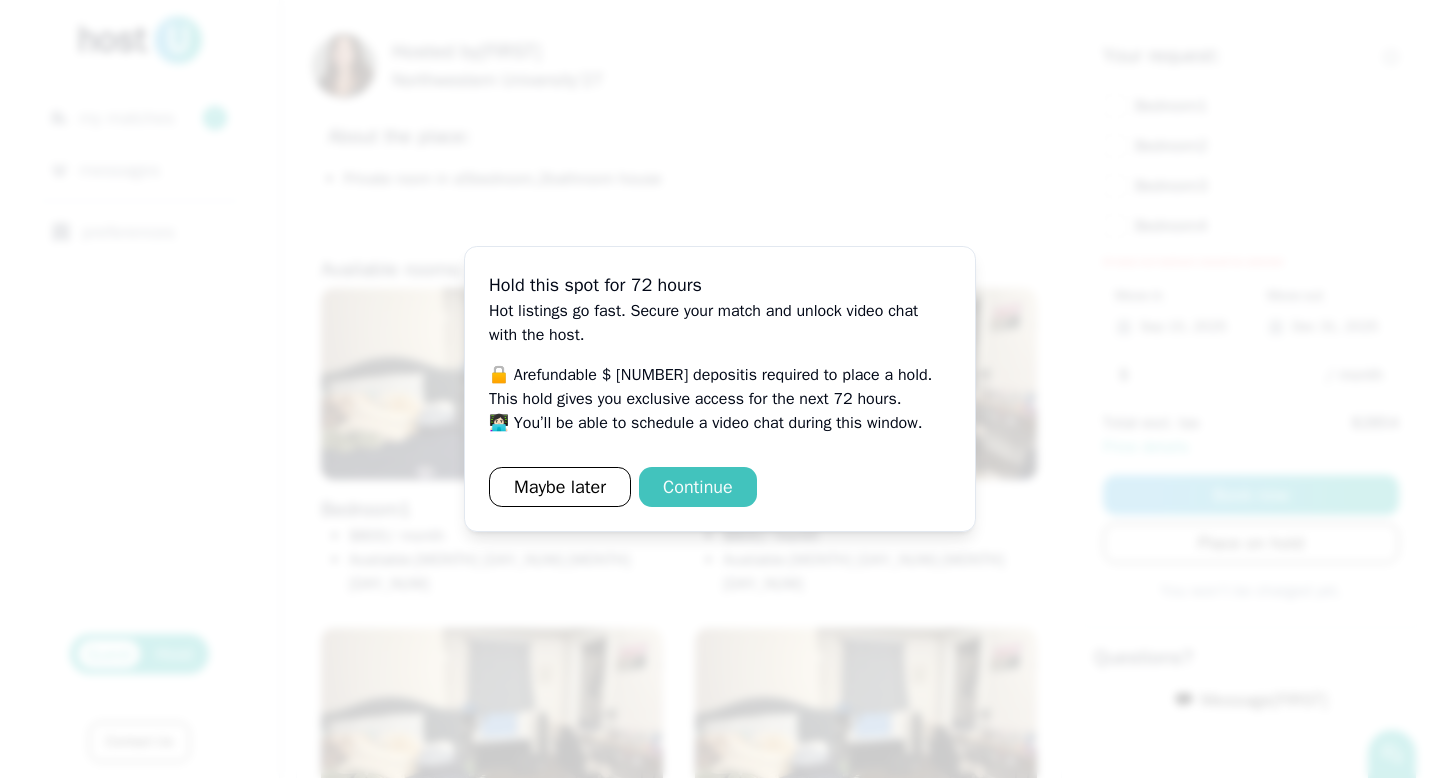 click on "Continue" at bounding box center (698, 487) 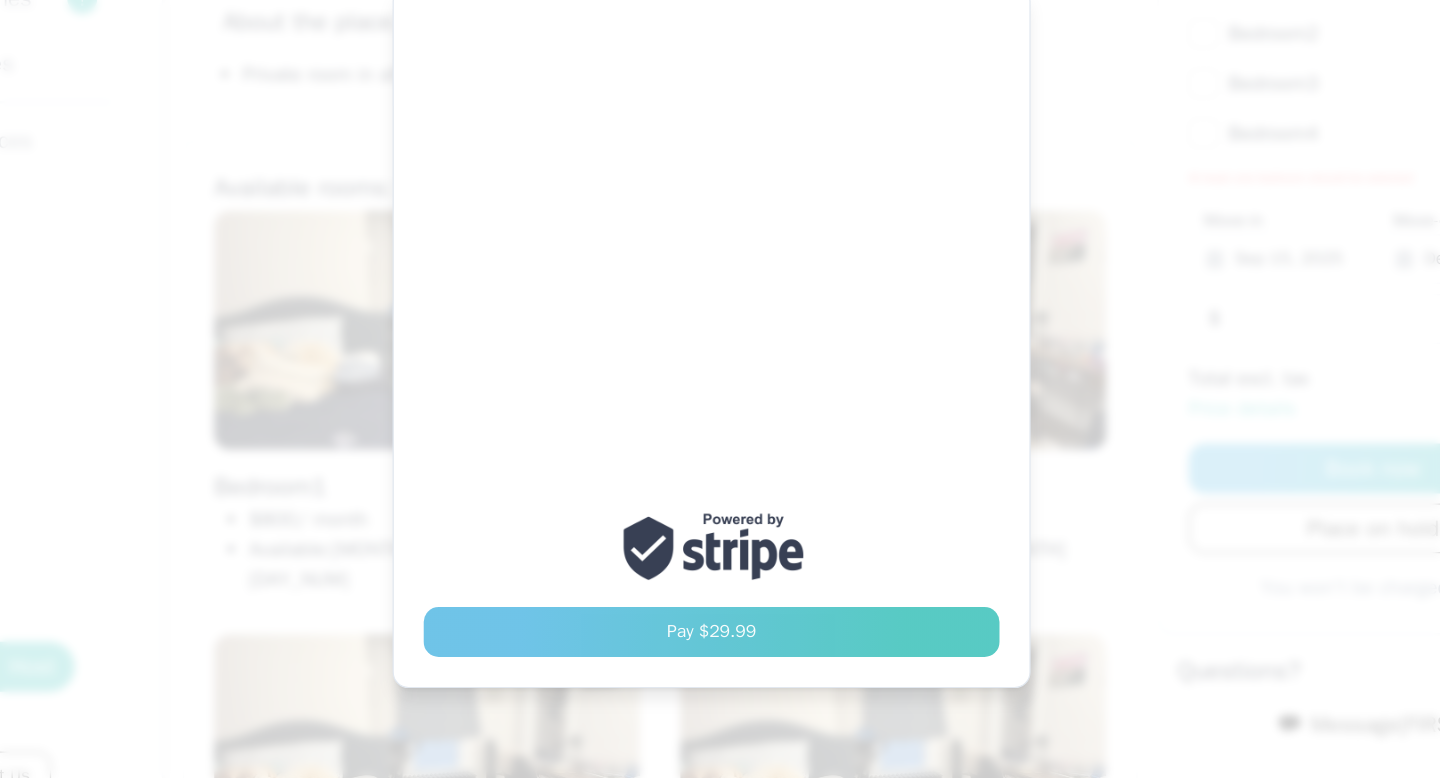 click on "Pay $ [NUMBER]" at bounding box center [720, 626] 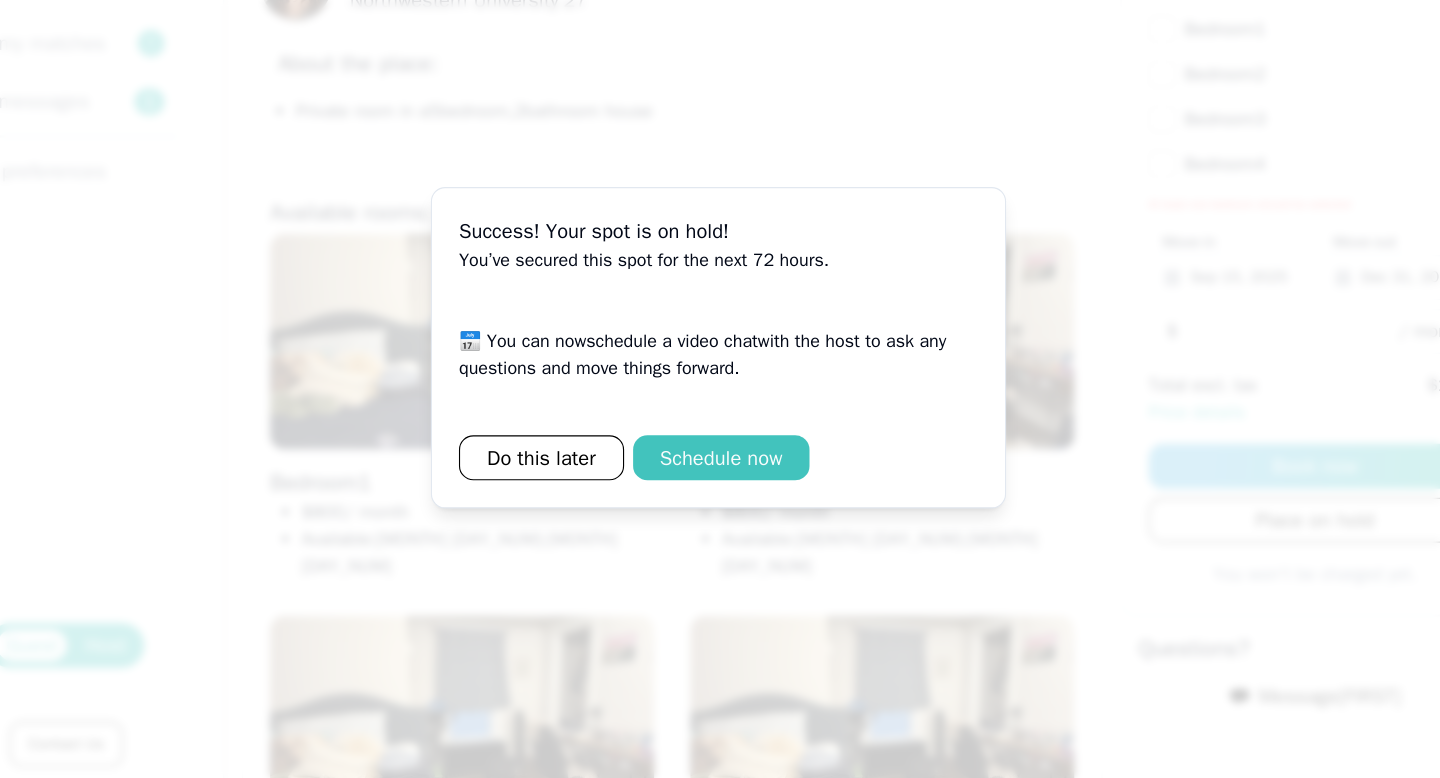 click on "Schedule now" at bounding box center [722, 487] 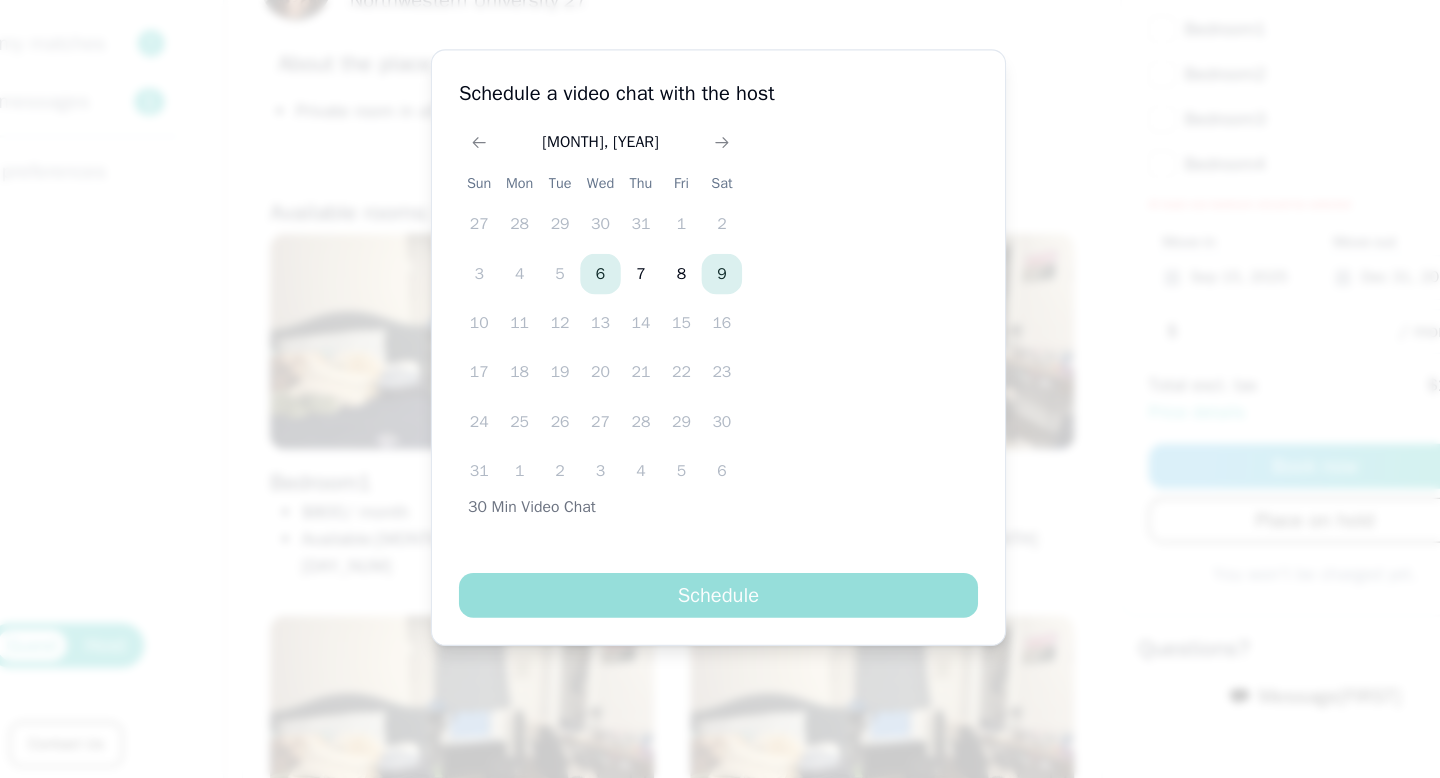 click on "9" at bounding box center [723, 324] 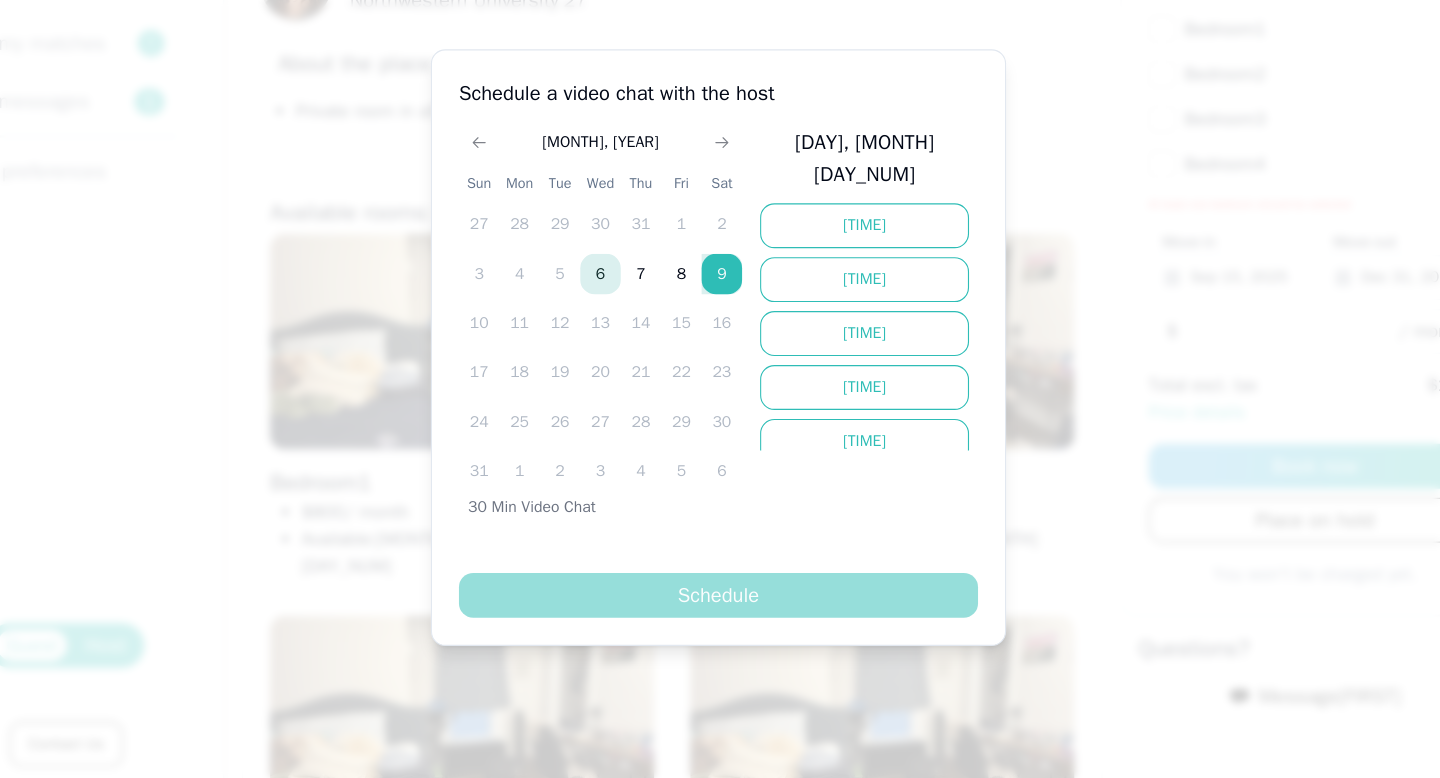scroll, scrollTop: 0, scrollLeft: 0, axis: both 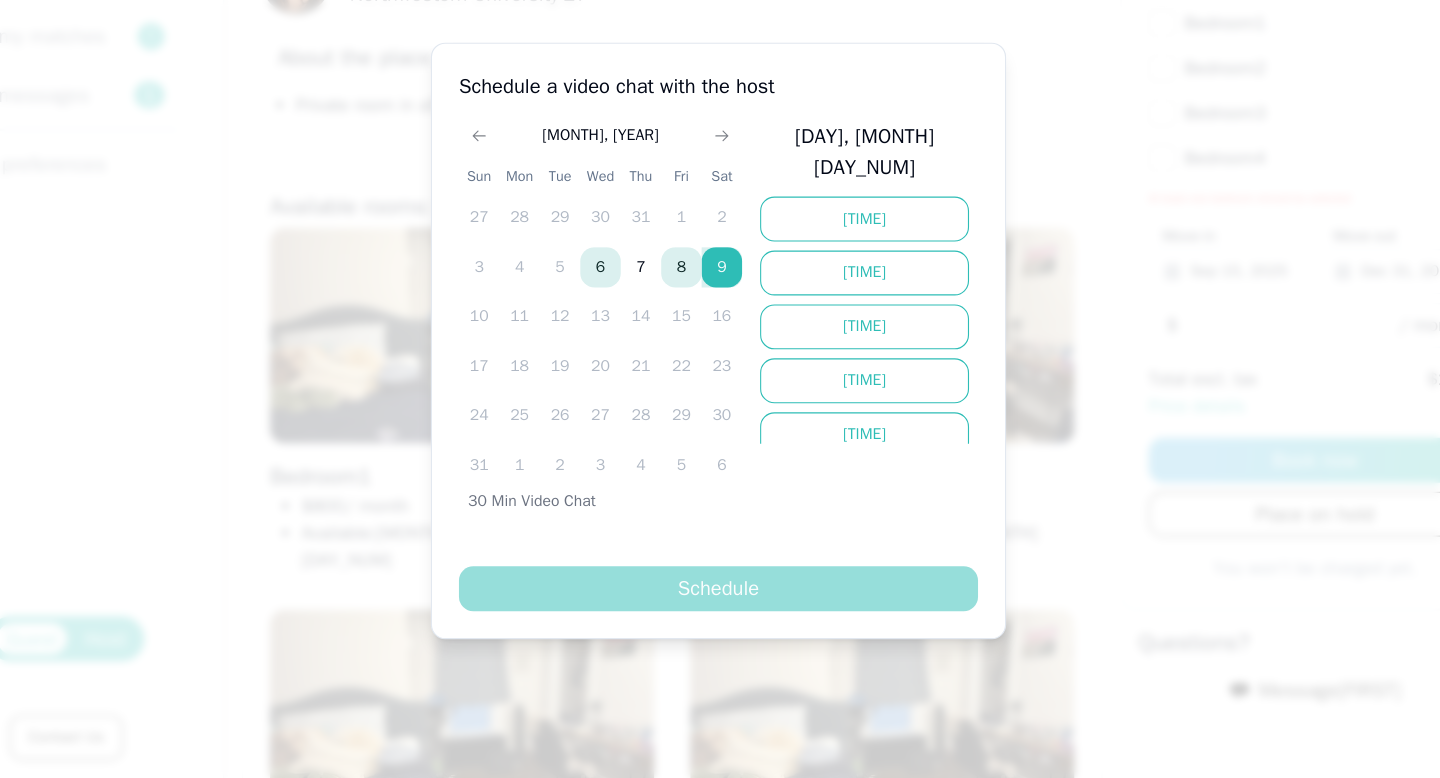 click on "8" at bounding box center (687, 324) 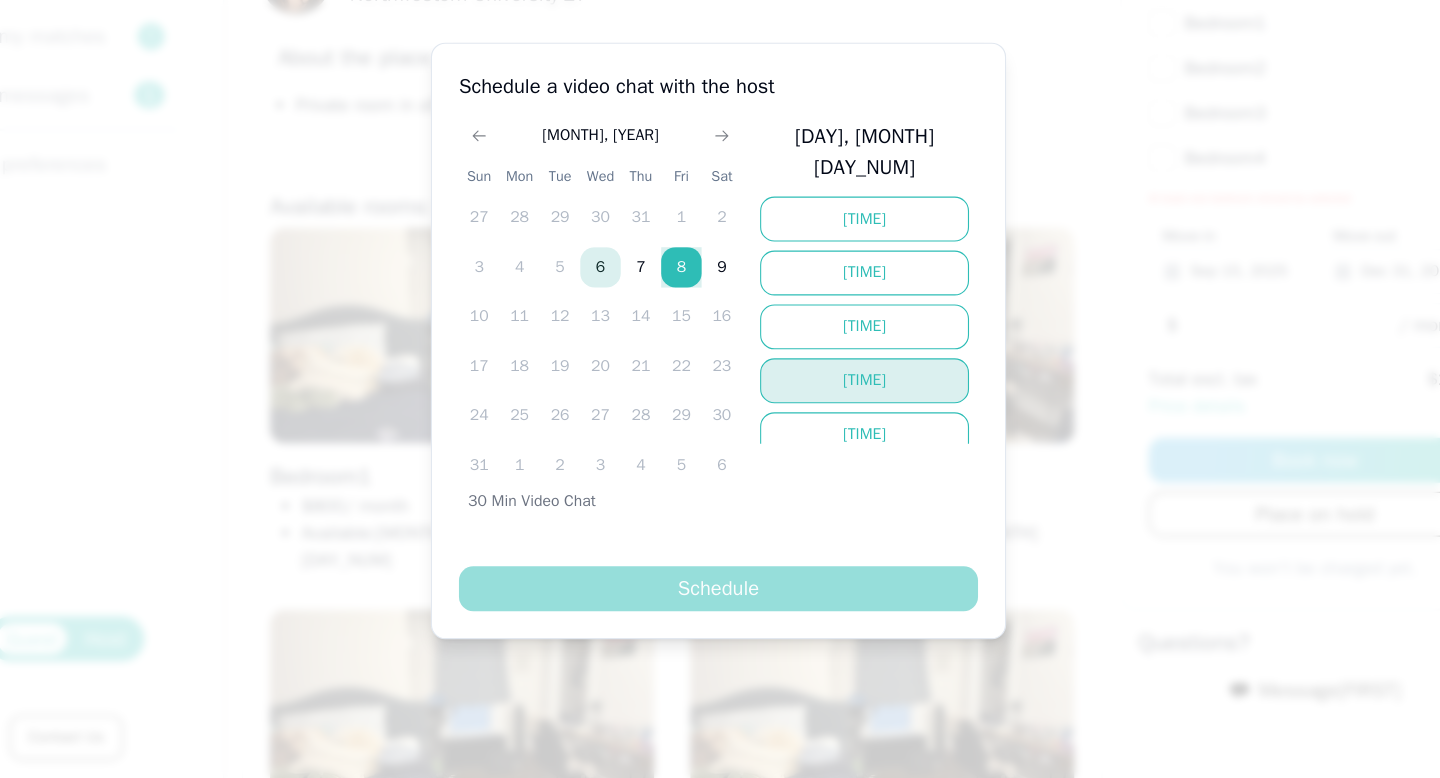scroll, scrollTop: 712, scrollLeft: 0, axis: vertical 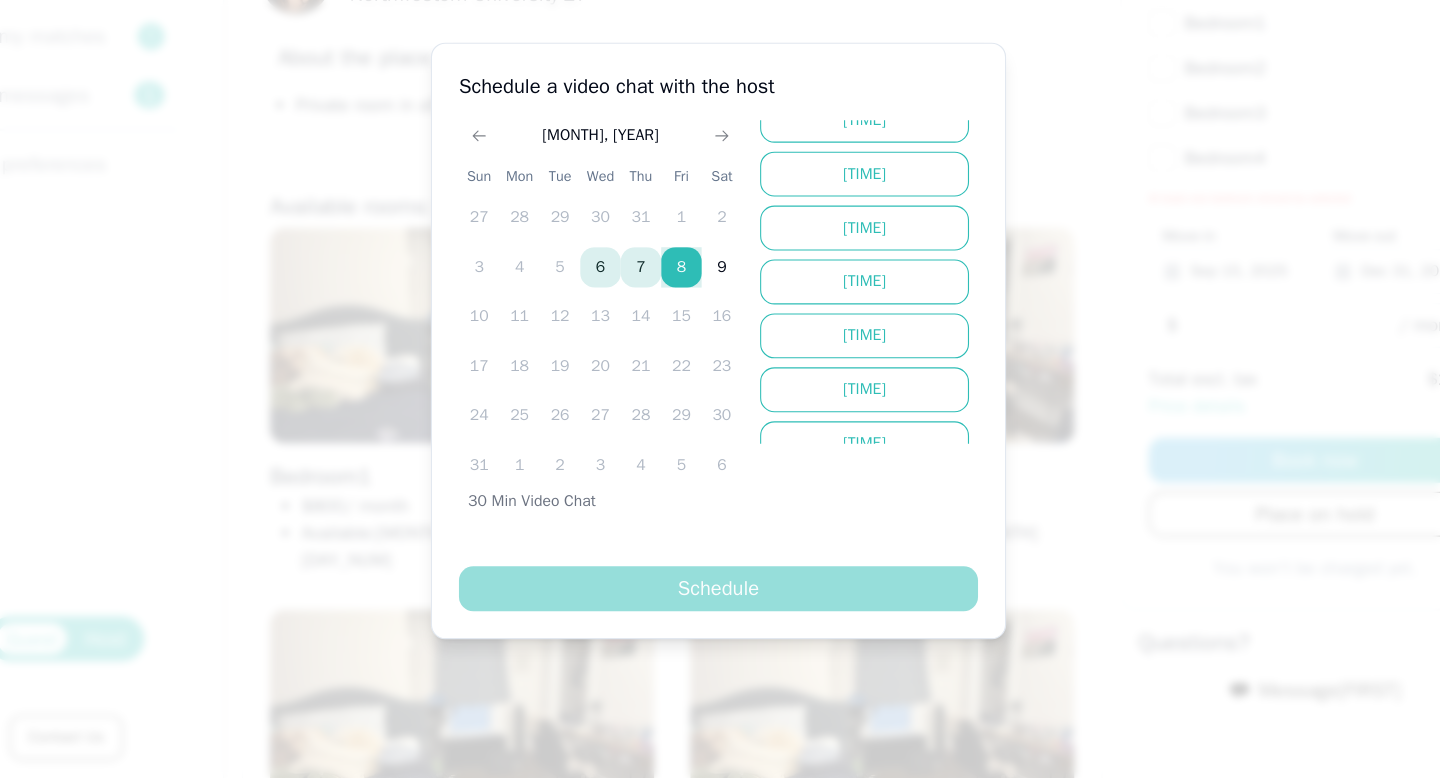 click on "7" at bounding box center (651, 324) 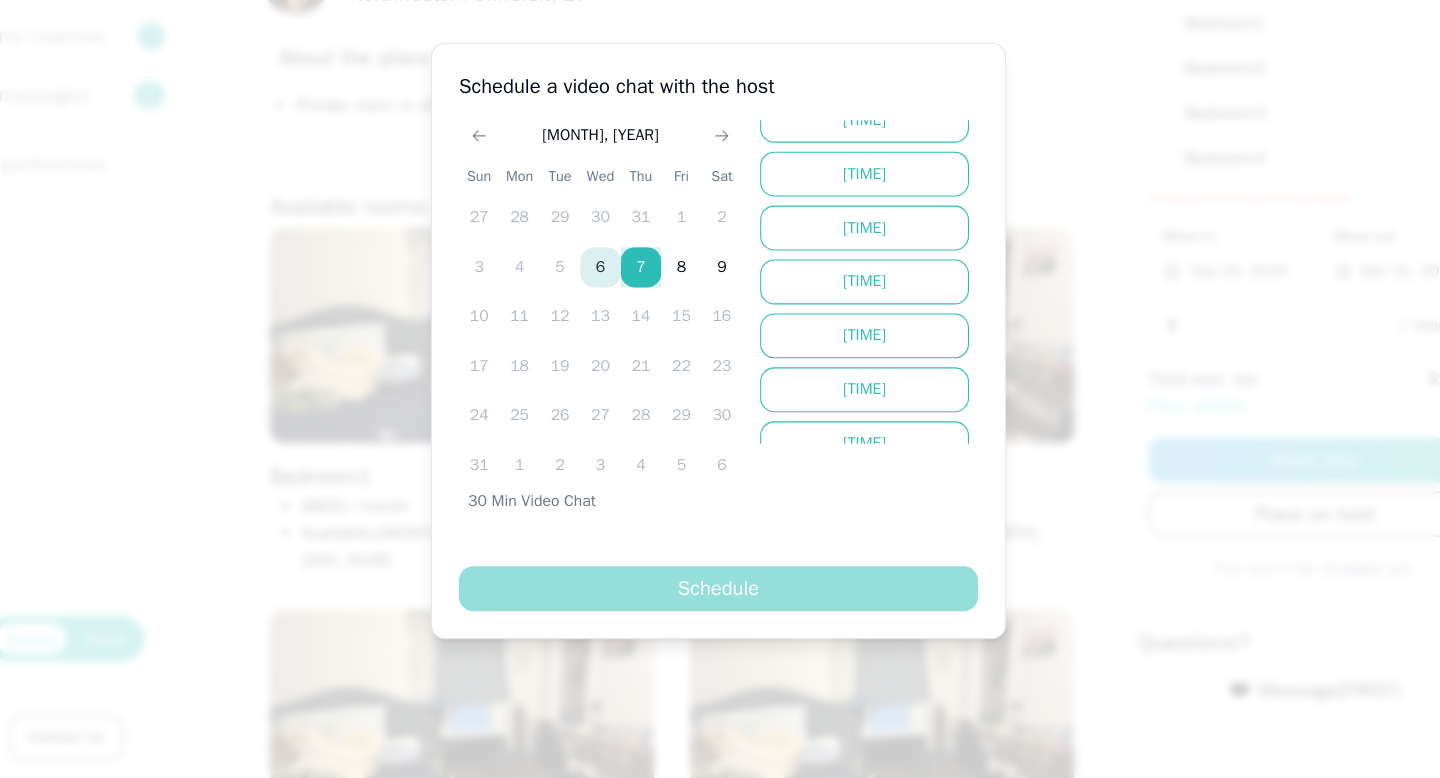 click on "6" at bounding box center [615, 324] 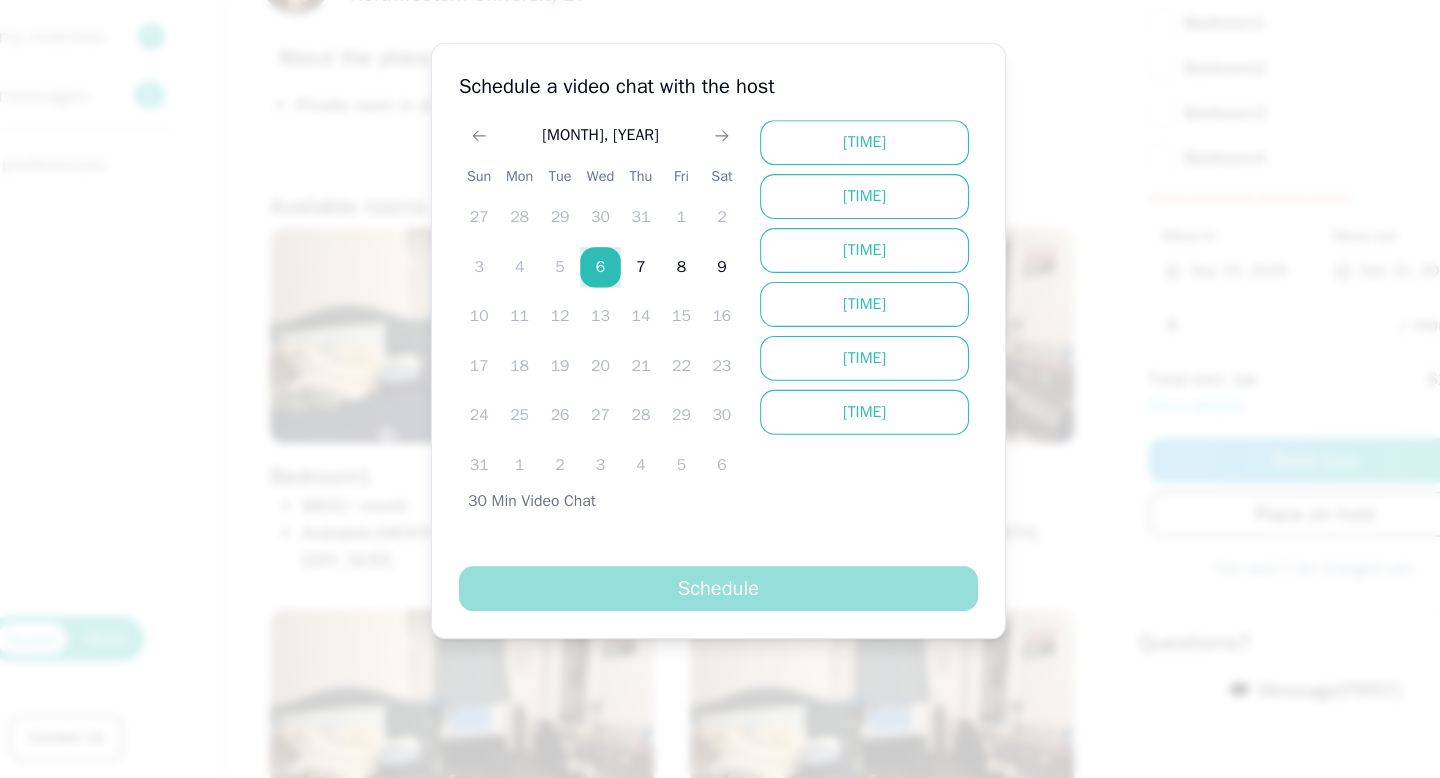 scroll, scrollTop: 40, scrollLeft: 0, axis: vertical 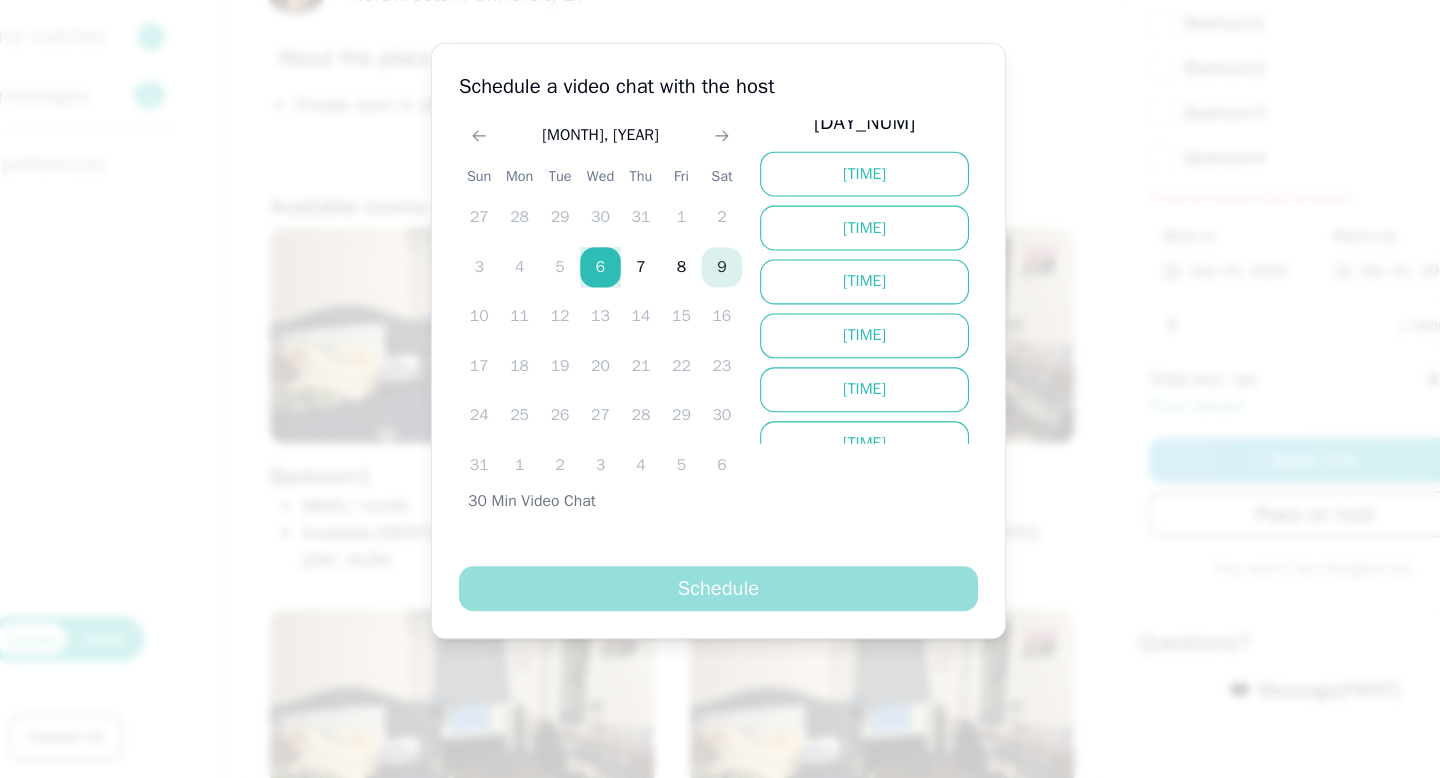 click on "9" at bounding box center (723, 324) 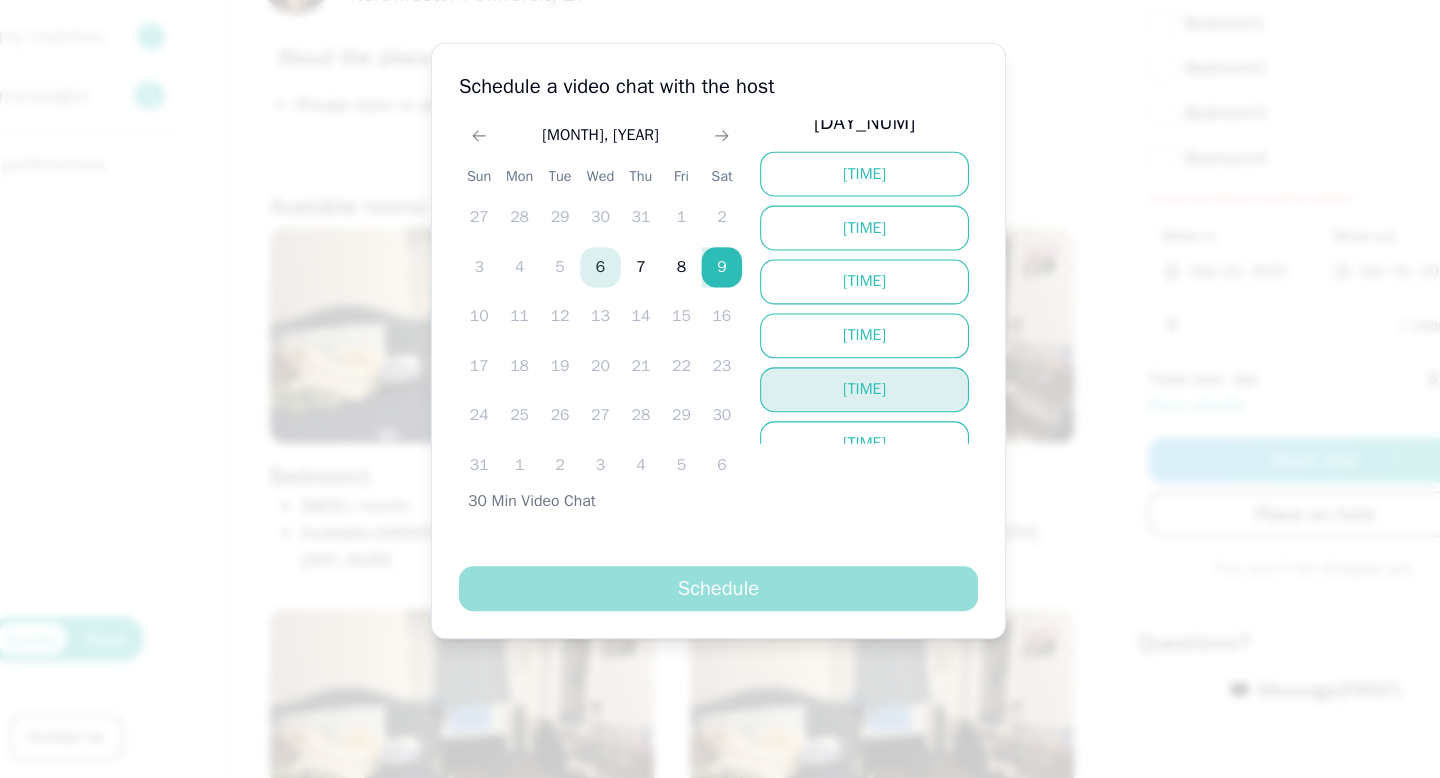 scroll, scrollTop: 0, scrollLeft: 0, axis: both 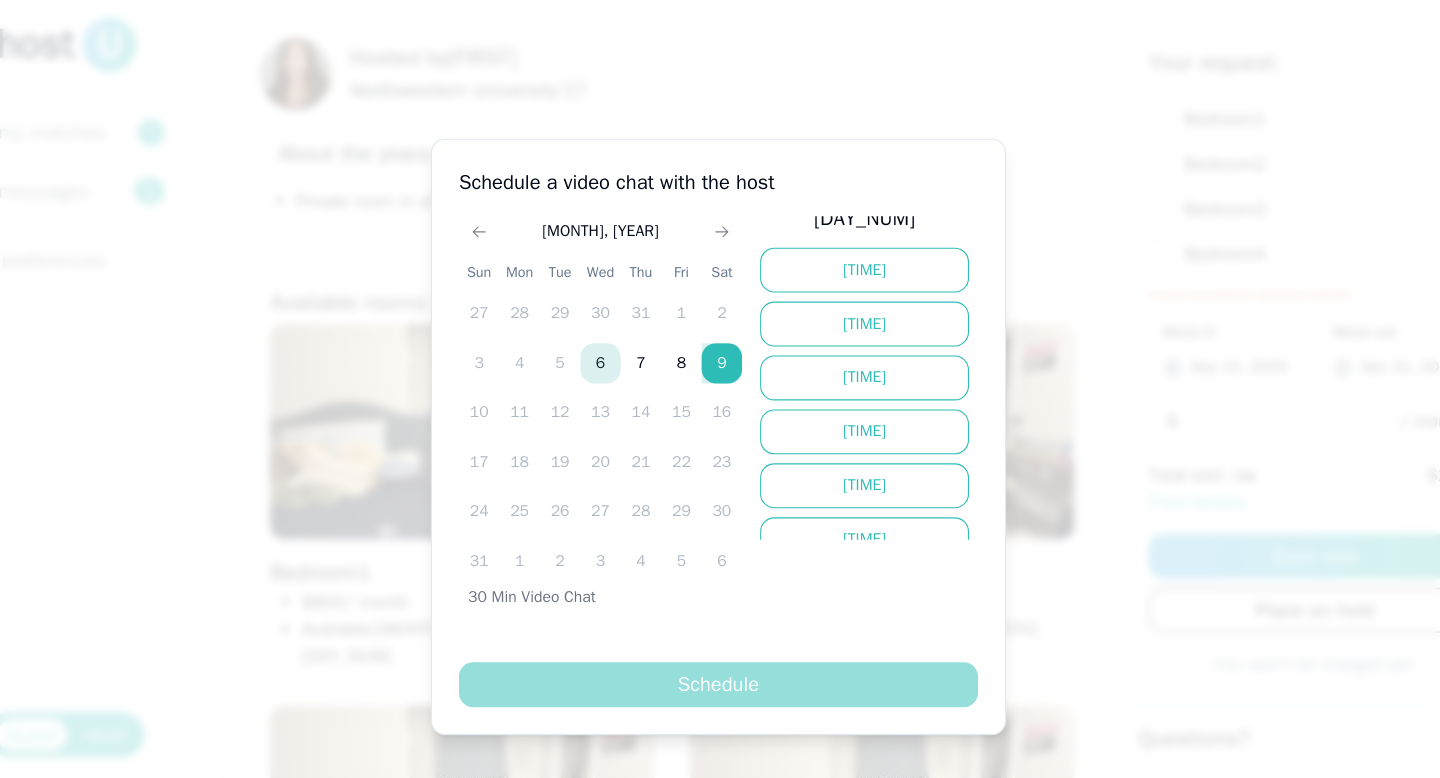 click on "6" at bounding box center (615, 324) 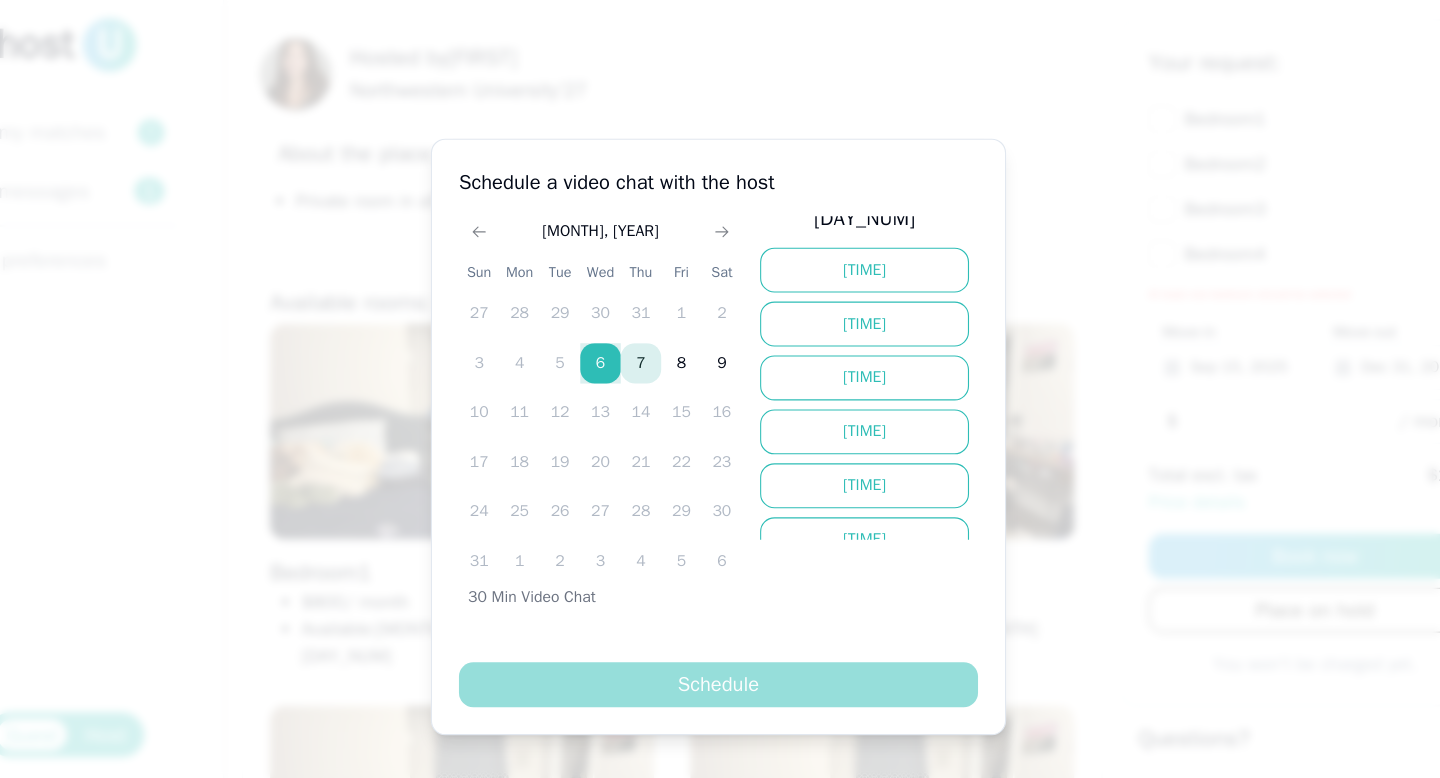 click on "7" at bounding box center (651, 324) 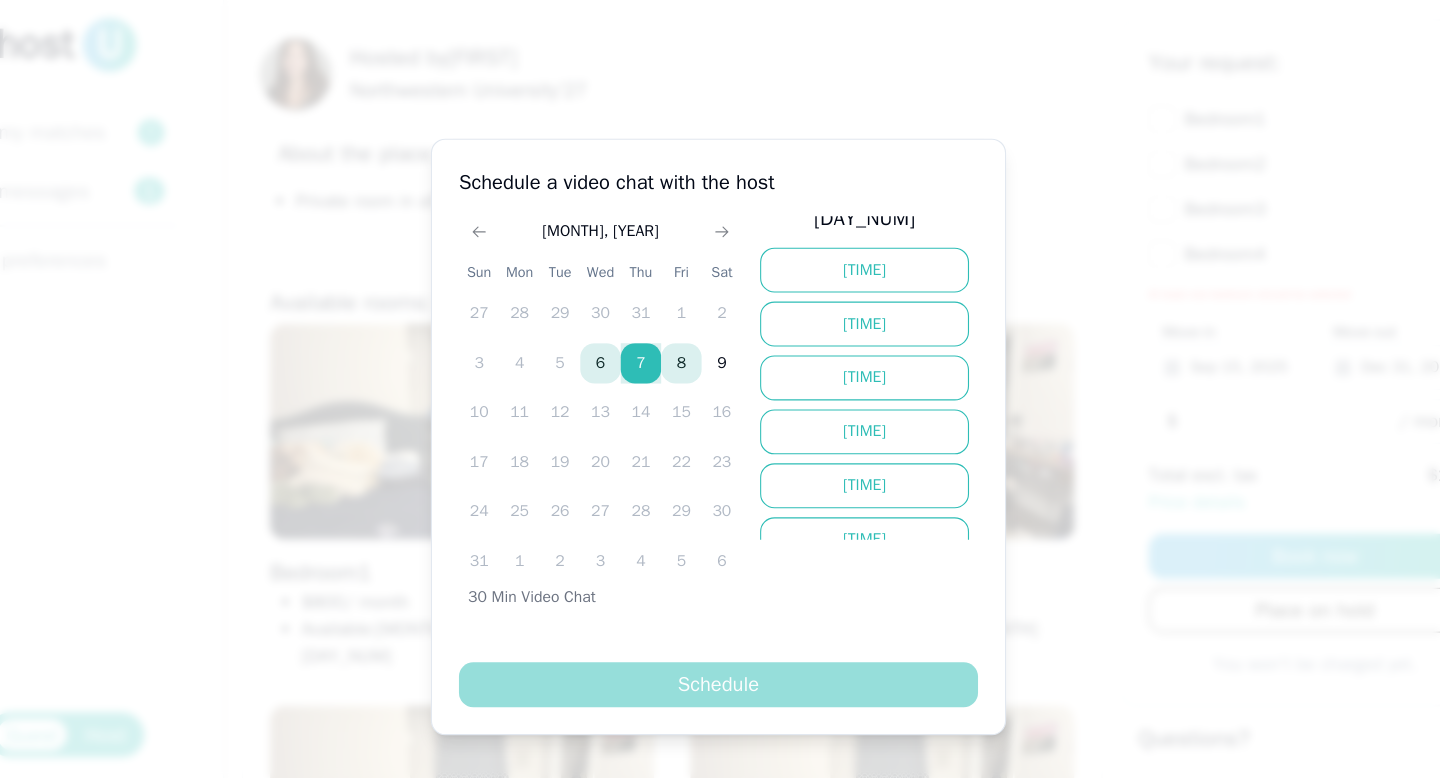 click on "8" at bounding box center [687, 324] 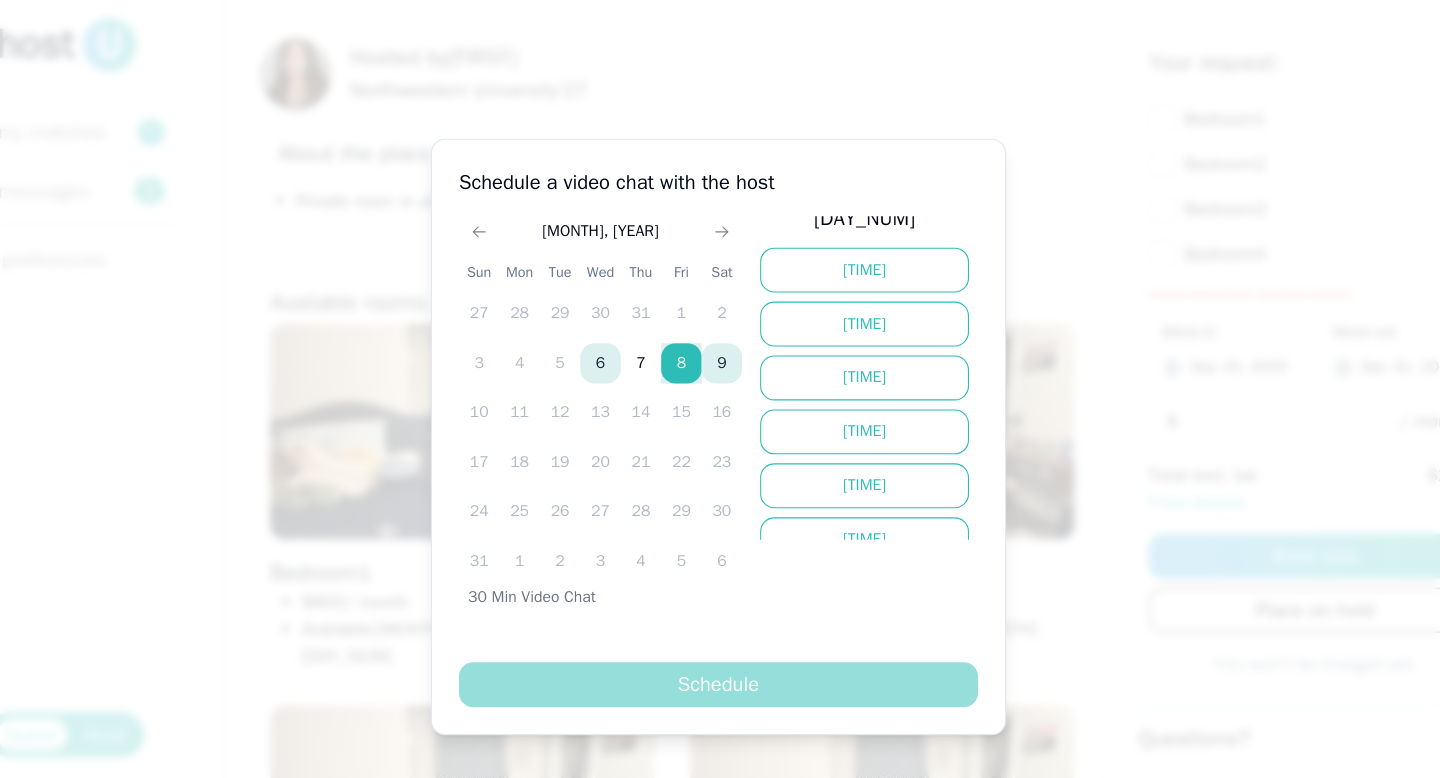 click on "9" at bounding box center (723, 324) 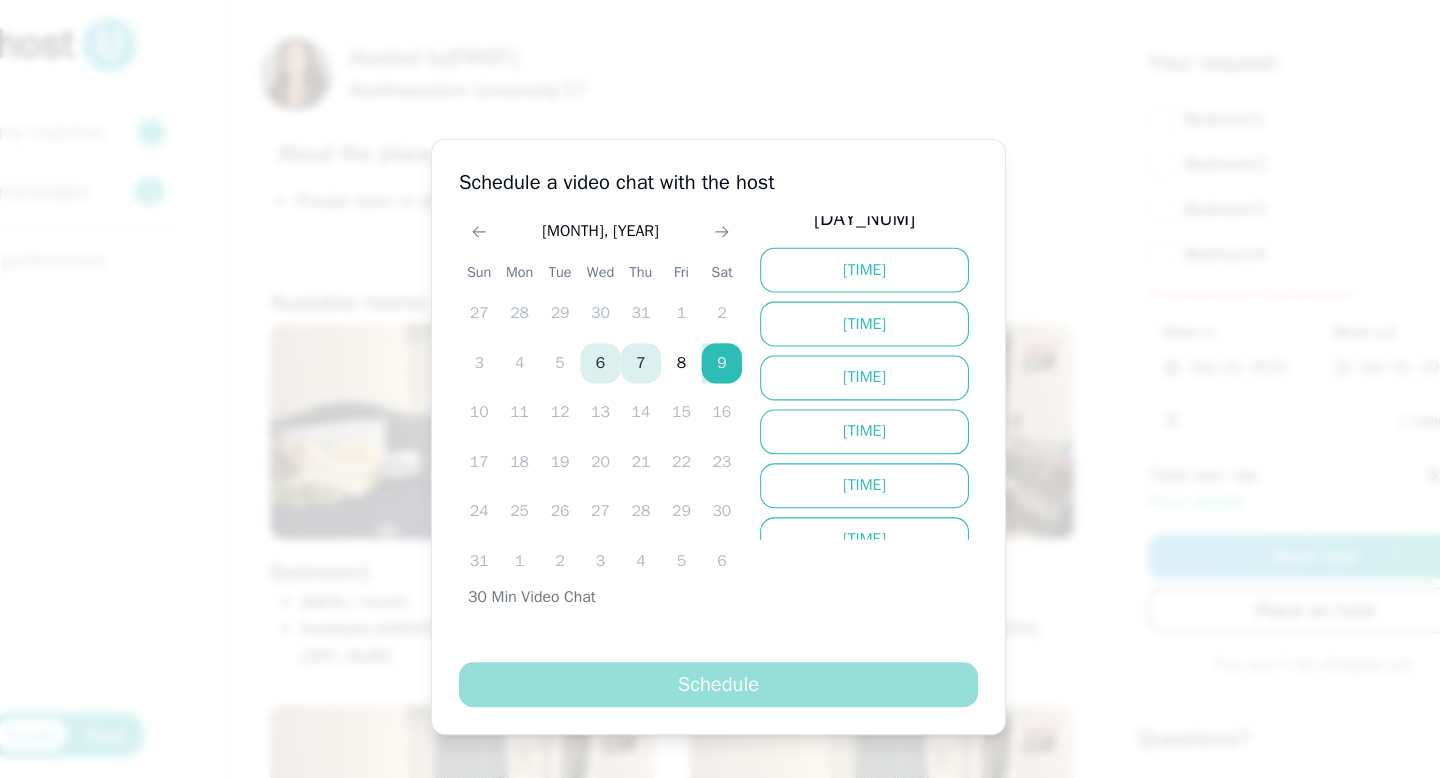 click on "7" at bounding box center [651, 324] 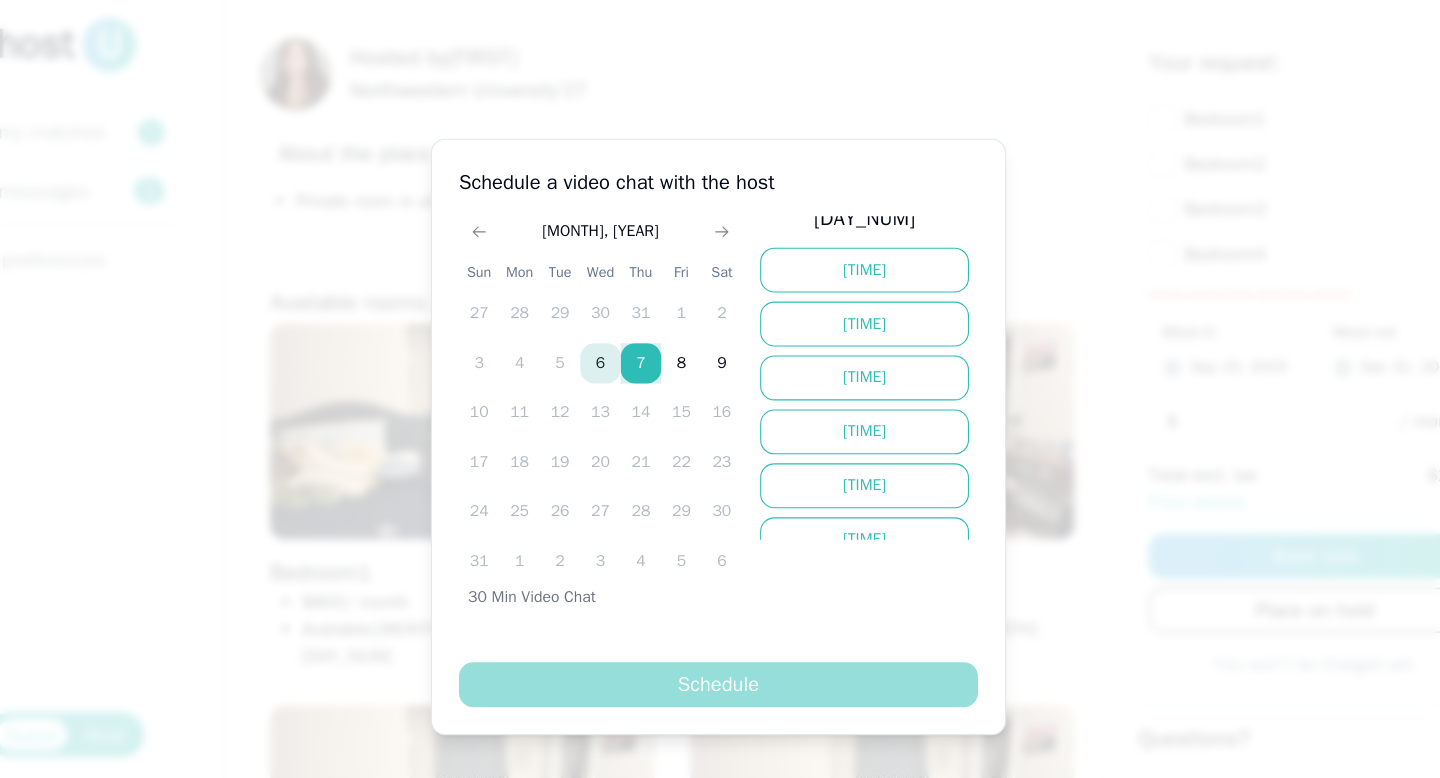 click on "6" at bounding box center [615, 324] 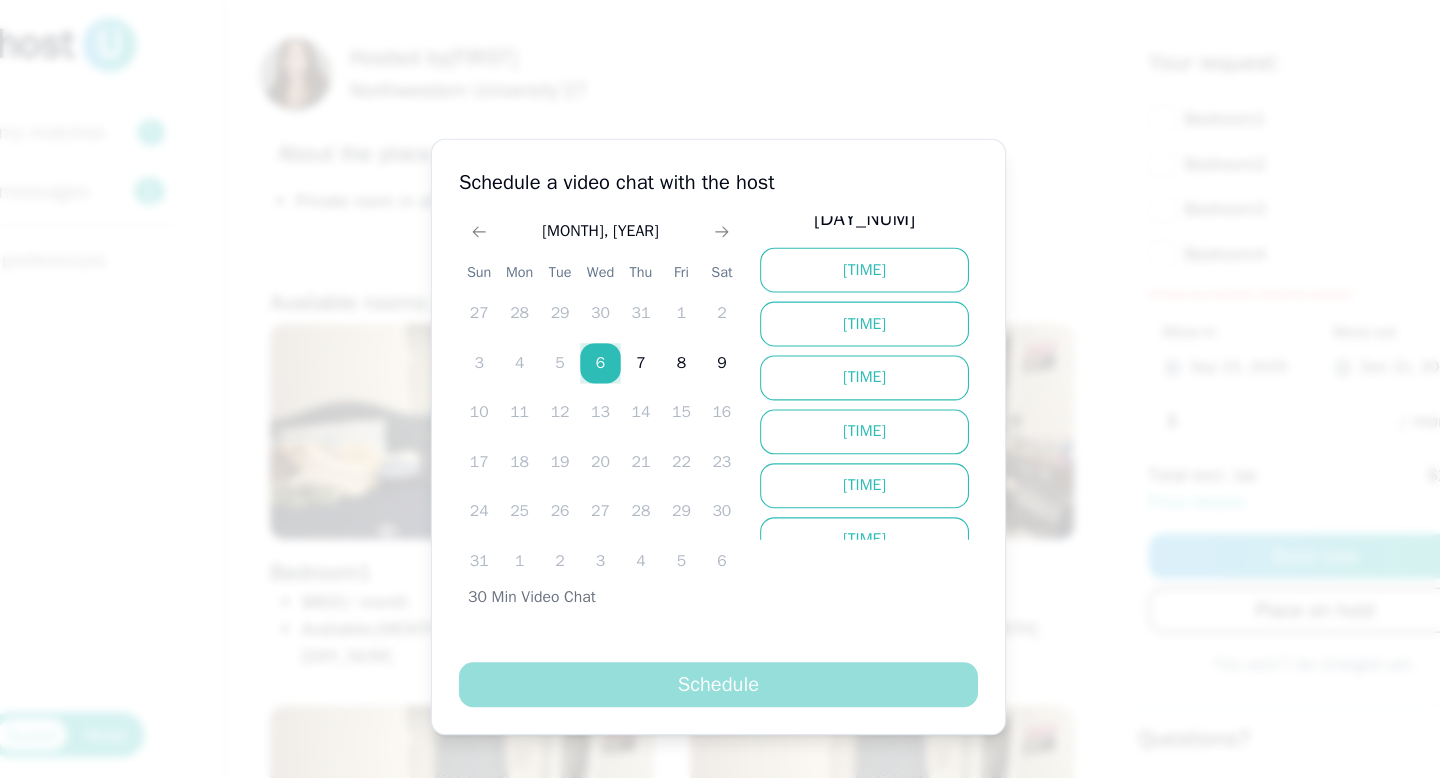 click at bounding box center (720, 389) 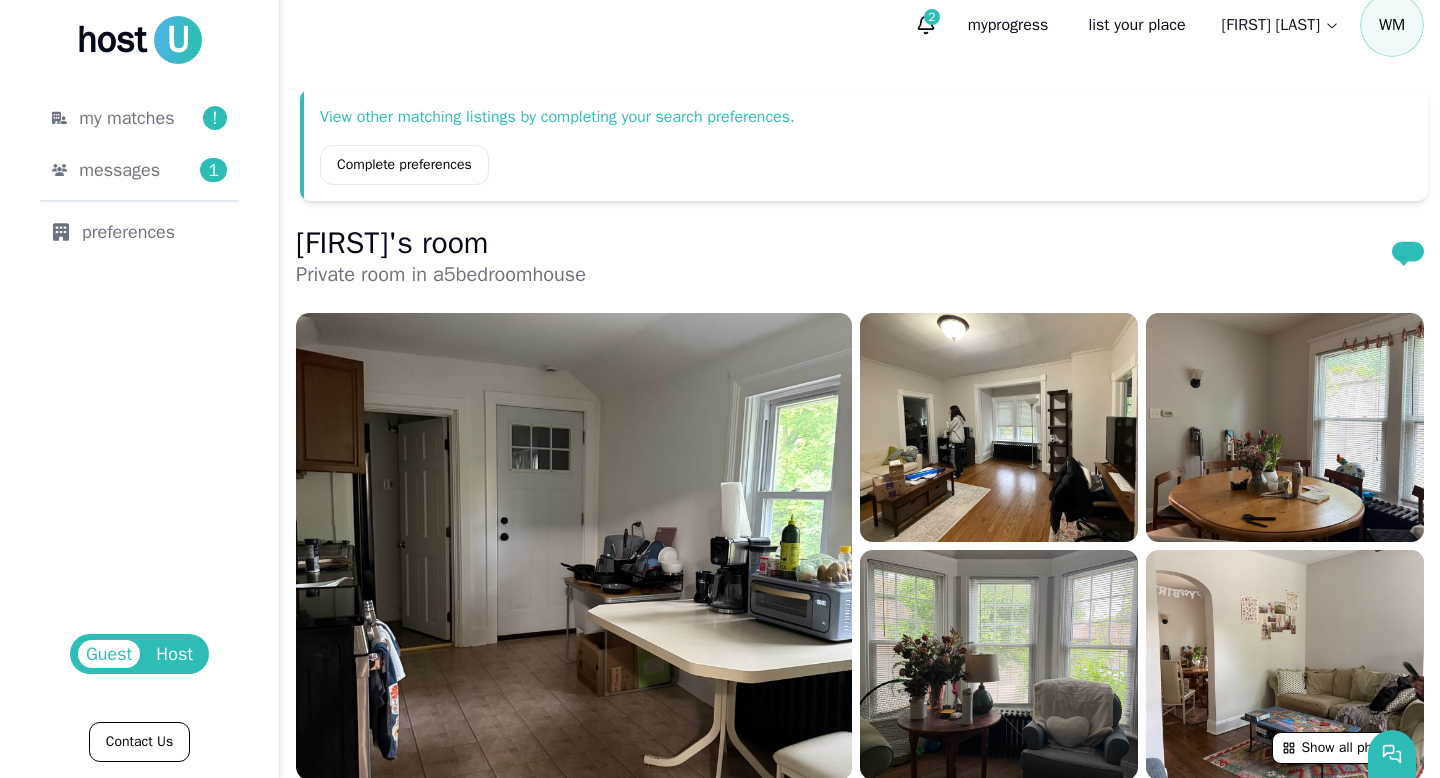scroll, scrollTop: 0, scrollLeft: 0, axis: both 